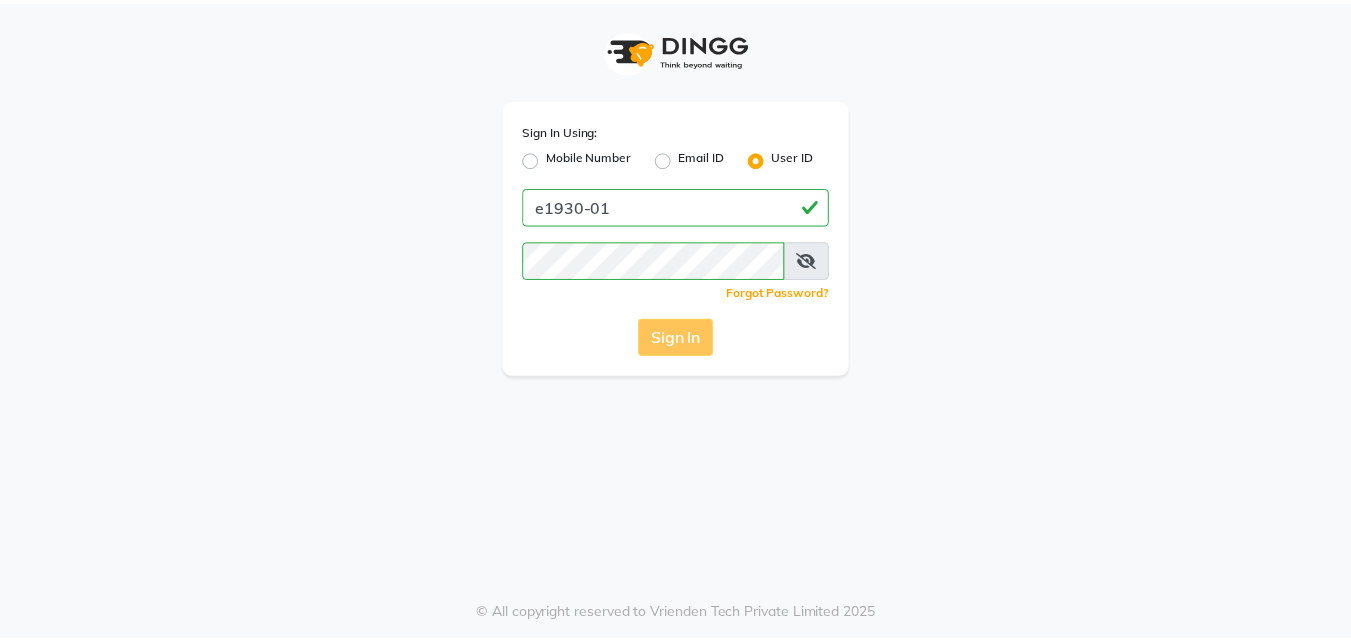 scroll, scrollTop: 0, scrollLeft: 0, axis: both 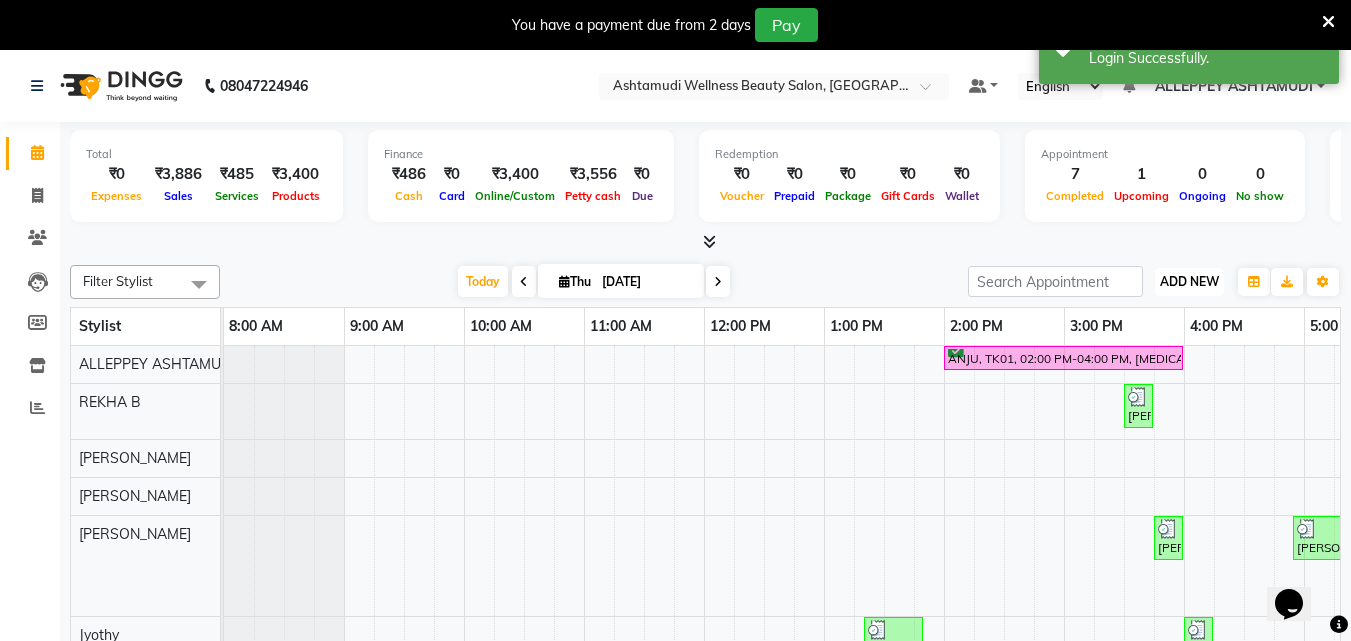 click on "ADD NEW Toggle Dropdown" at bounding box center (1189, 282) 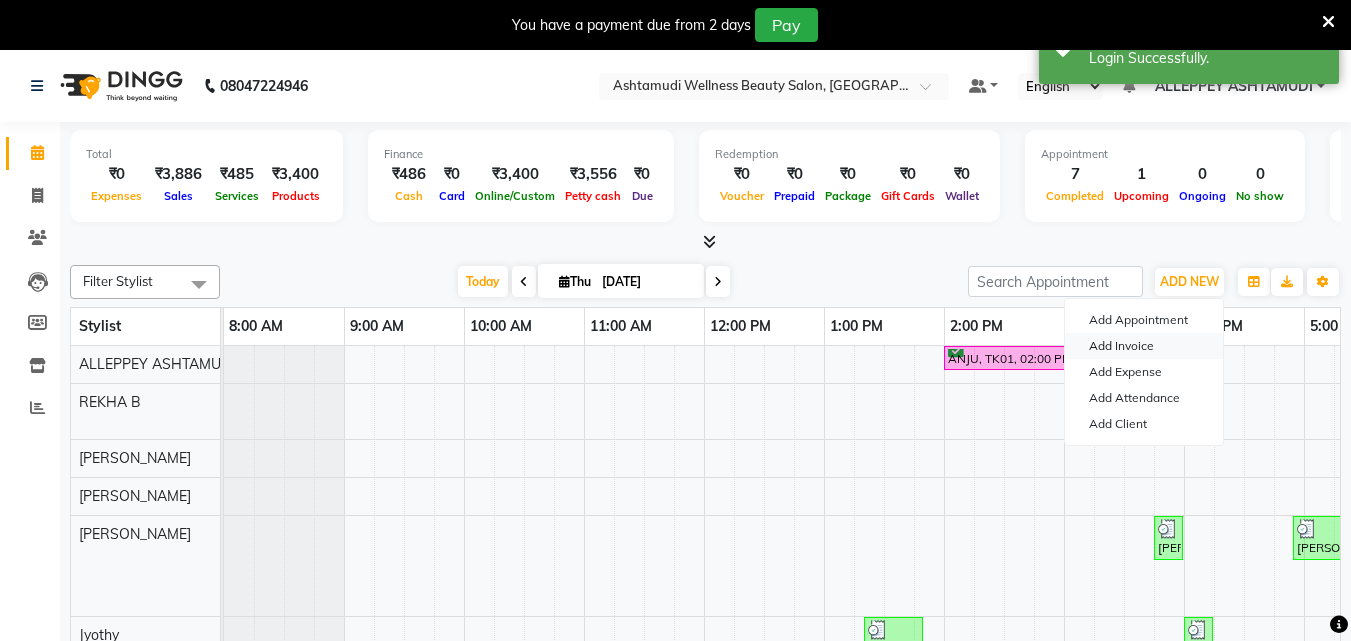 click on "Add Invoice" at bounding box center [1144, 346] 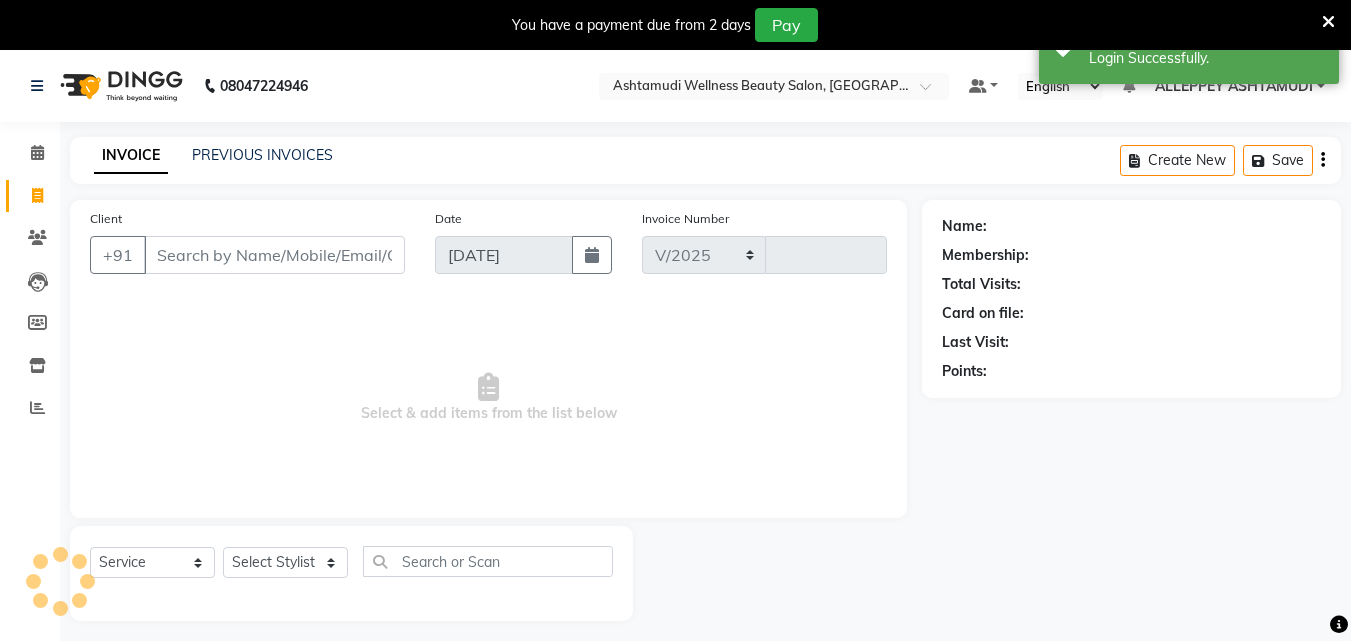 select on "4626" 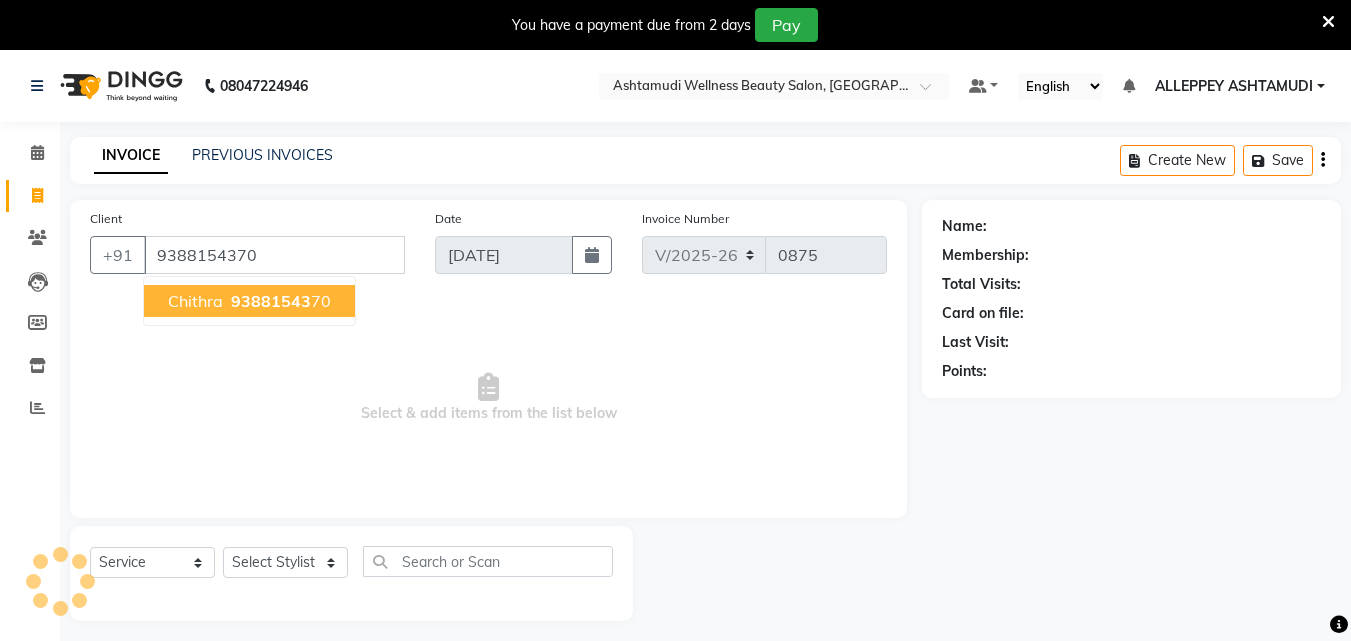 type on "9388154370" 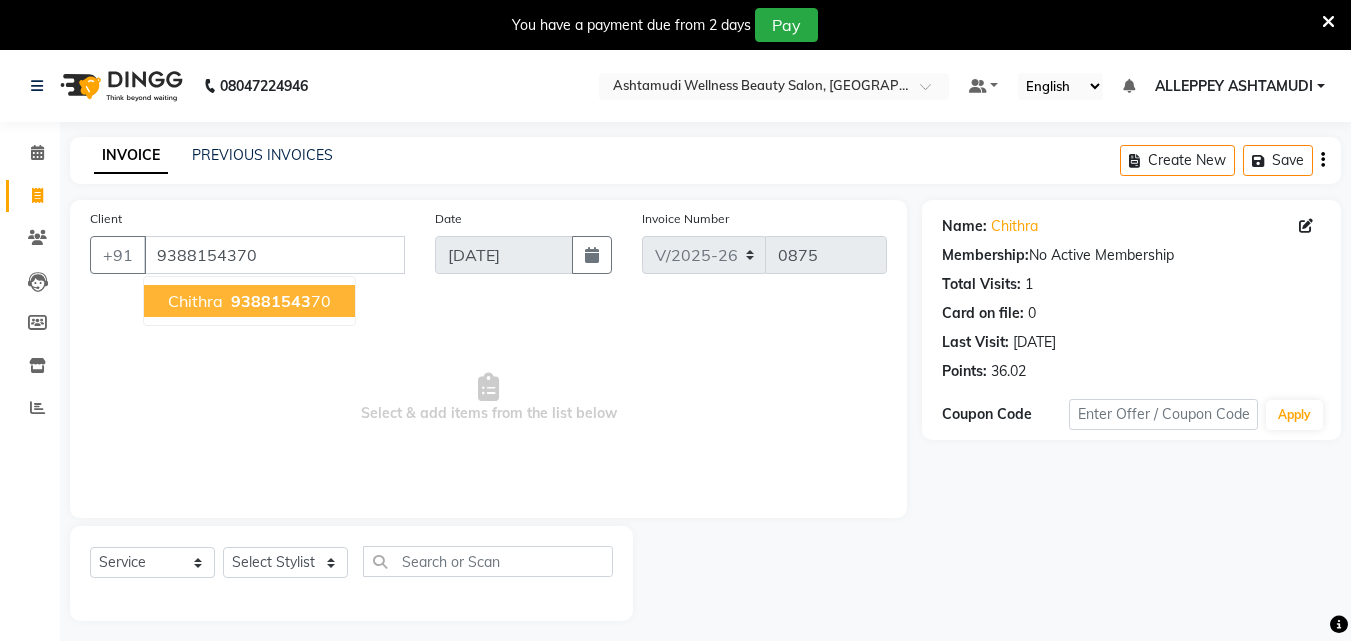click on "Chithra   93881543 70" at bounding box center (249, 301) 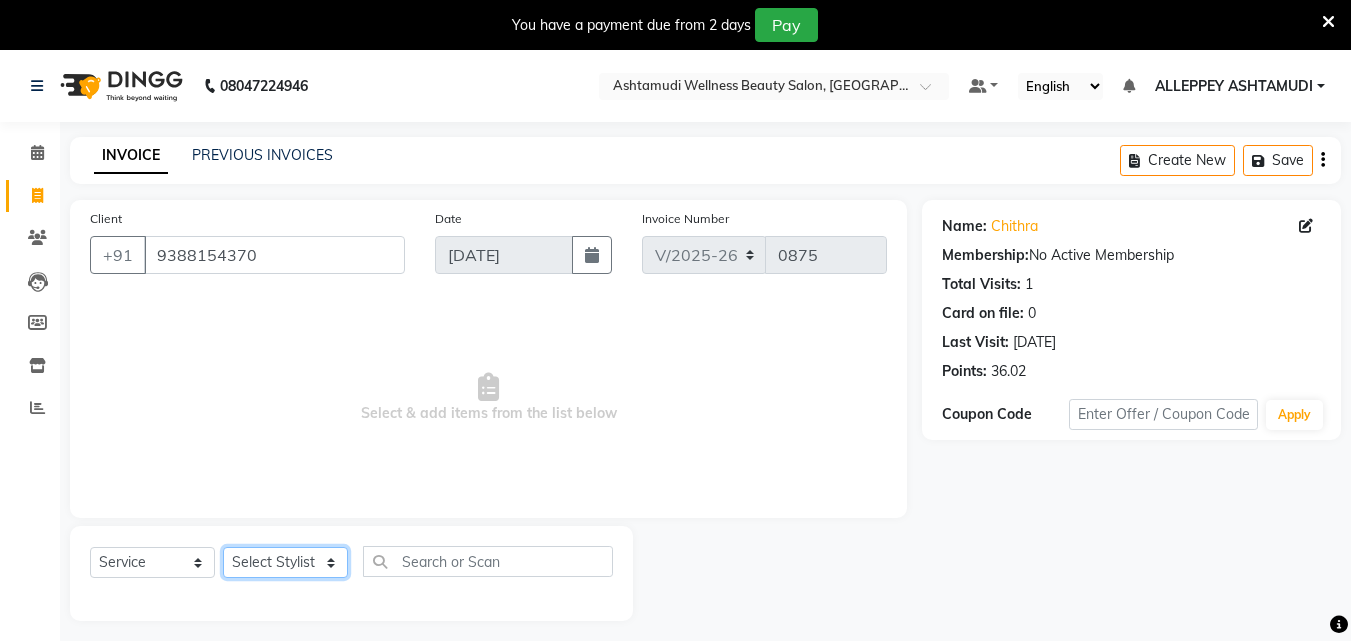 click on "Select Stylist ALLEPPEY ASHTAMUDI Jyothy [PERSON_NAME] [PERSON_NAME]" 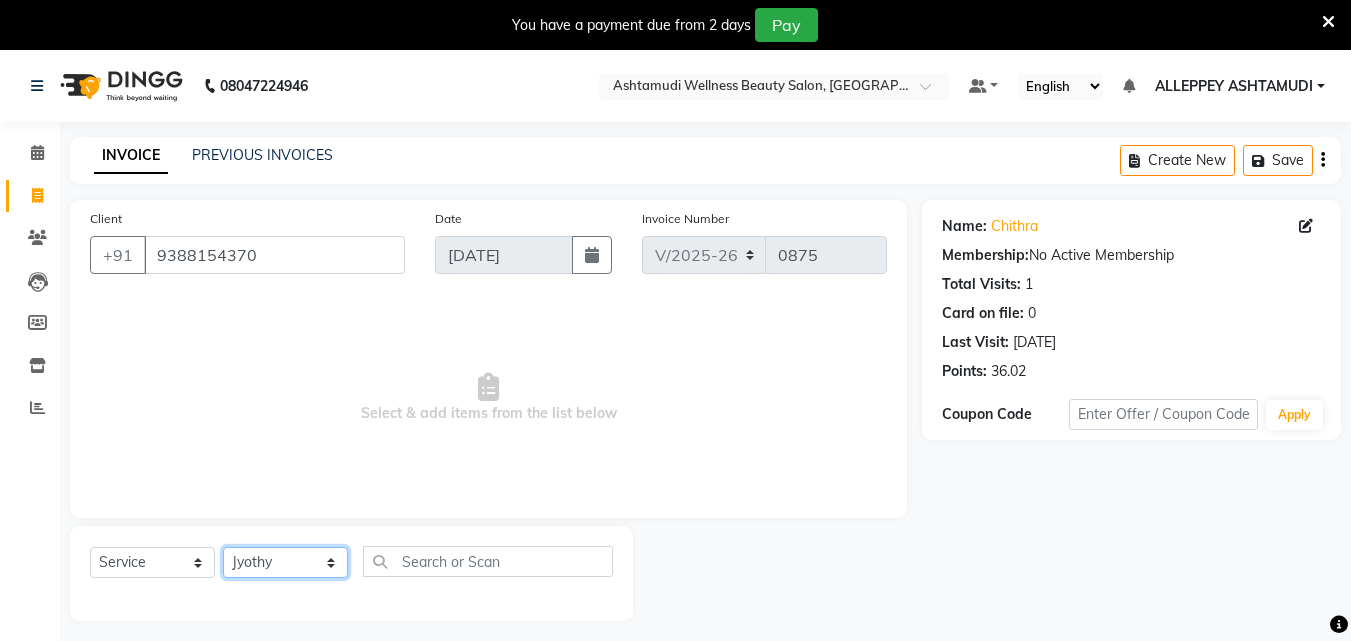 click on "Select Stylist ALLEPPEY ASHTAMUDI Jyothy [PERSON_NAME] [PERSON_NAME]" 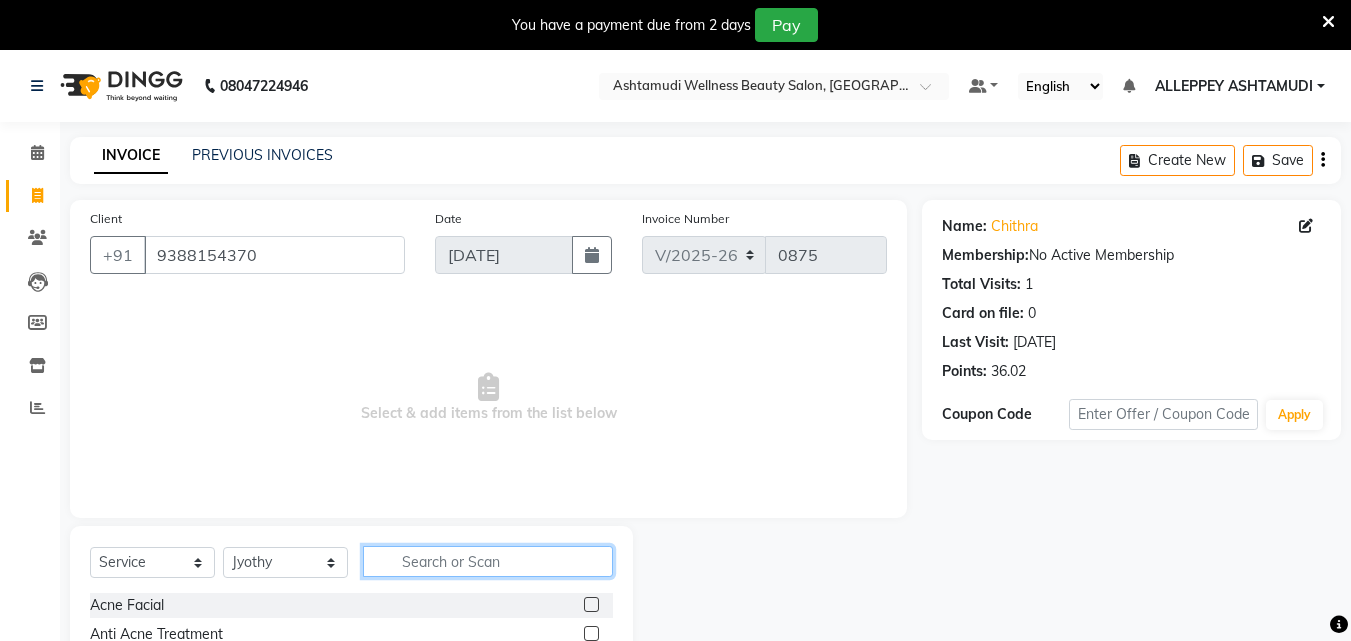 click 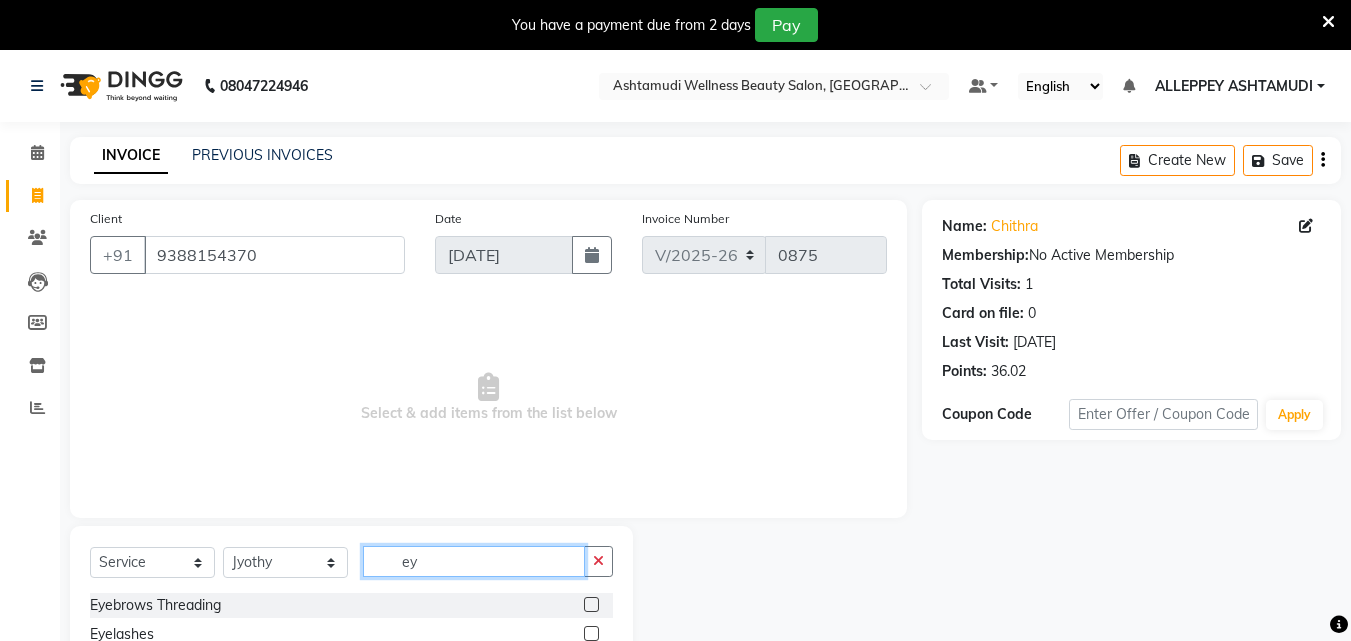 type on "ey" 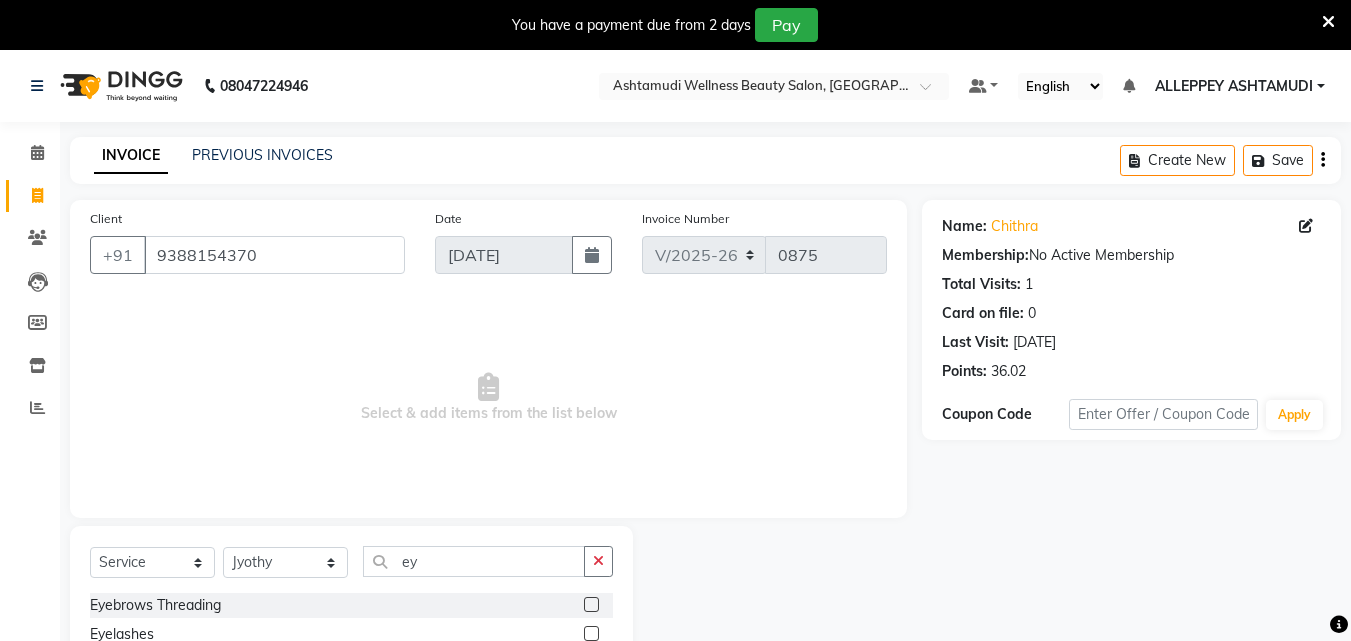 click on "Eyebrows Threading" 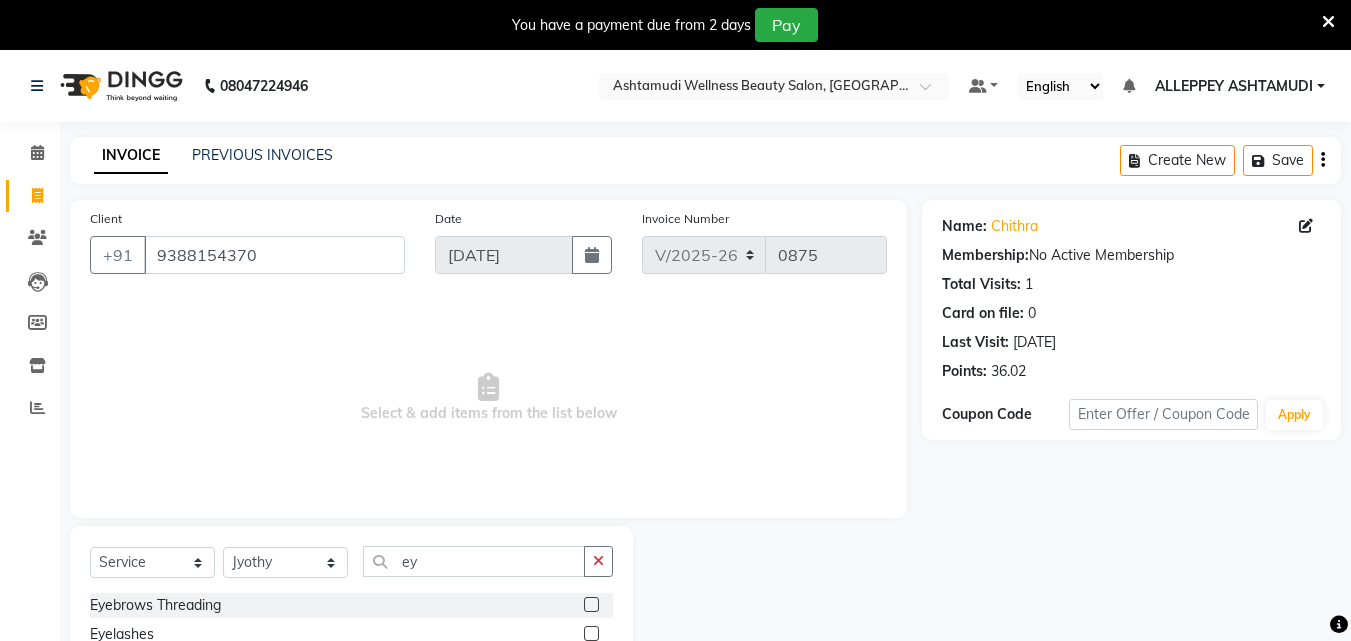 click 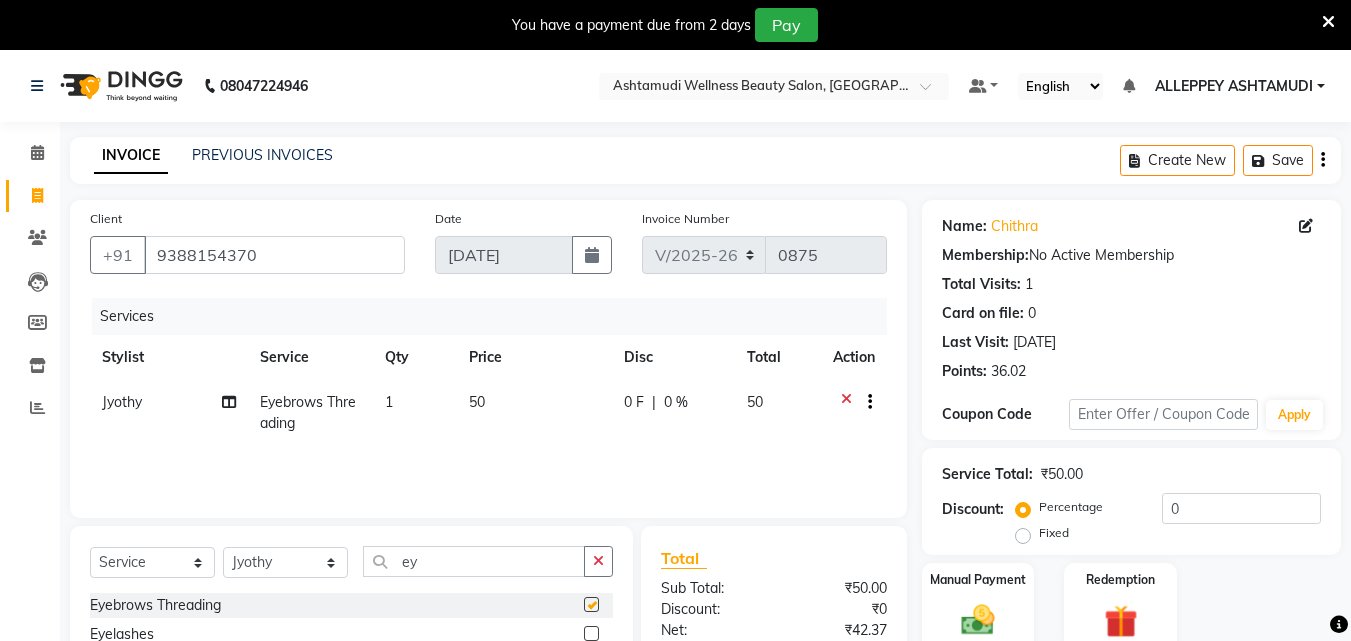 checkbox on "false" 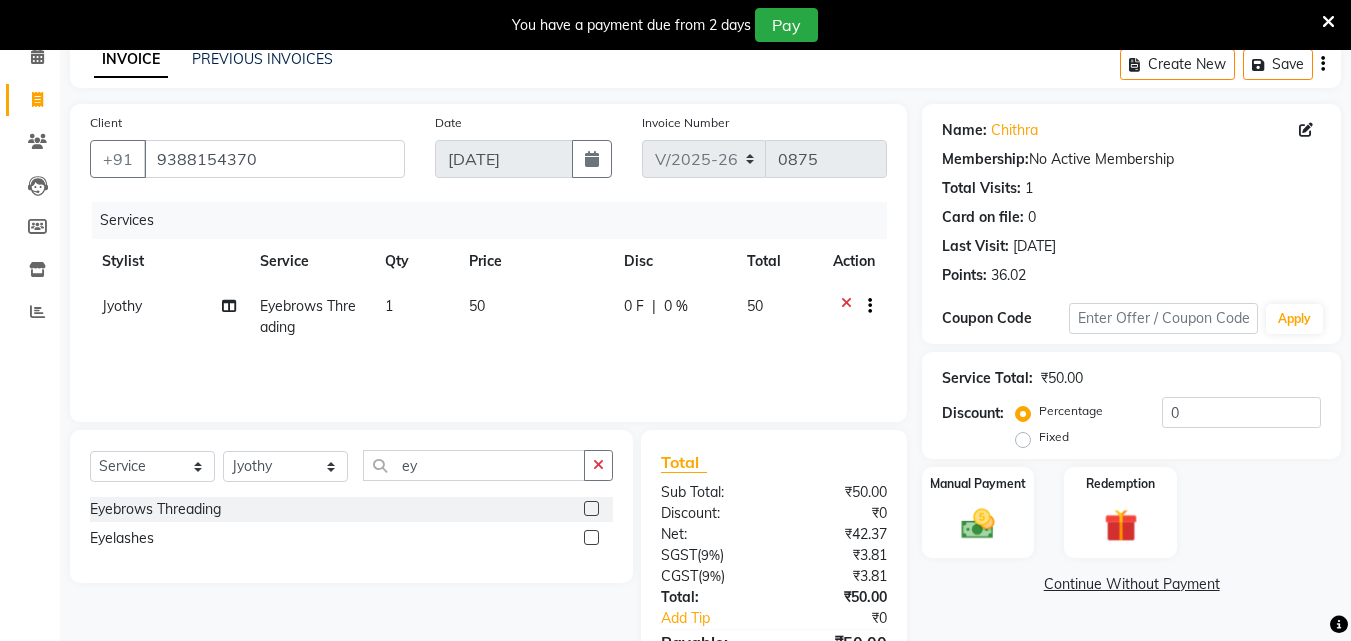 scroll, scrollTop: 209, scrollLeft: 0, axis: vertical 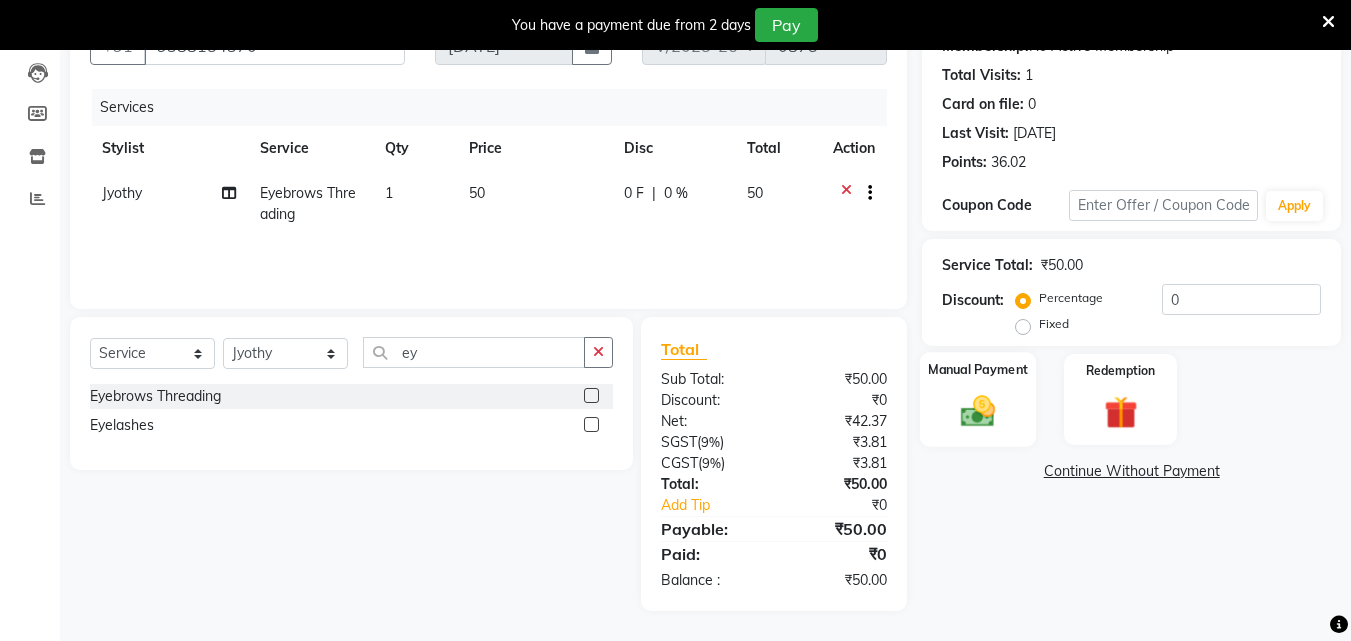 click on "Manual Payment" 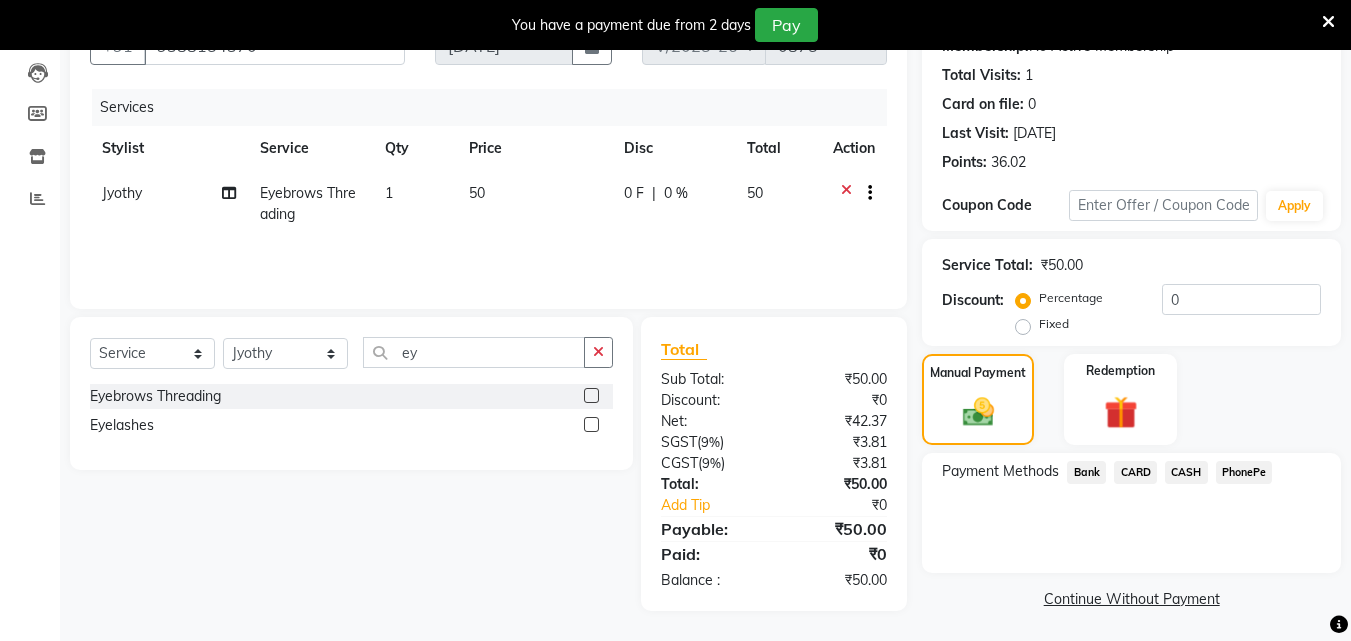 click on "CASH" 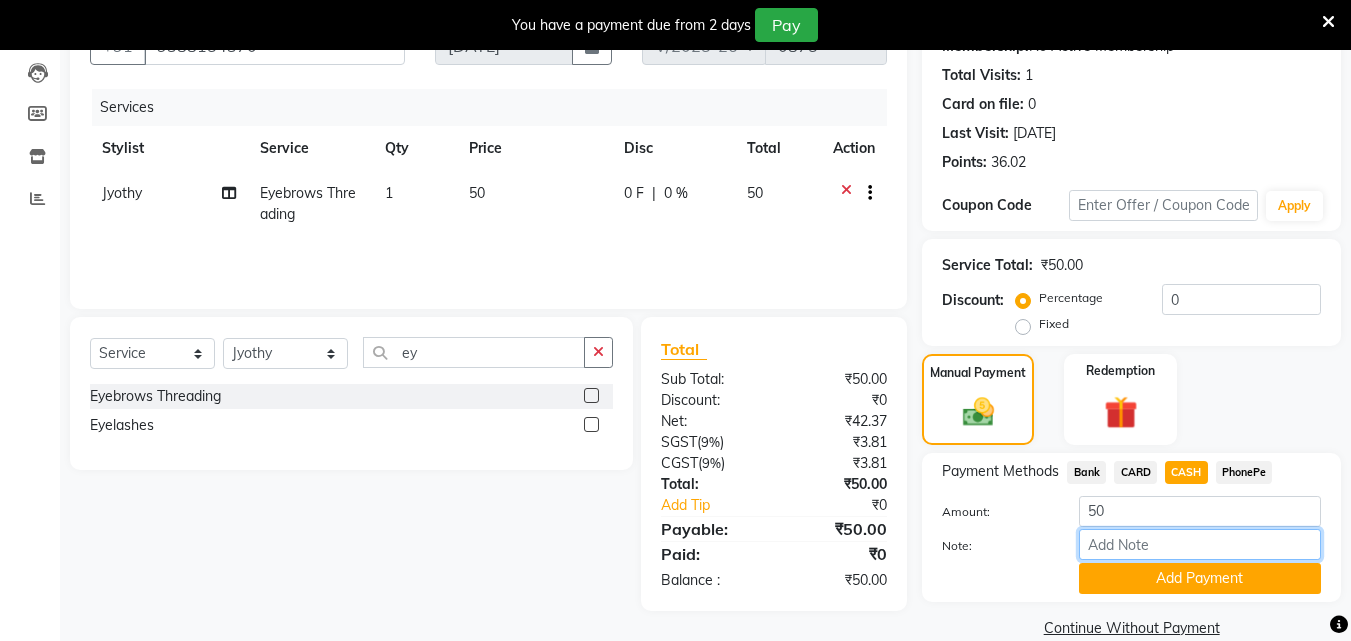 click on "Note:" at bounding box center (1200, 544) 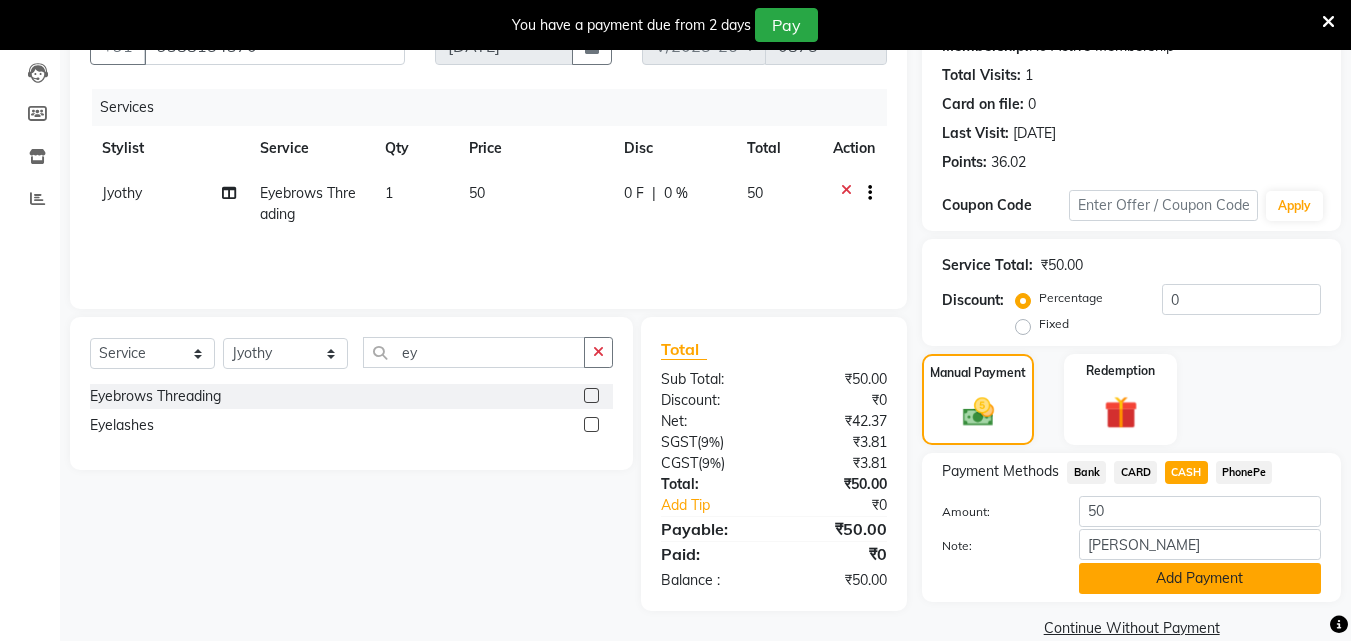 click on "Add Payment" 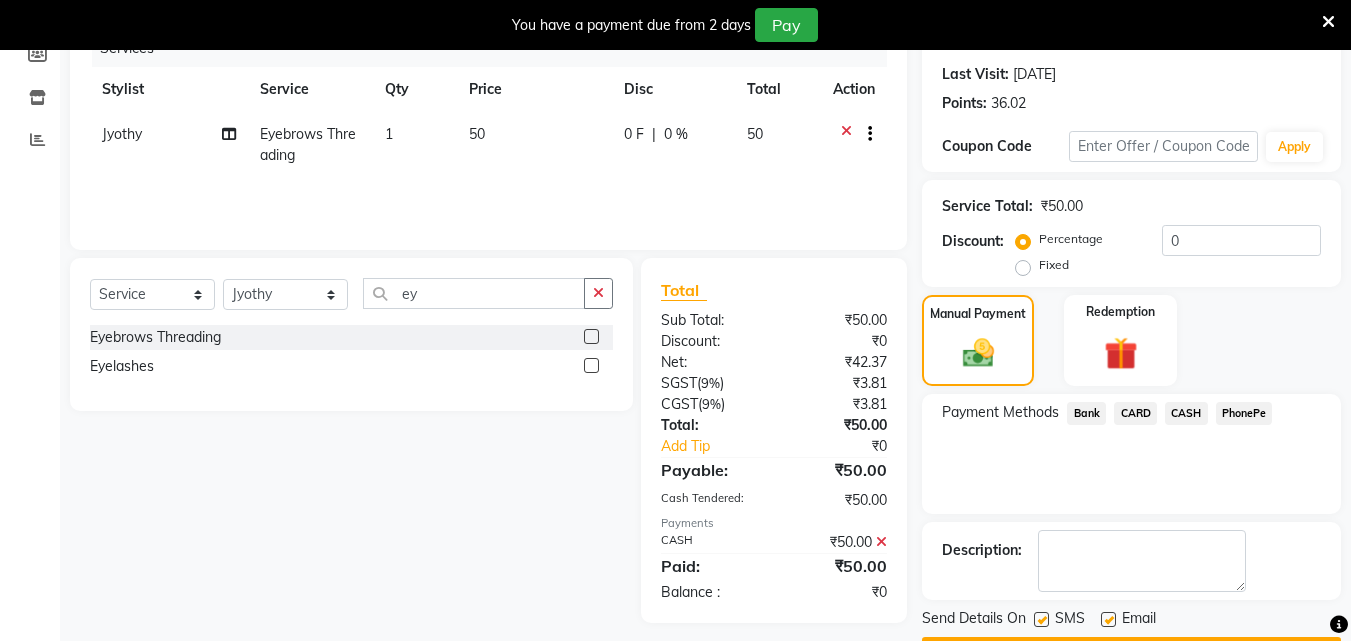 scroll, scrollTop: 325, scrollLeft: 0, axis: vertical 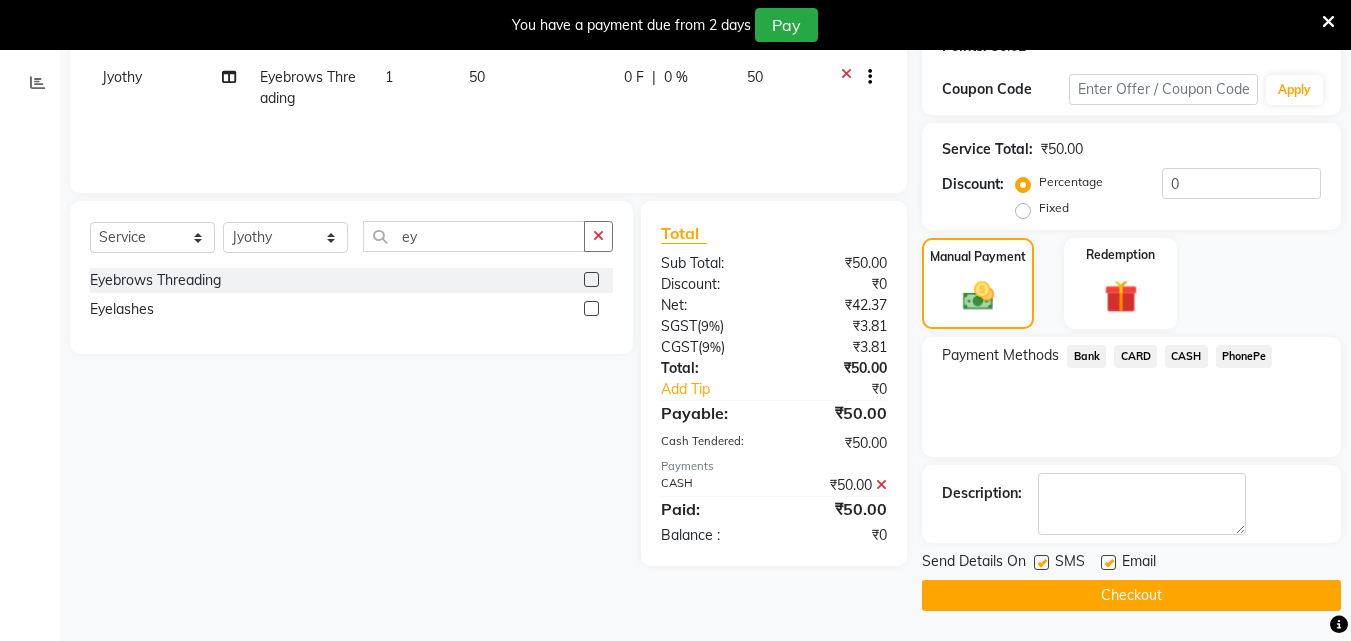 click on "Checkout" 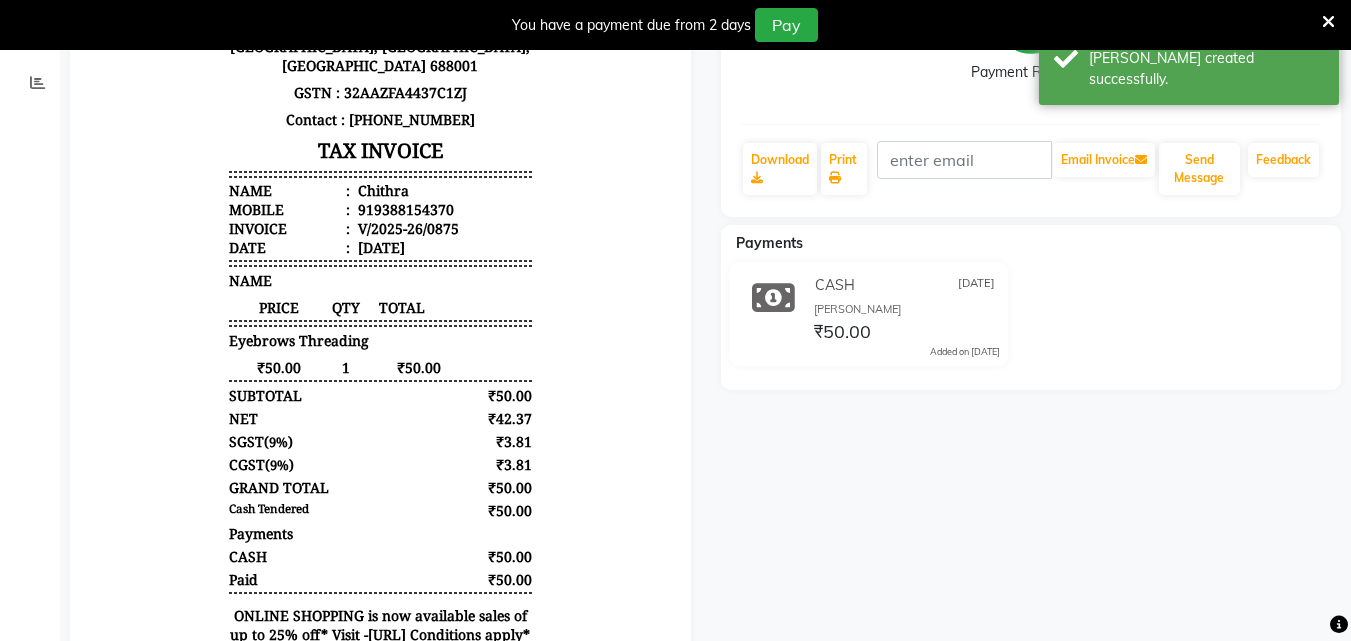 scroll, scrollTop: 0, scrollLeft: 0, axis: both 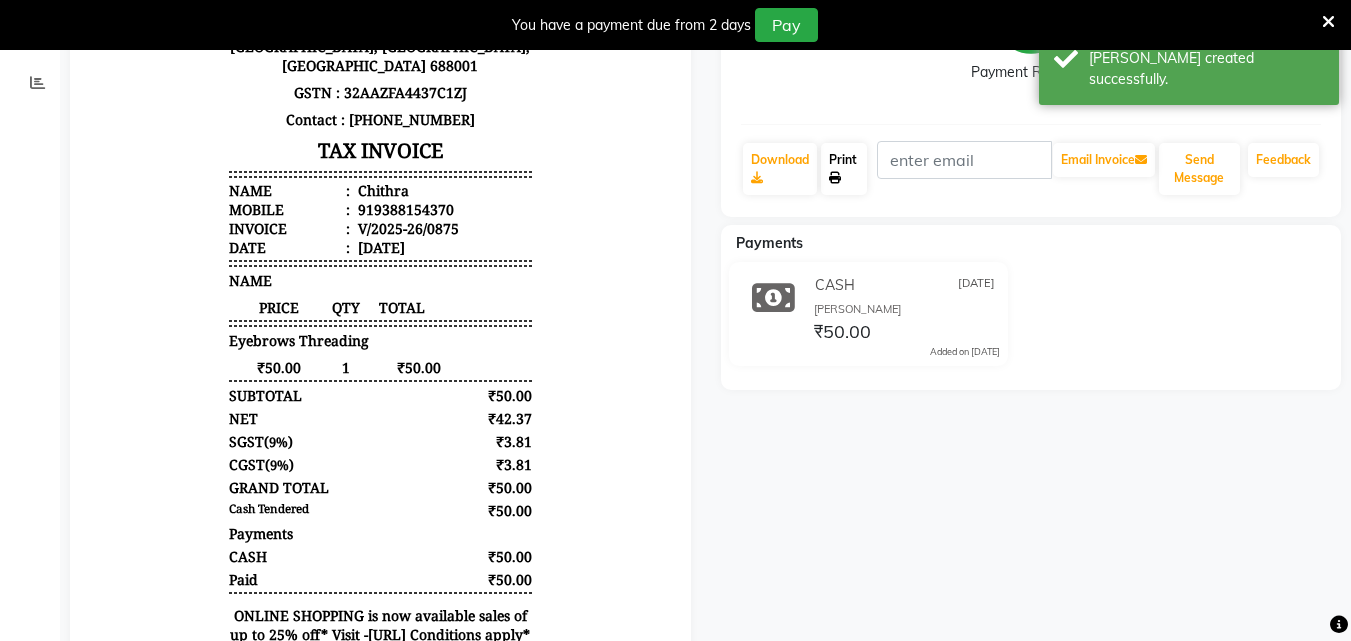 click on "Print" 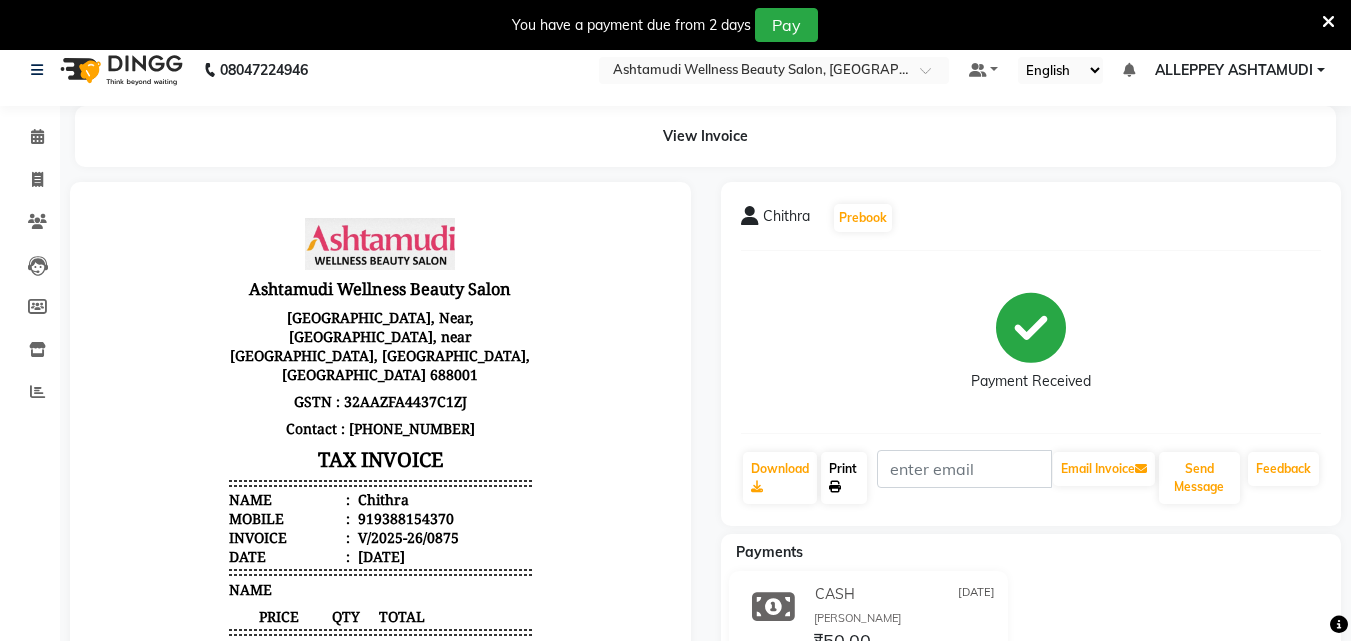 scroll, scrollTop: 0, scrollLeft: 0, axis: both 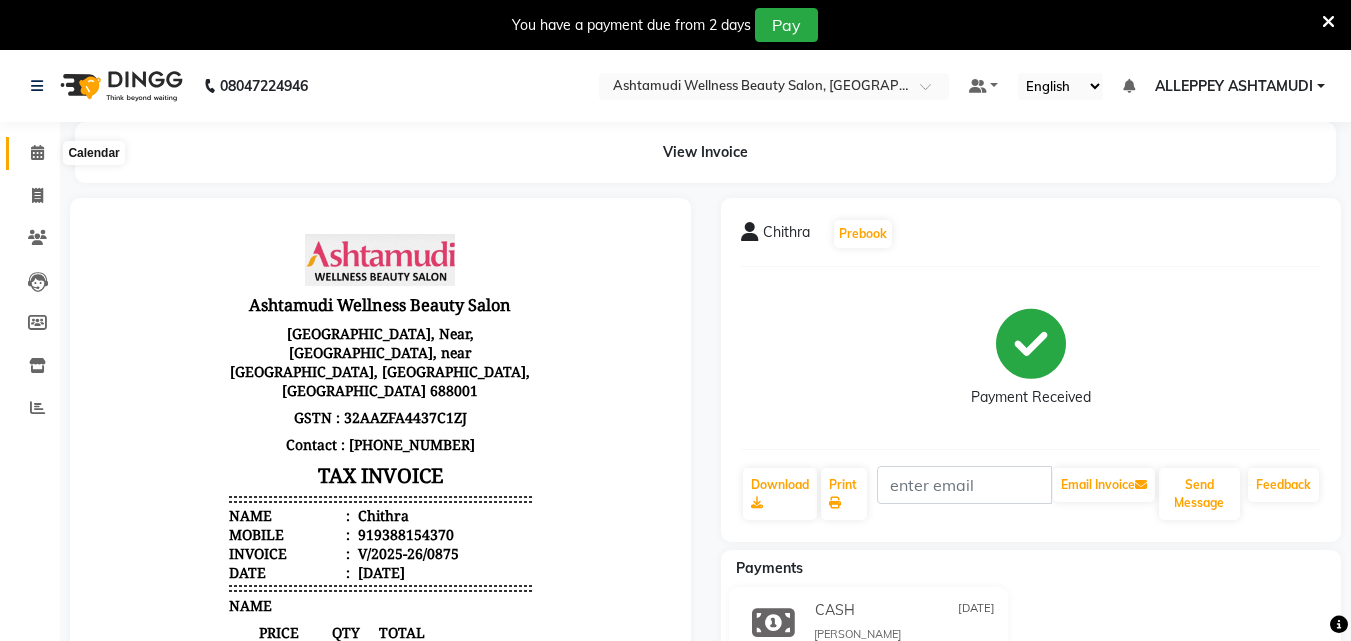 click 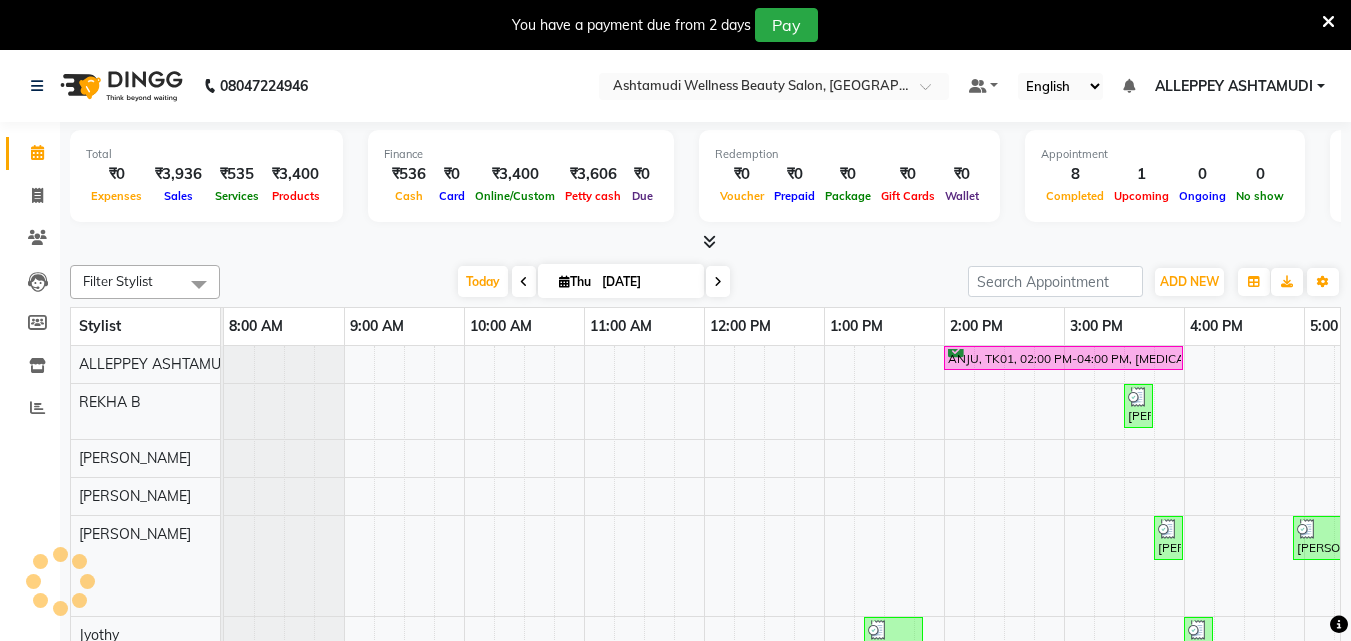 scroll, scrollTop: 0, scrollLeft: 0, axis: both 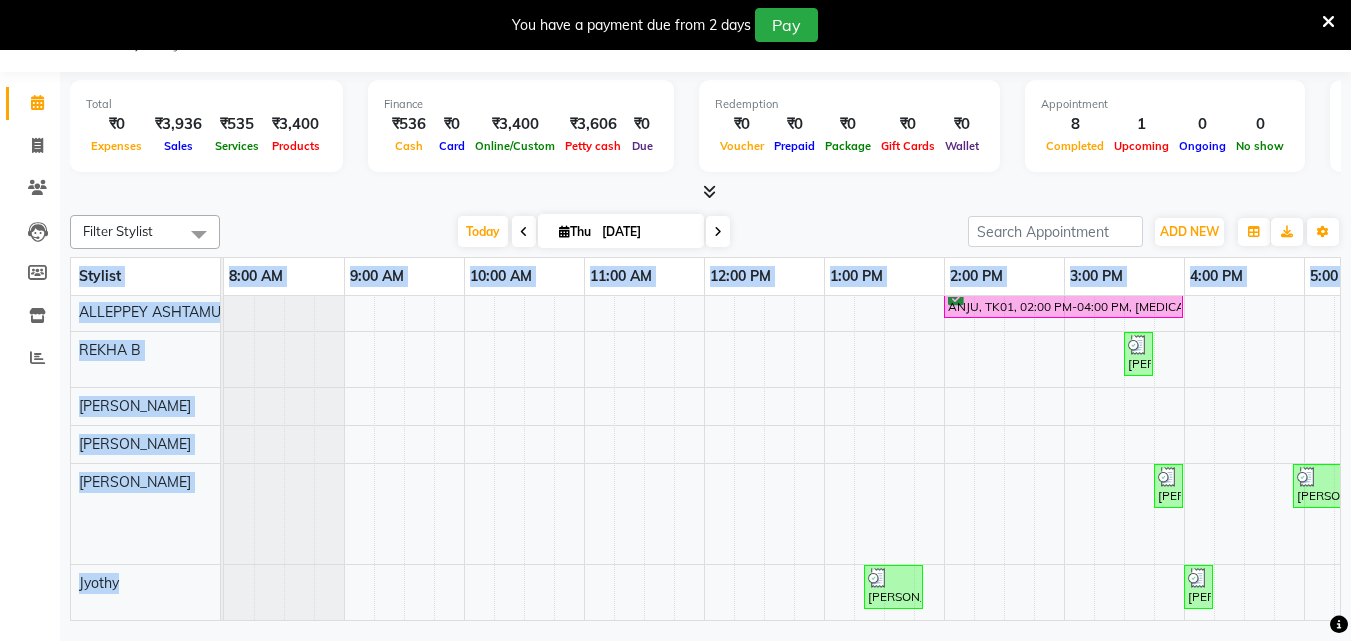 drag, startPoint x: 964, startPoint y: 624, endPoint x: 1019, endPoint y: 620, distance: 55.145264 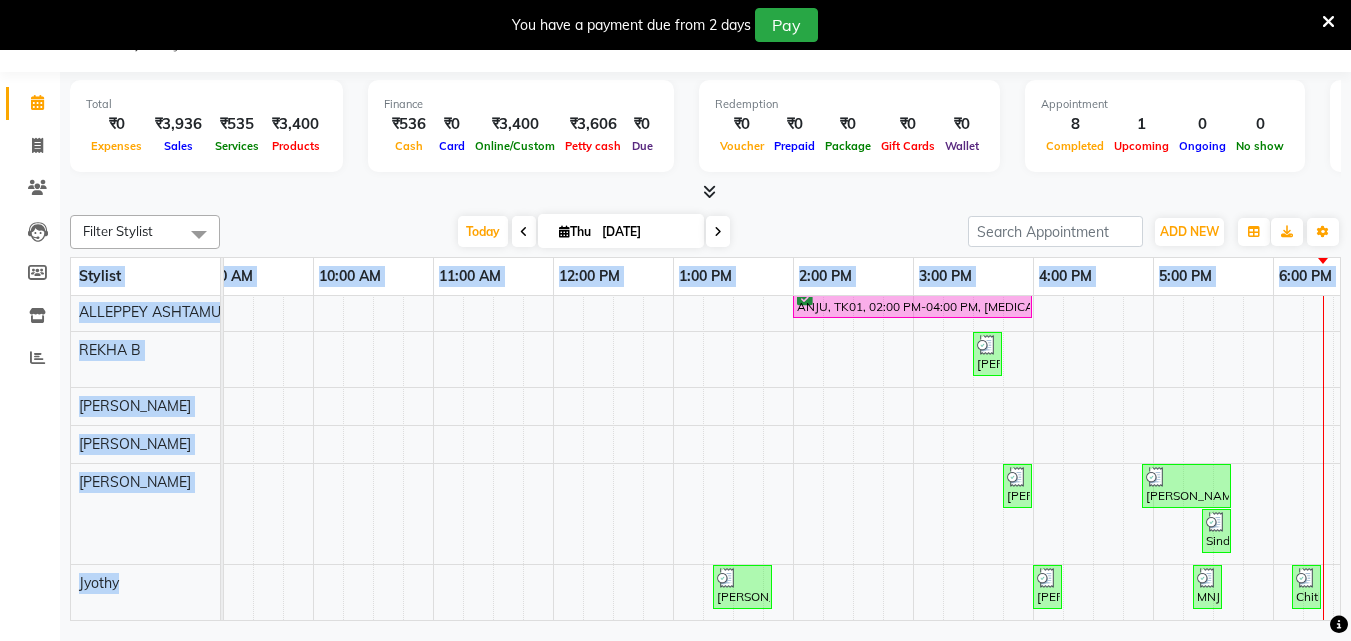 scroll, scrollTop: 17, scrollLeft: 305, axis: both 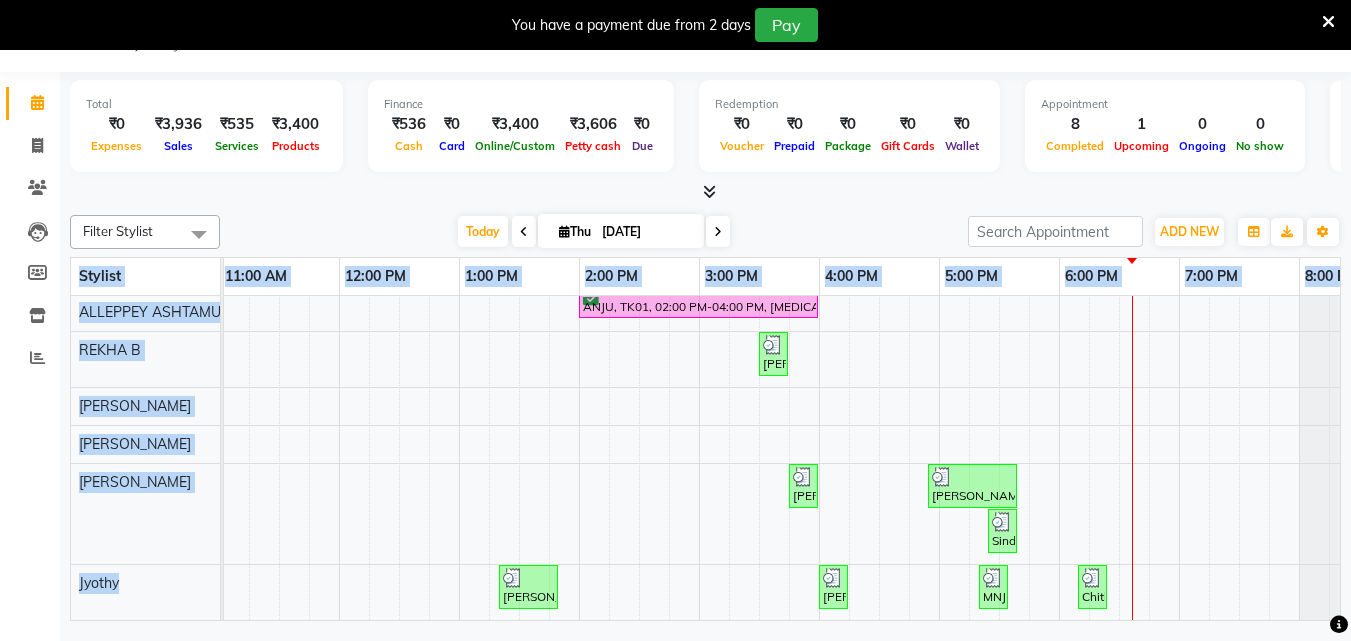 click on "ANJU, TK01, 02:00 PM-04:00 PM, BOTOX OFFER - ELBOW LENGTH     HANNA, TK03, 03:30 PM-03:45 PM, Eyebrows Threading     HANNA, TK03, 03:45 PM-04:00 PM, Eyebrows Threading     Rechana, TK05, 04:55 PM-05:40 PM, Eyebrows Threading,Upper Lip Threading     Sindhu, TK06, 05:25 PM-05:40 PM, Eyebrows Threading     shalu, TK02, 01:20 PM-01:50 PM, Eyebrows Threading,Forehead Threading     HANNA, TK03, 04:00 PM-04:15 PM, Eyebrows Threading     MNJUSHA, TK04, 05:20 PM-05:35 PM, Eyebrows Threading     Chithra, TK07, 06:10 PM-06:25 PM, Eyebrows Threading" at bounding box center [639, 457] 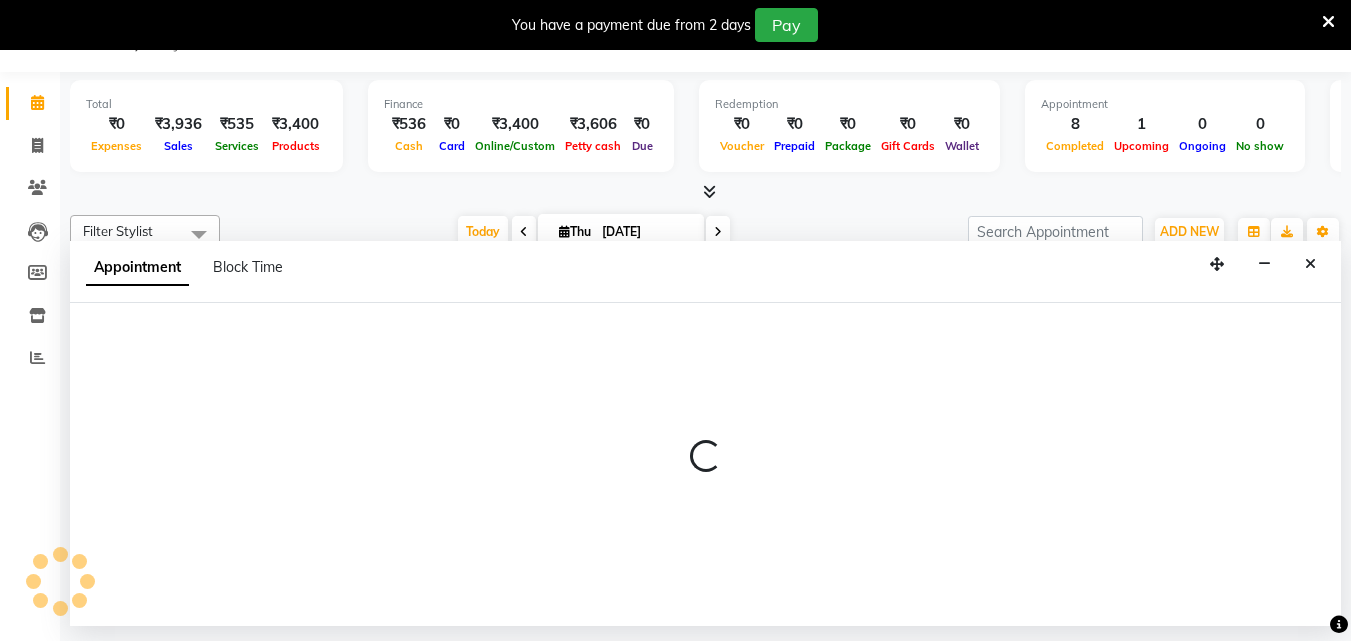 select on "80964" 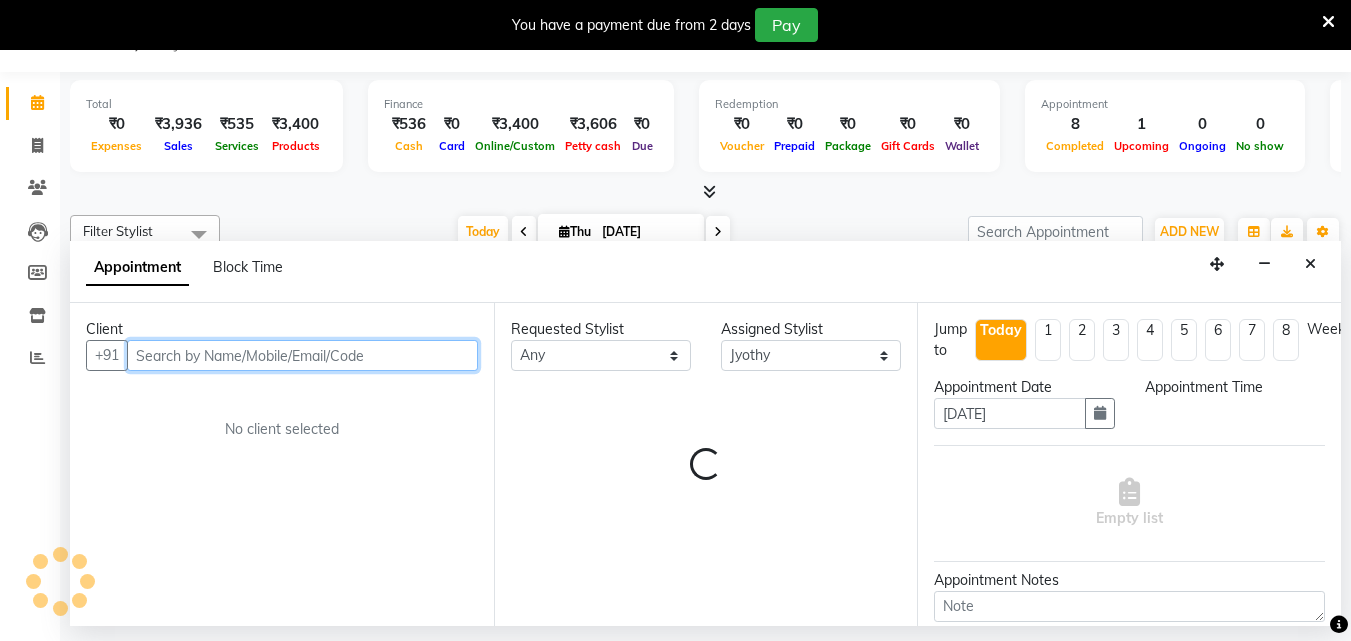 select on "1140" 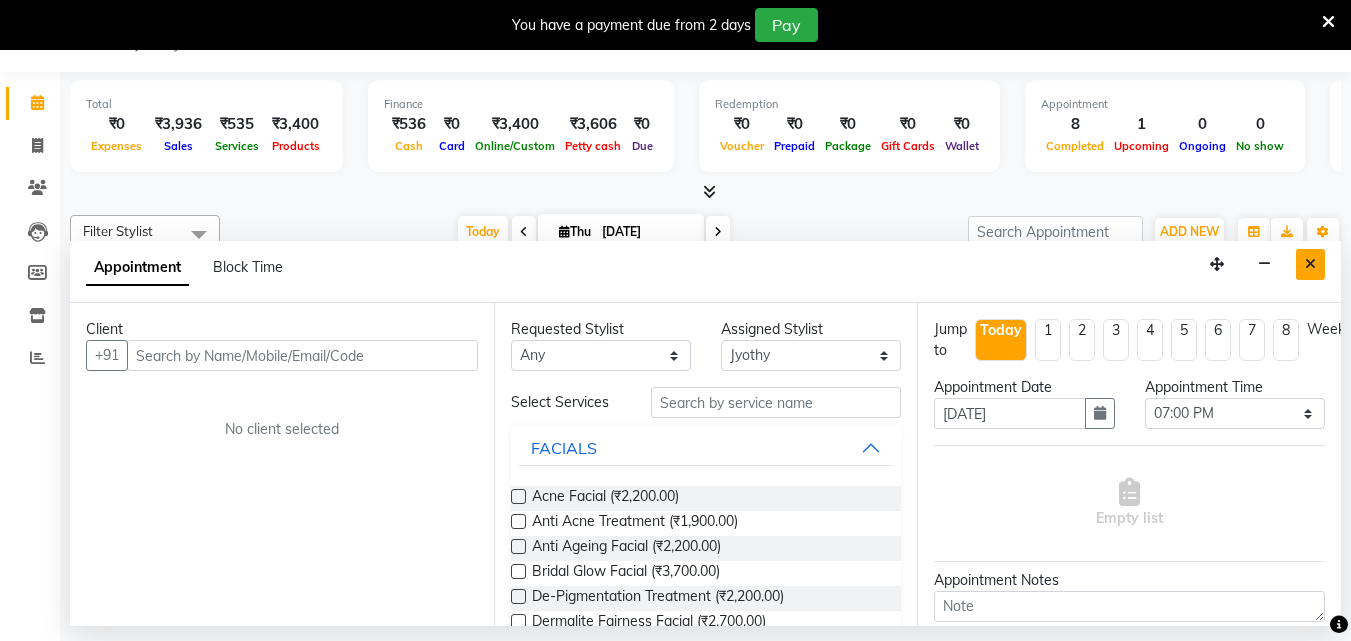 click at bounding box center (1310, 264) 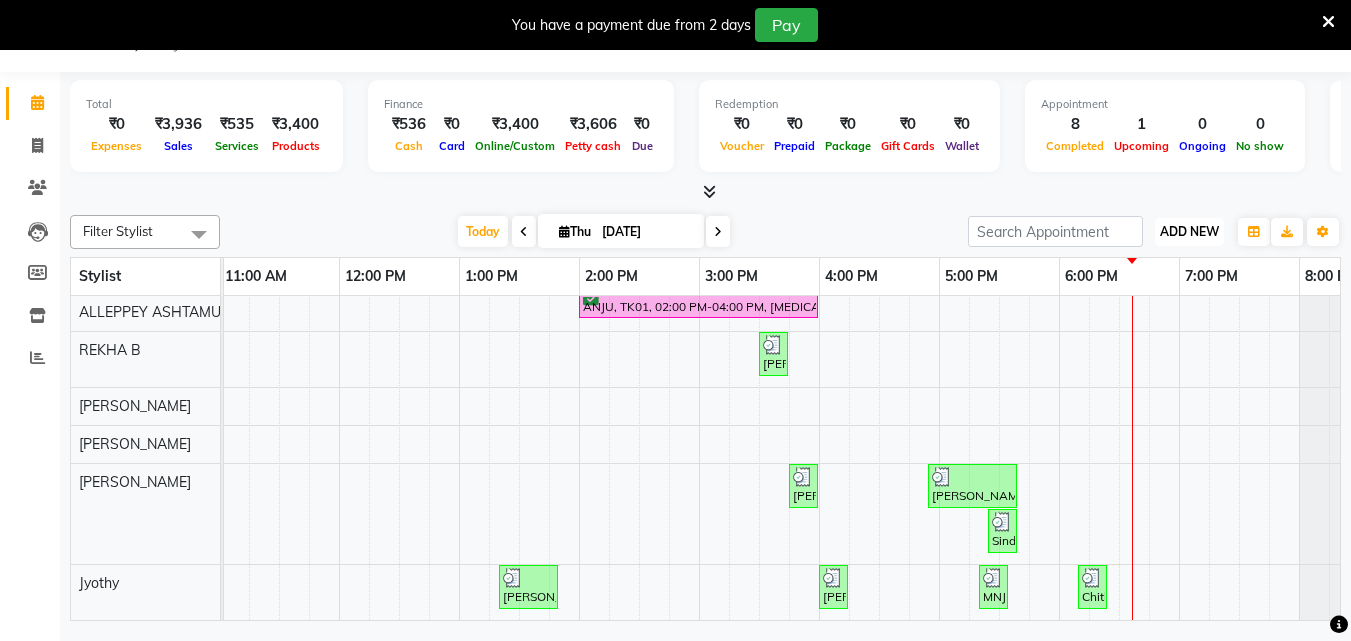 click on "ADD NEW" at bounding box center [1189, 231] 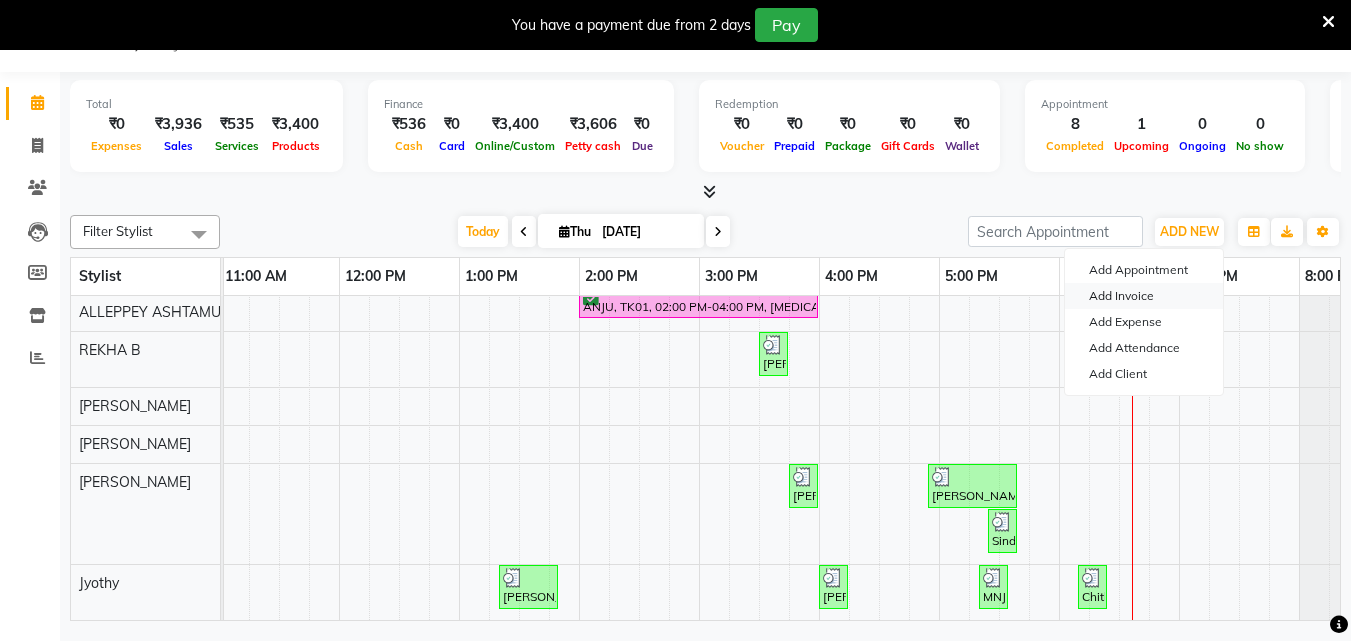 click on "Add Invoice" at bounding box center [1144, 296] 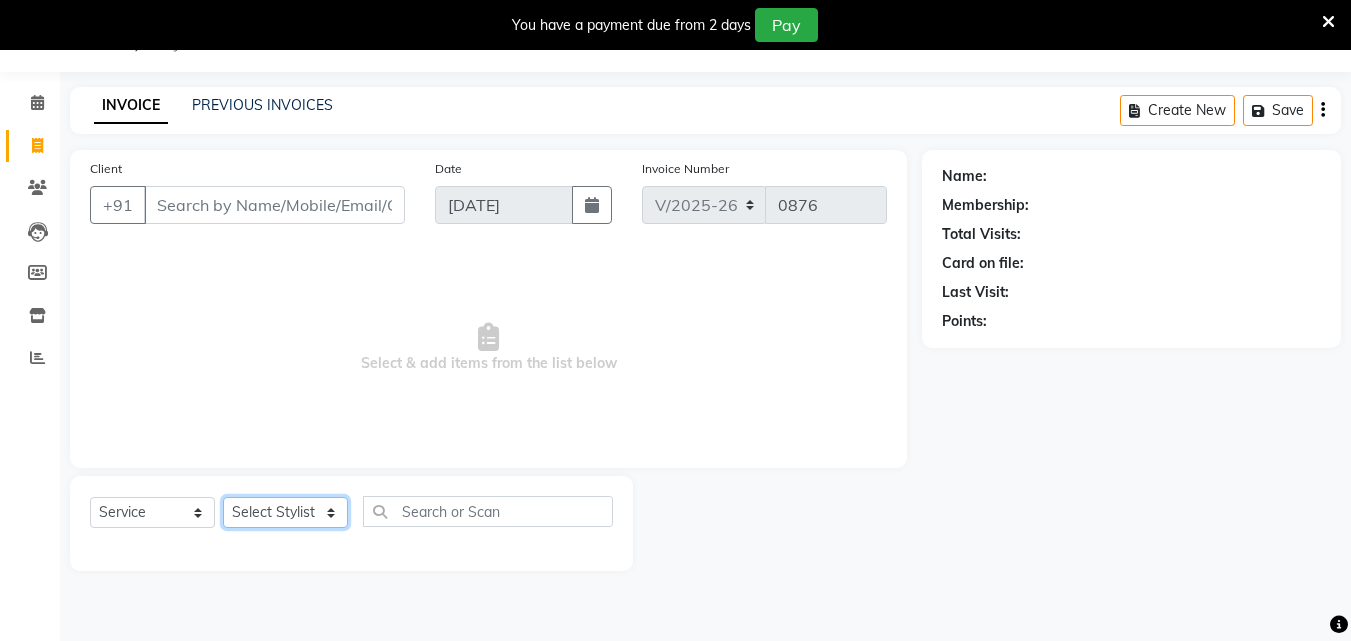 click on "Select Stylist ALLEPPEY ASHTAMUDI Jyothy [PERSON_NAME] [PERSON_NAME]" 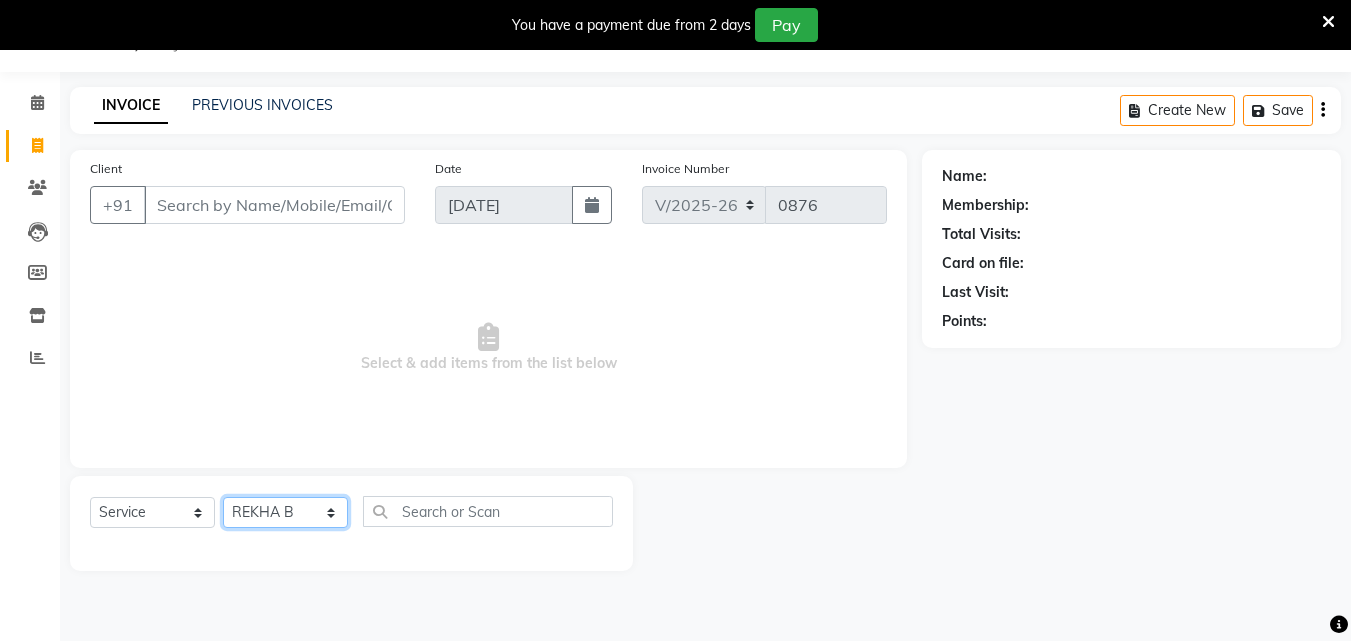 click on "Select Stylist ALLEPPEY ASHTAMUDI Jyothy [PERSON_NAME] [PERSON_NAME]" 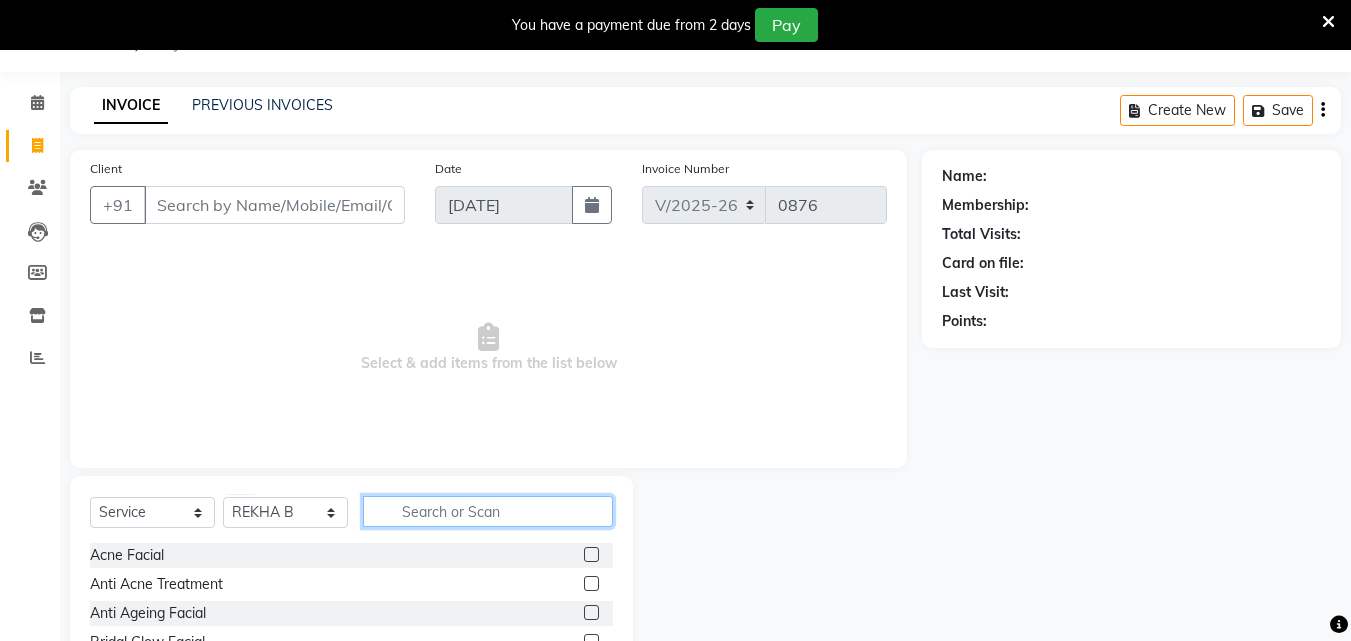 click 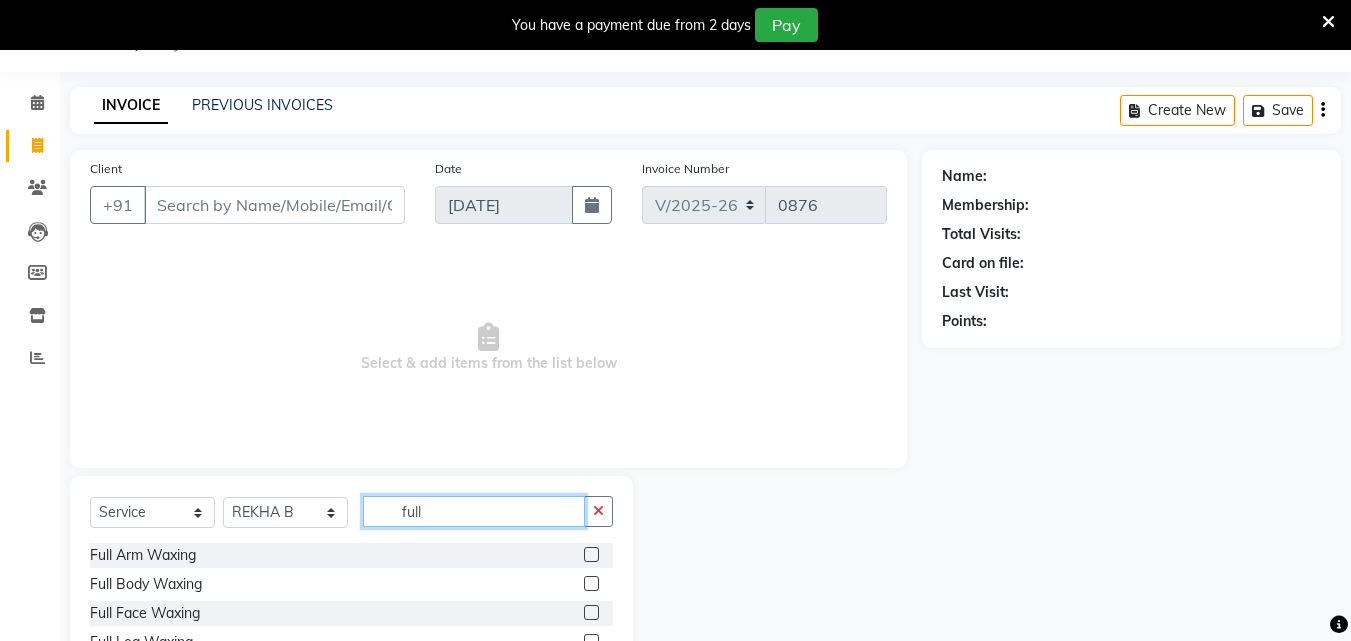 type on "full" 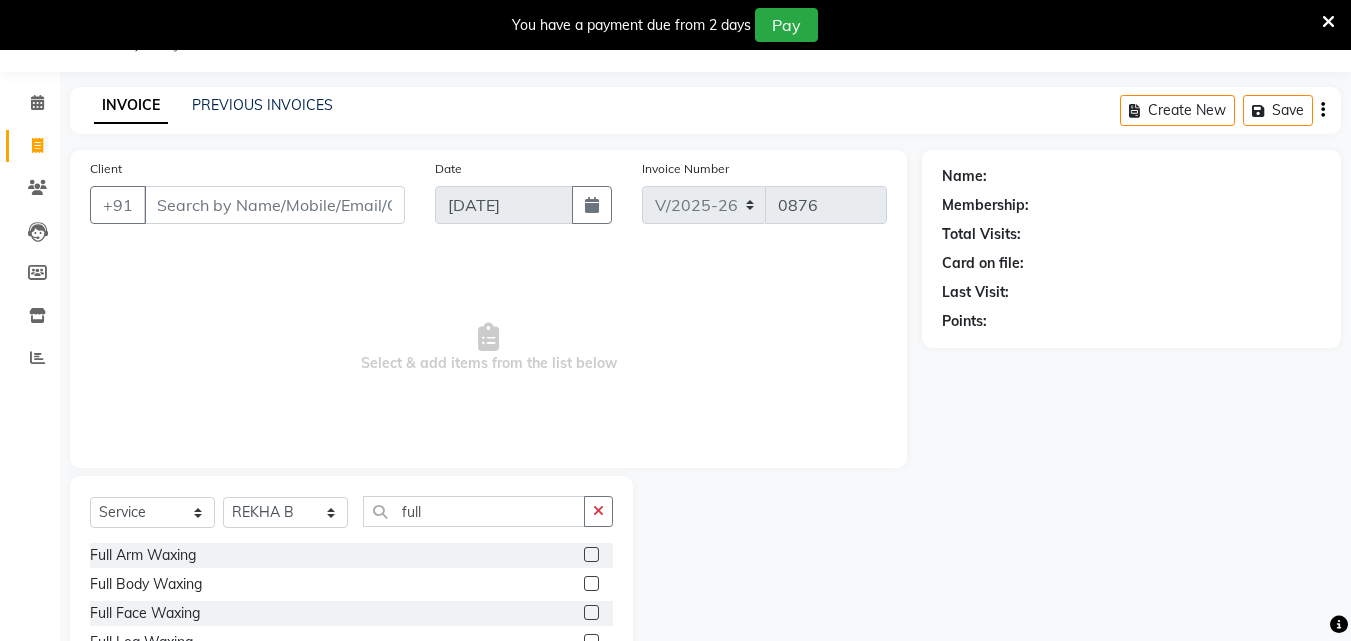 click 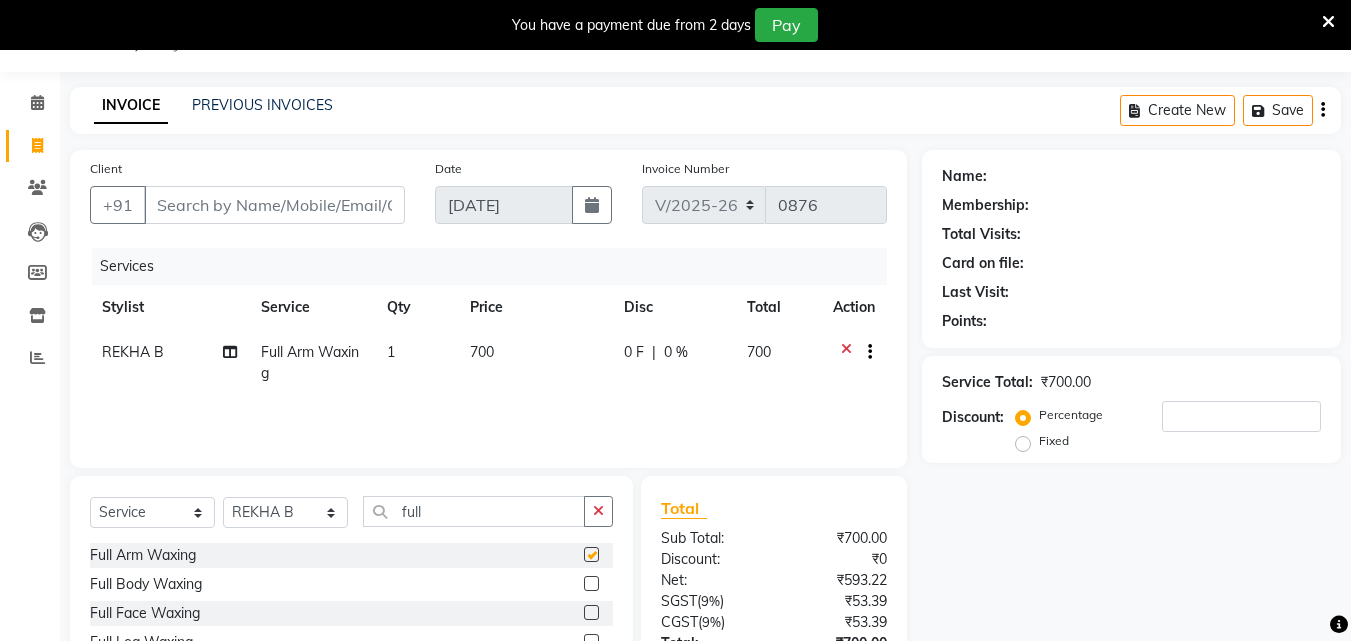 checkbox on "false" 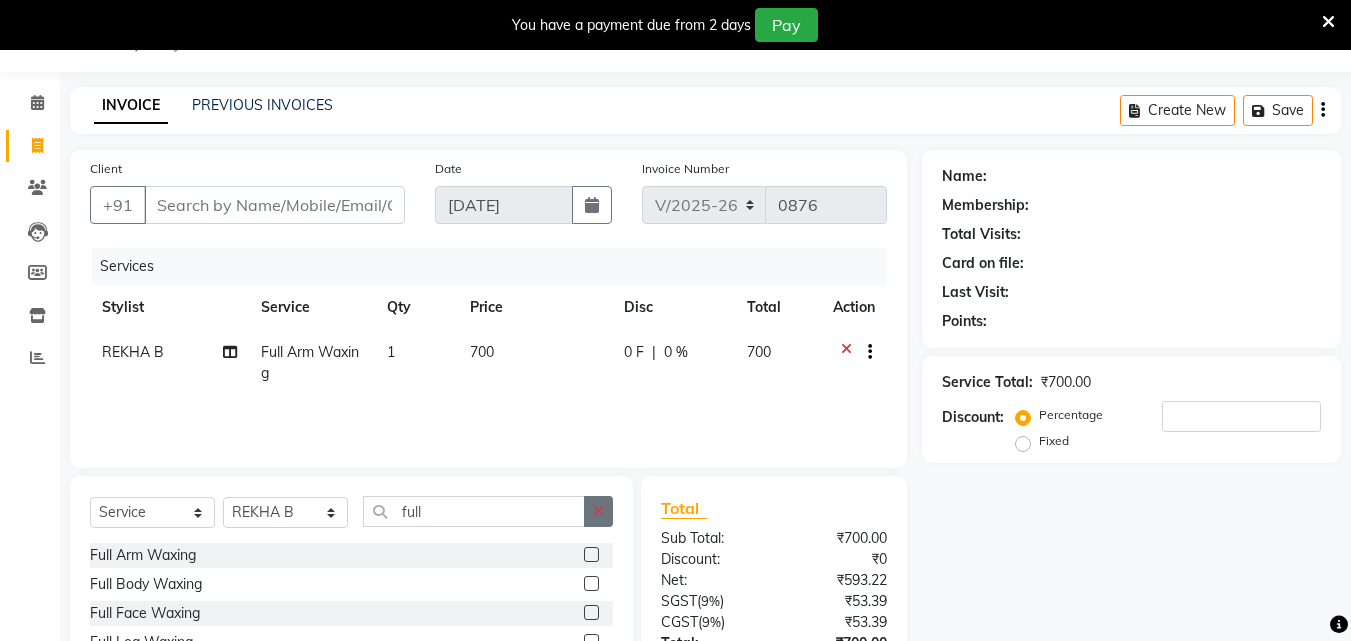 click 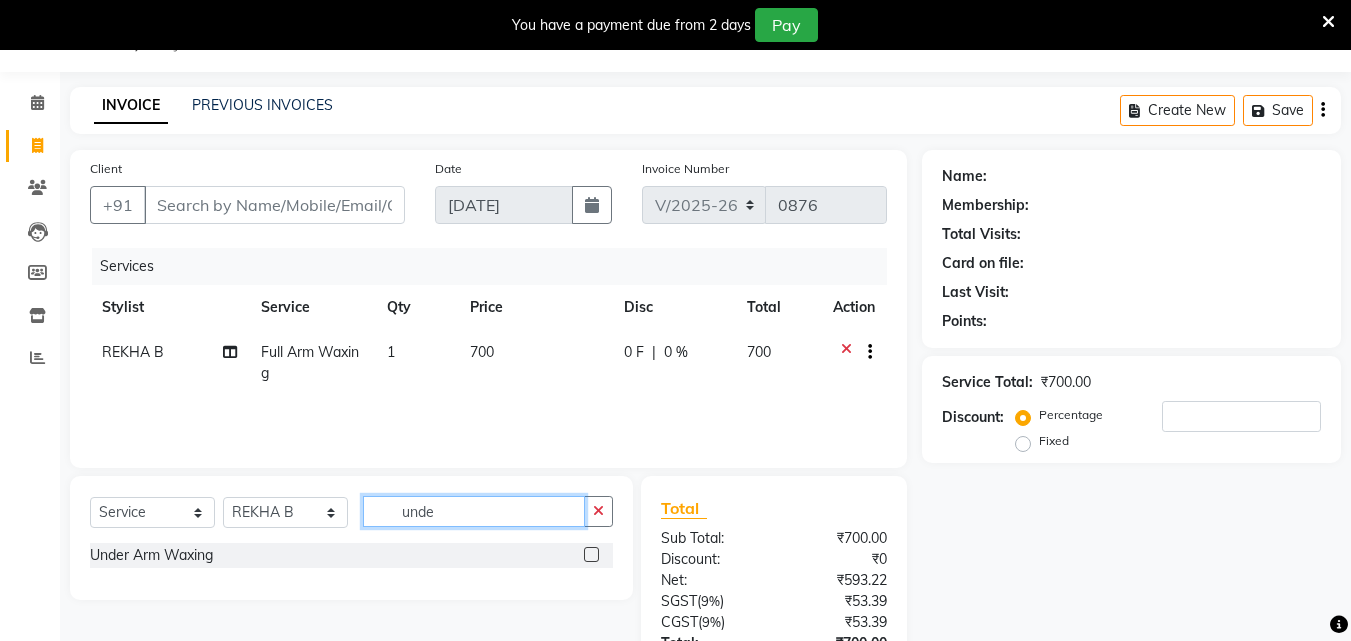type on "unde" 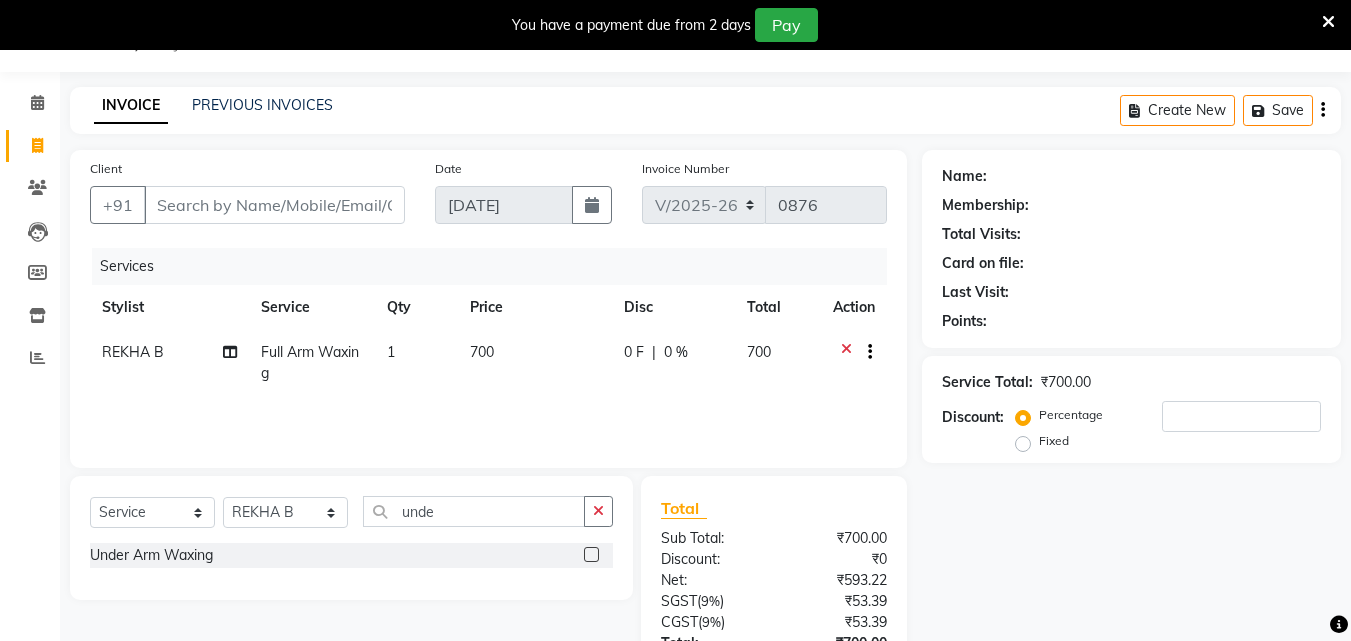 click 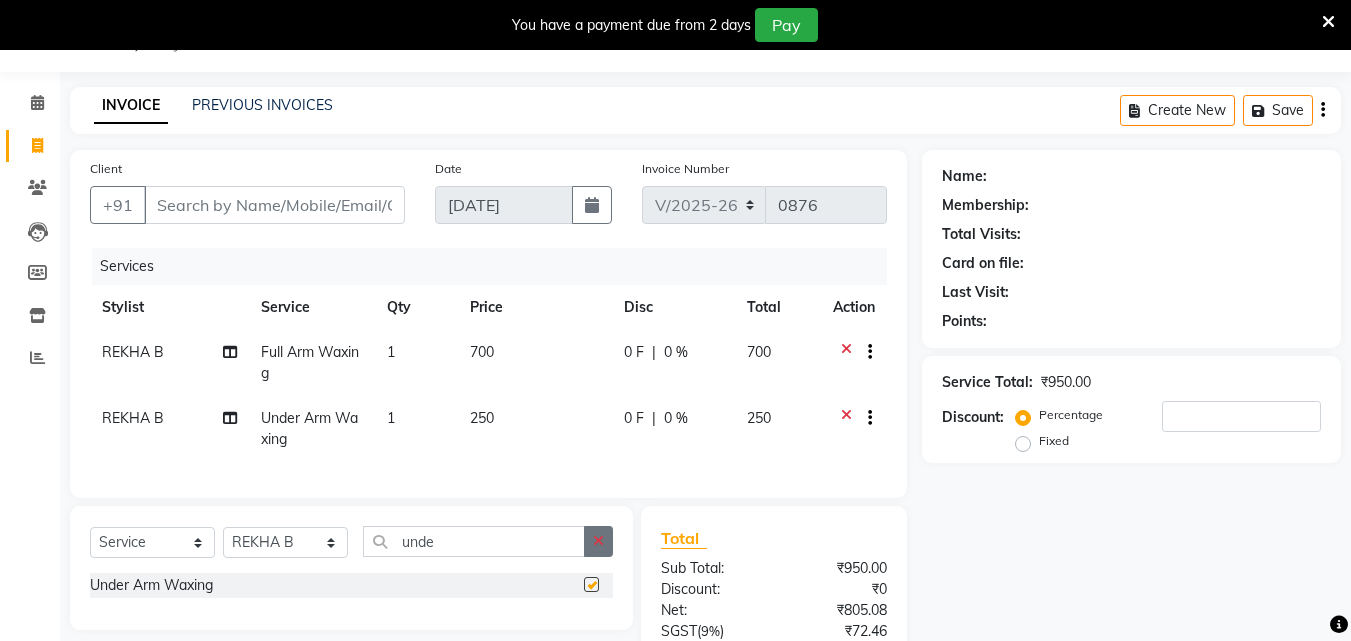 checkbox on "false" 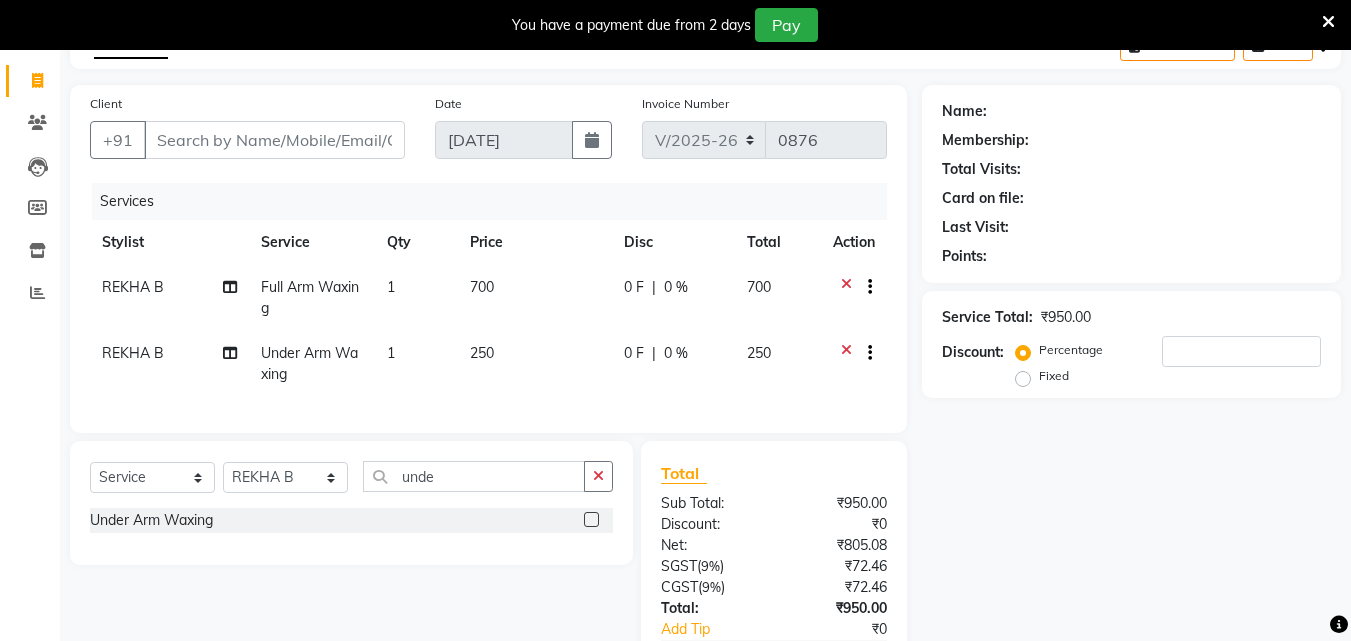 scroll, scrollTop: 150, scrollLeft: 0, axis: vertical 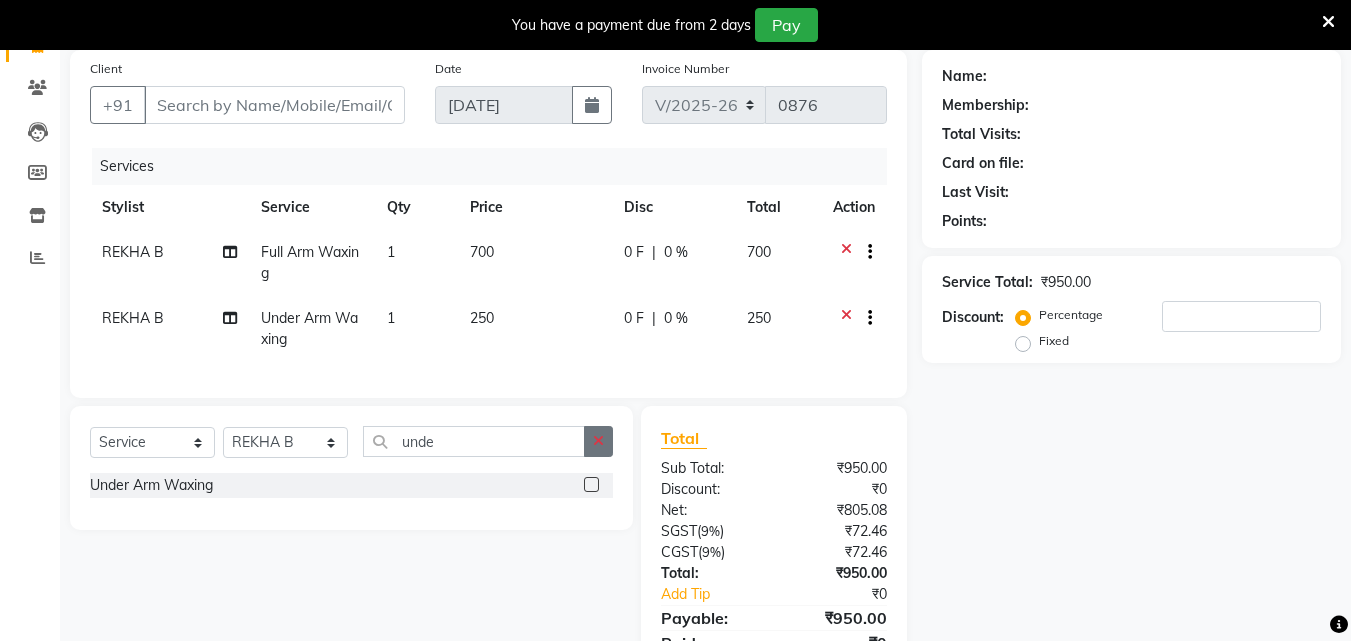 click 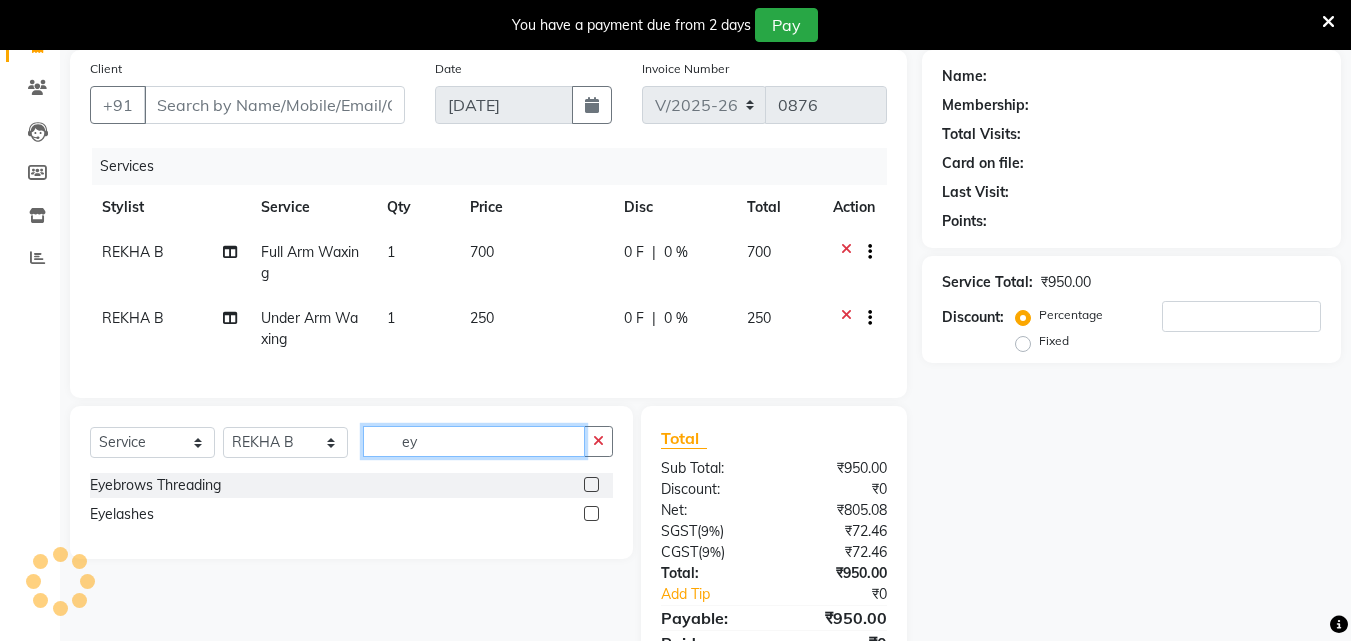 type on "ey" 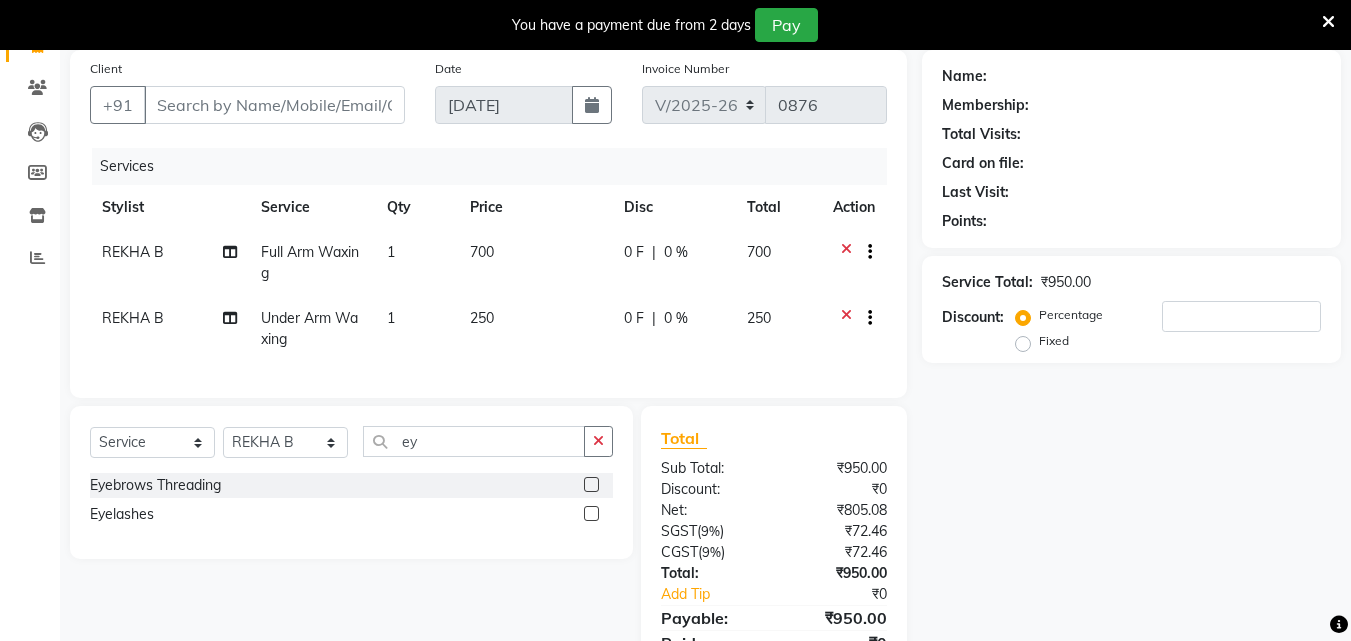 click 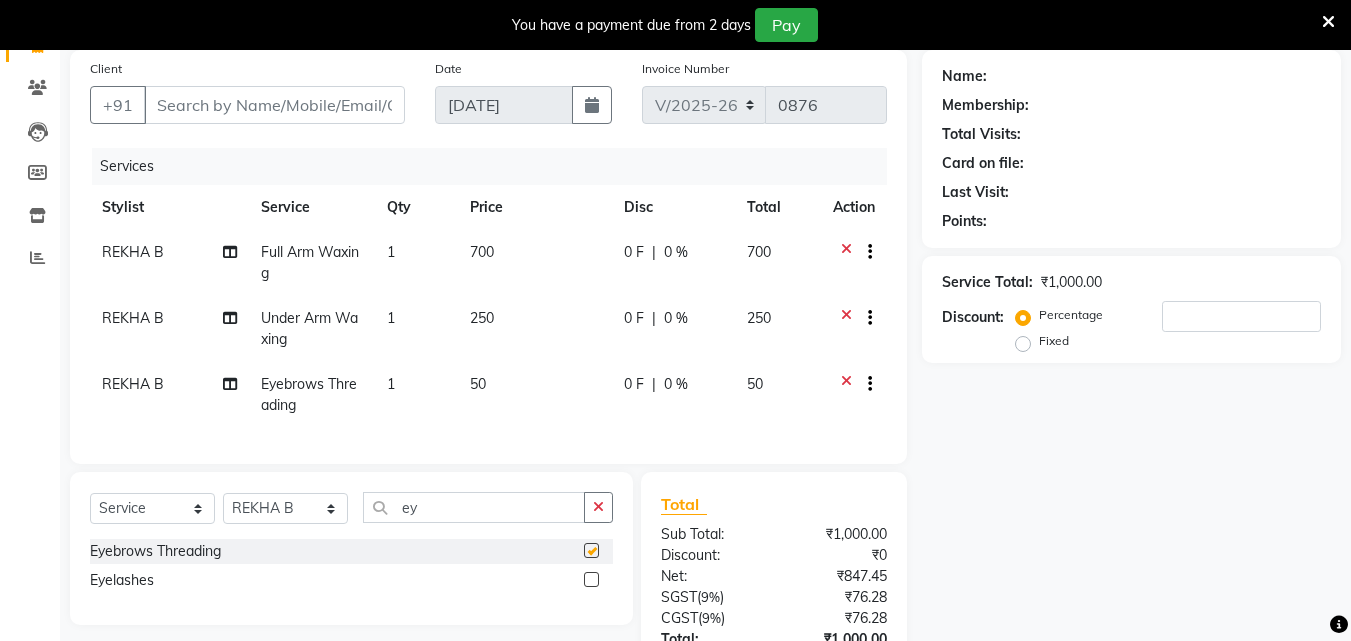 checkbox on "false" 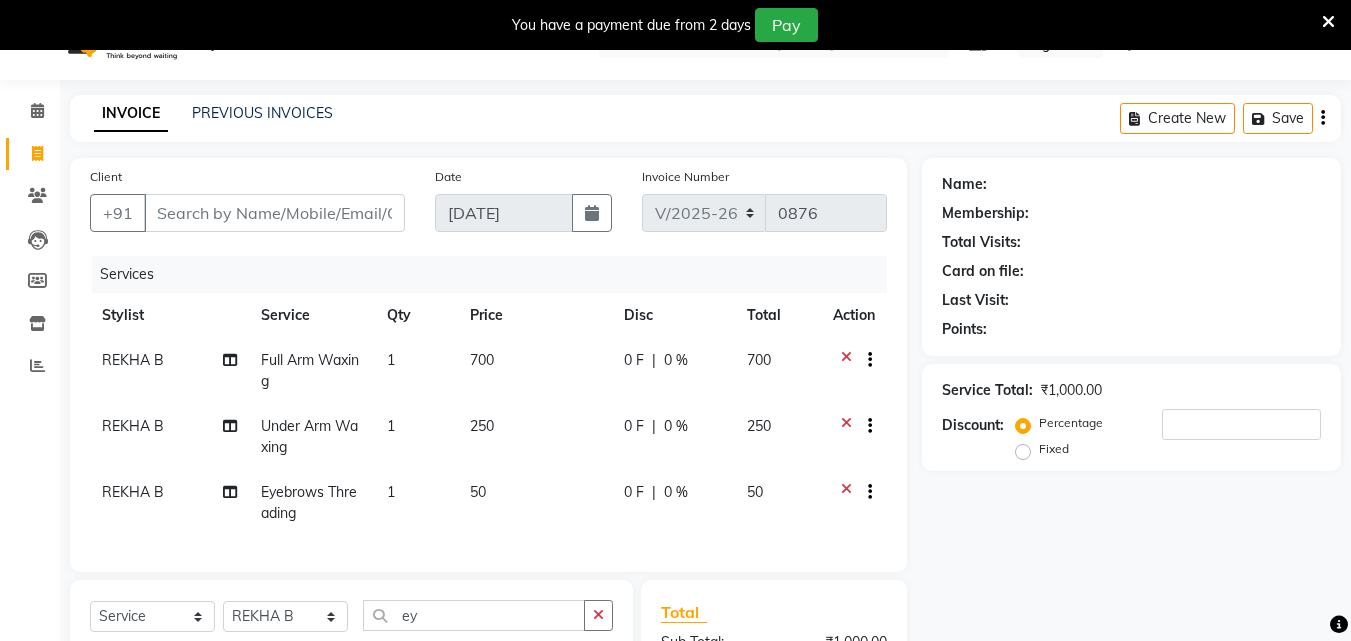 scroll, scrollTop: 0, scrollLeft: 0, axis: both 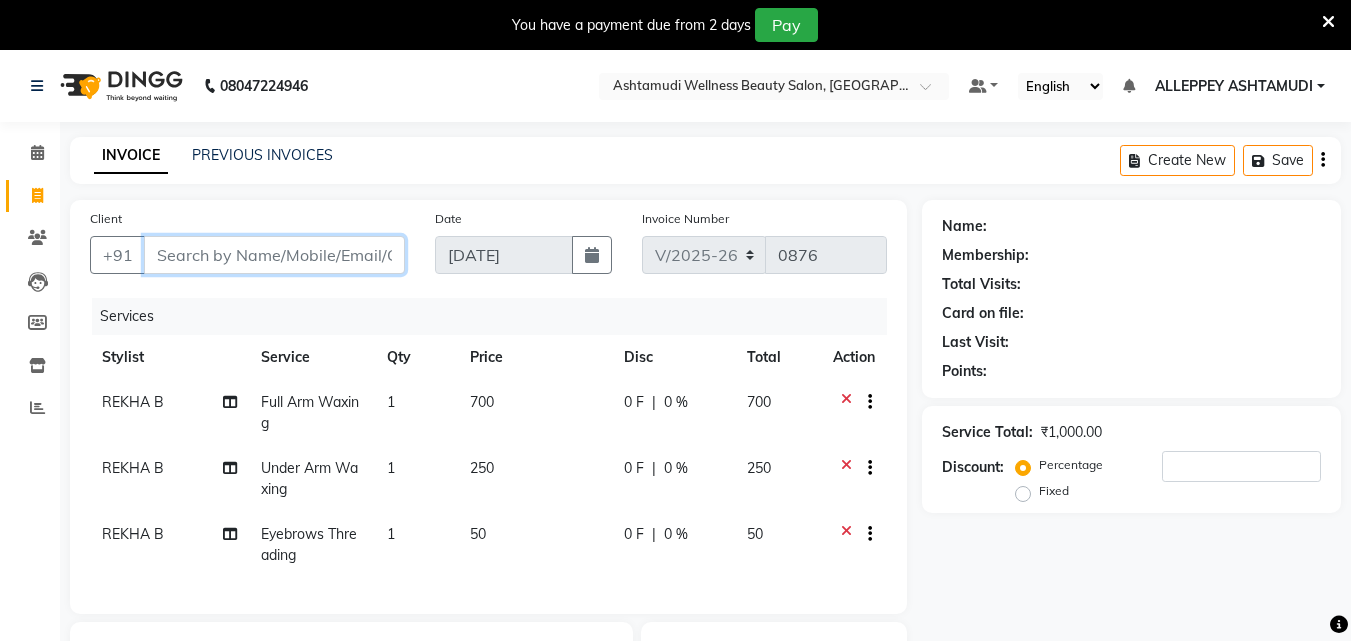 click on "Client" at bounding box center (274, 255) 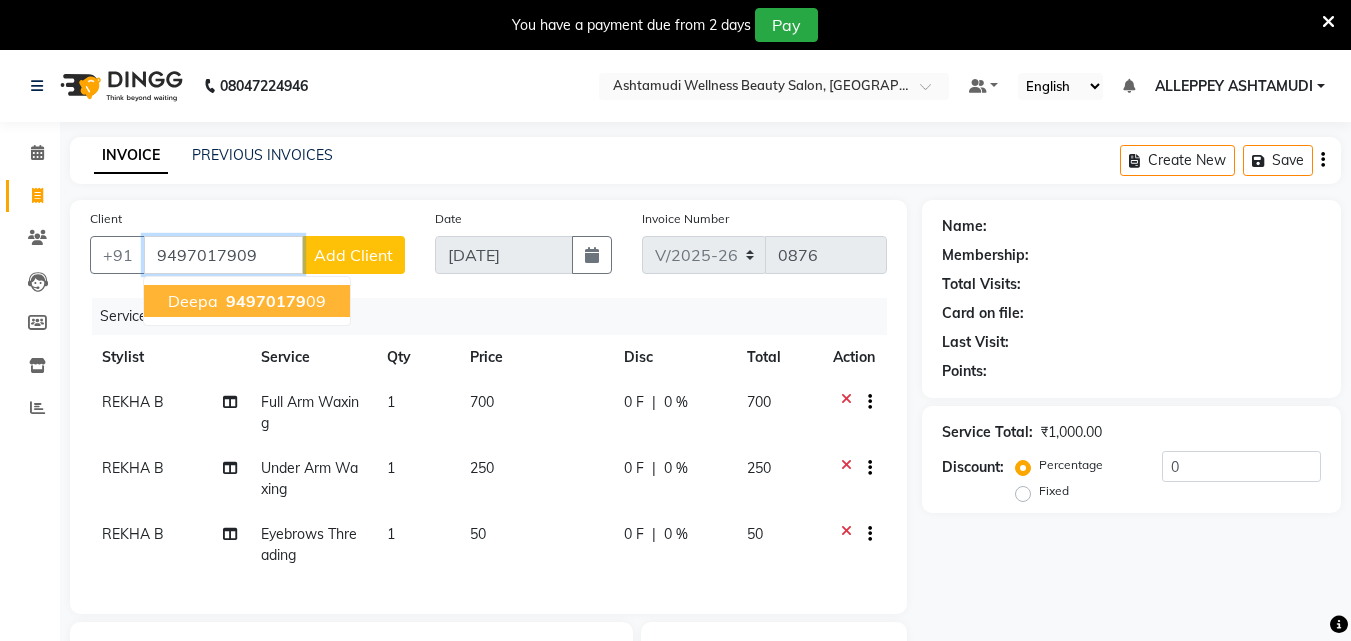 type on "9497017909" 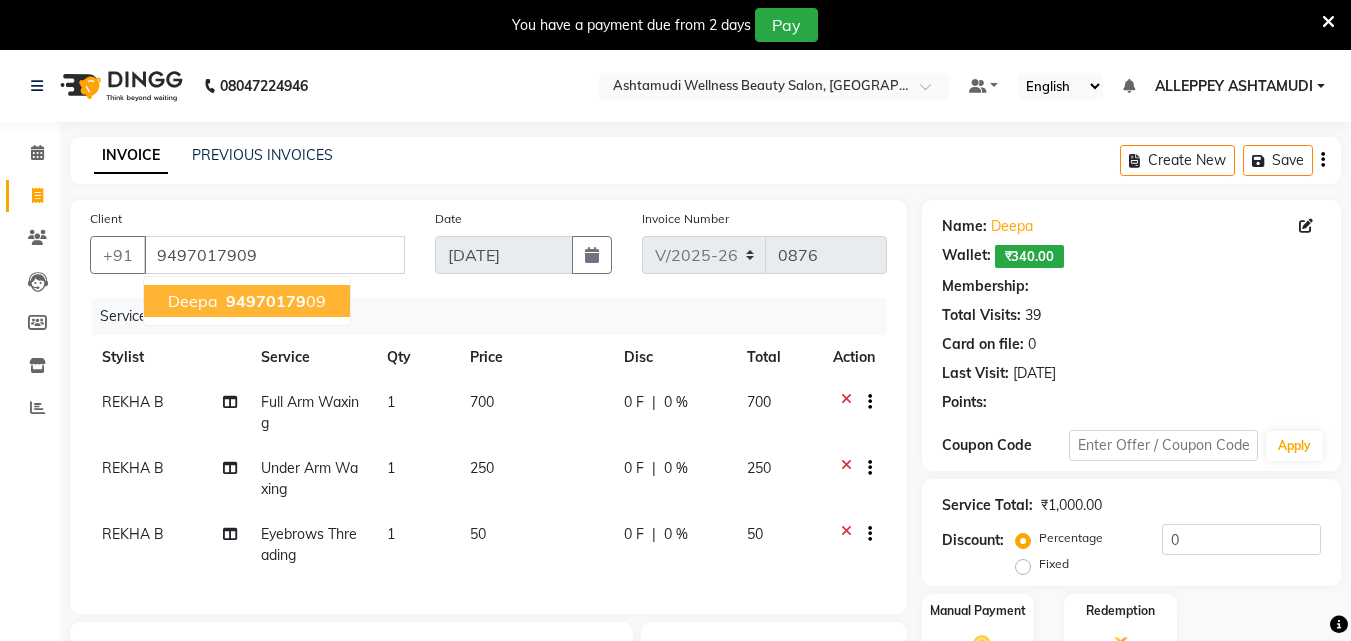 select on "2: Object" 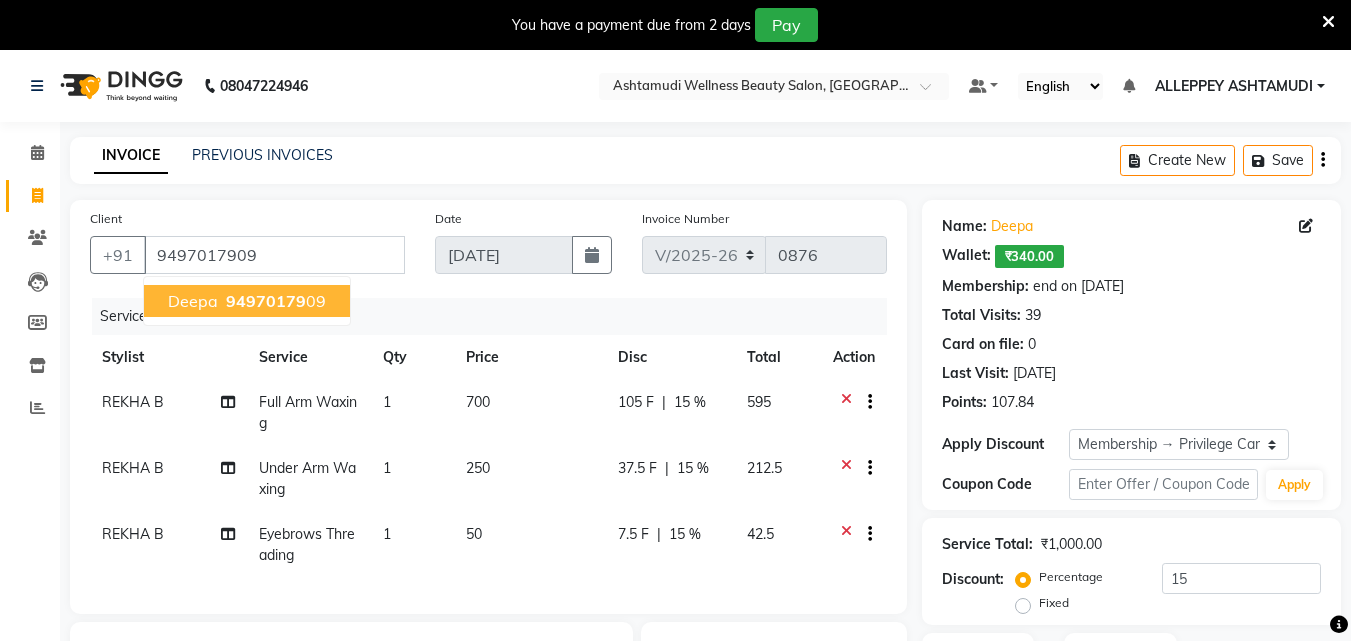 click on "Deepa   94970179 09" at bounding box center [247, 301] 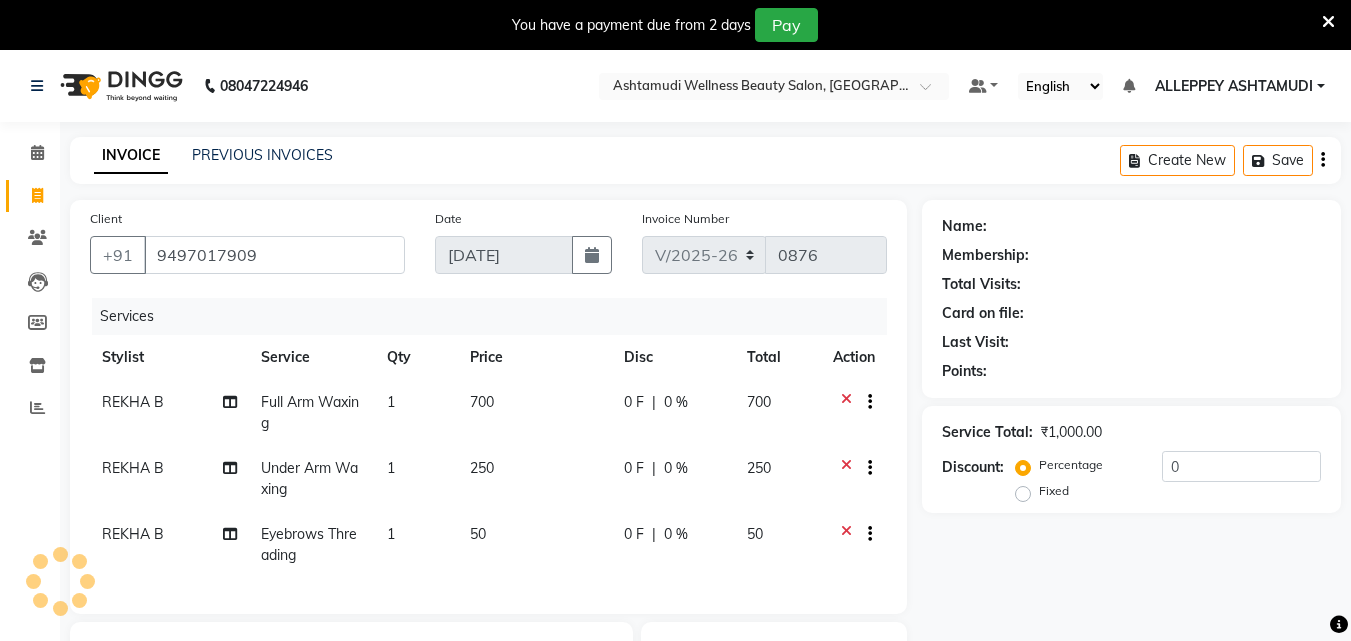 select on "2: Object" 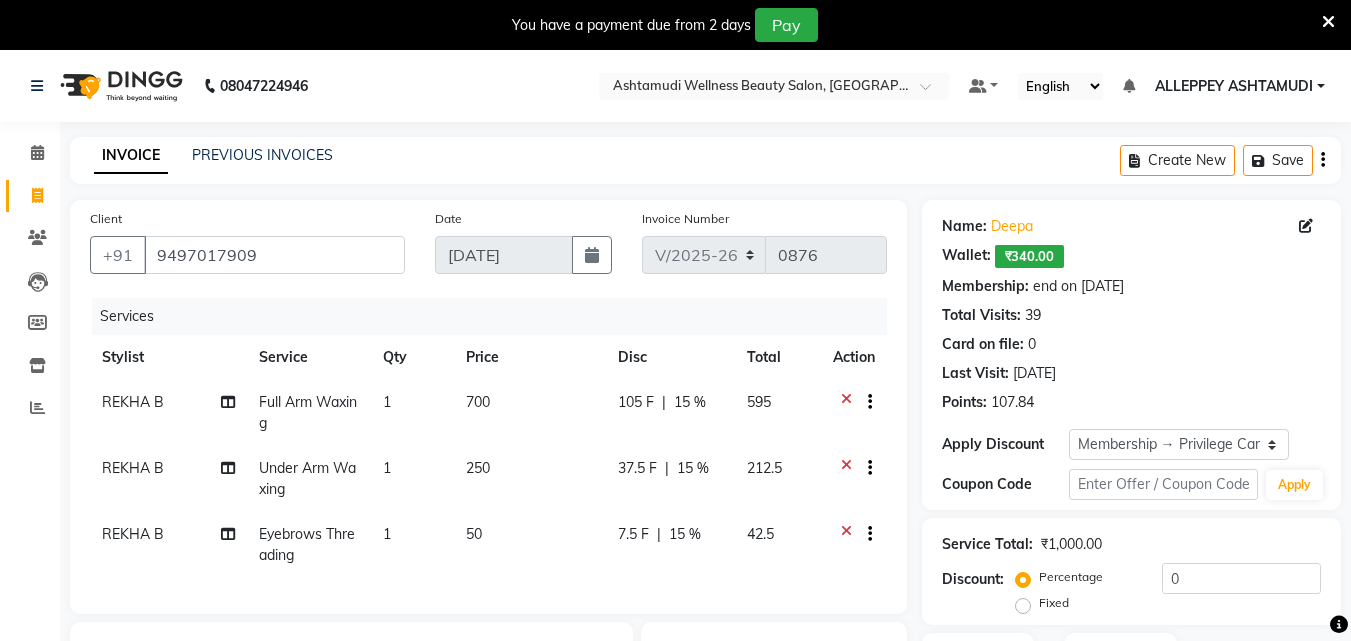 type on "15" 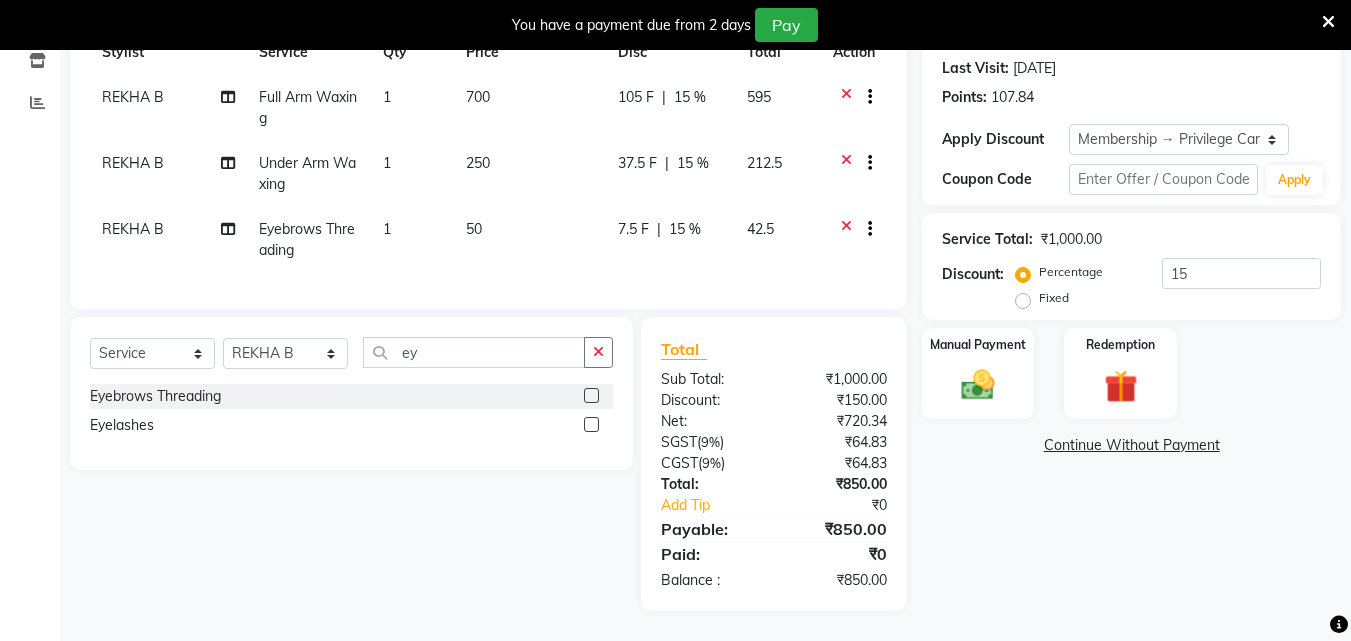scroll, scrollTop: 320, scrollLeft: 0, axis: vertical 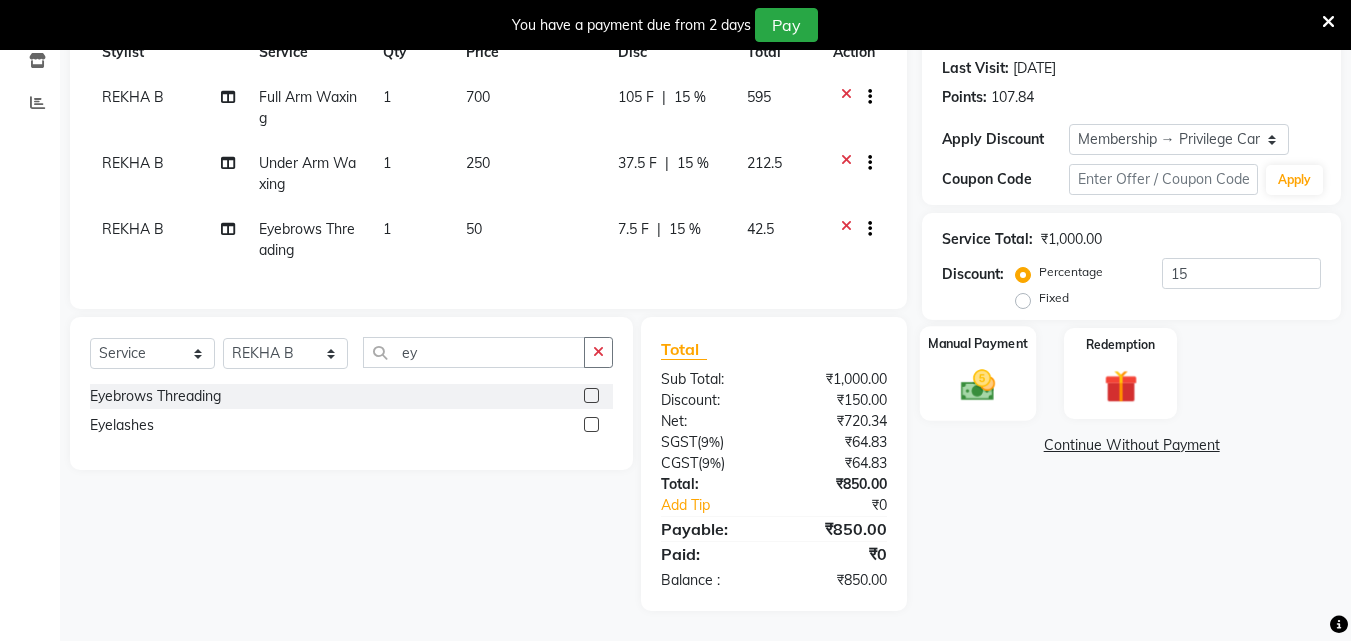 click on "Manual Payment" 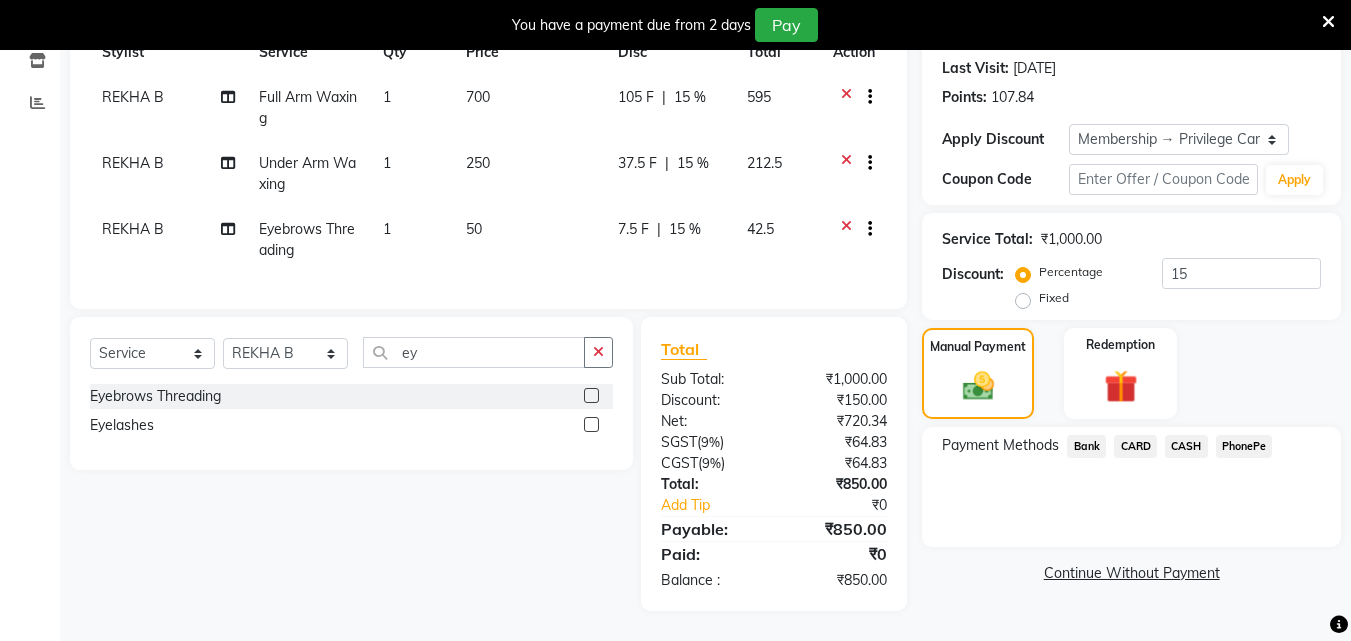 click on "PhonePe" 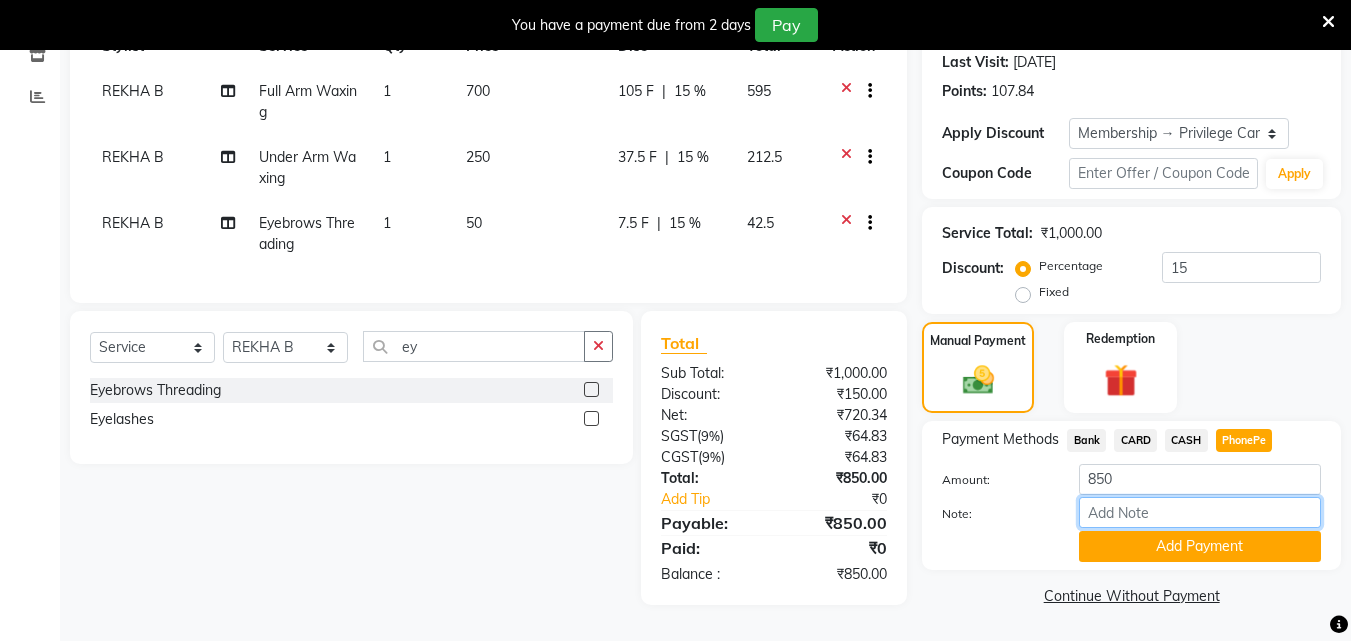 click on "Note:" at bounding box center [1200, 512] 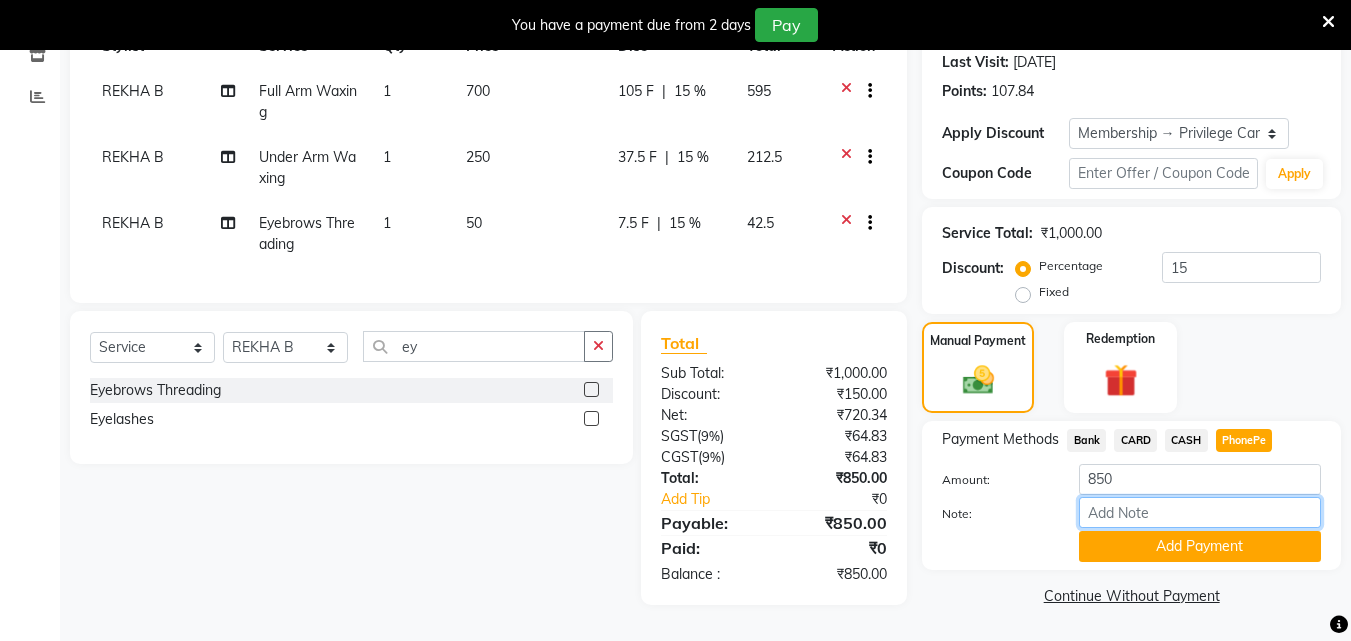 type on "[PERSON_NAME]" 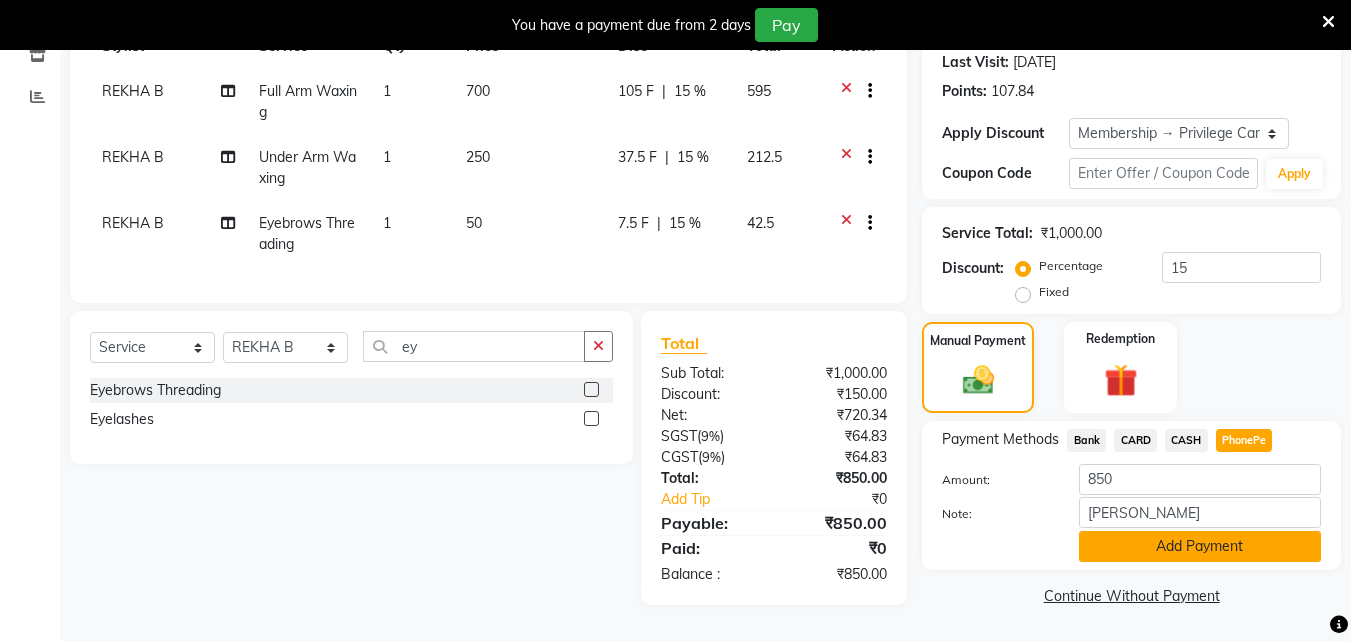 click on "Add Payment" 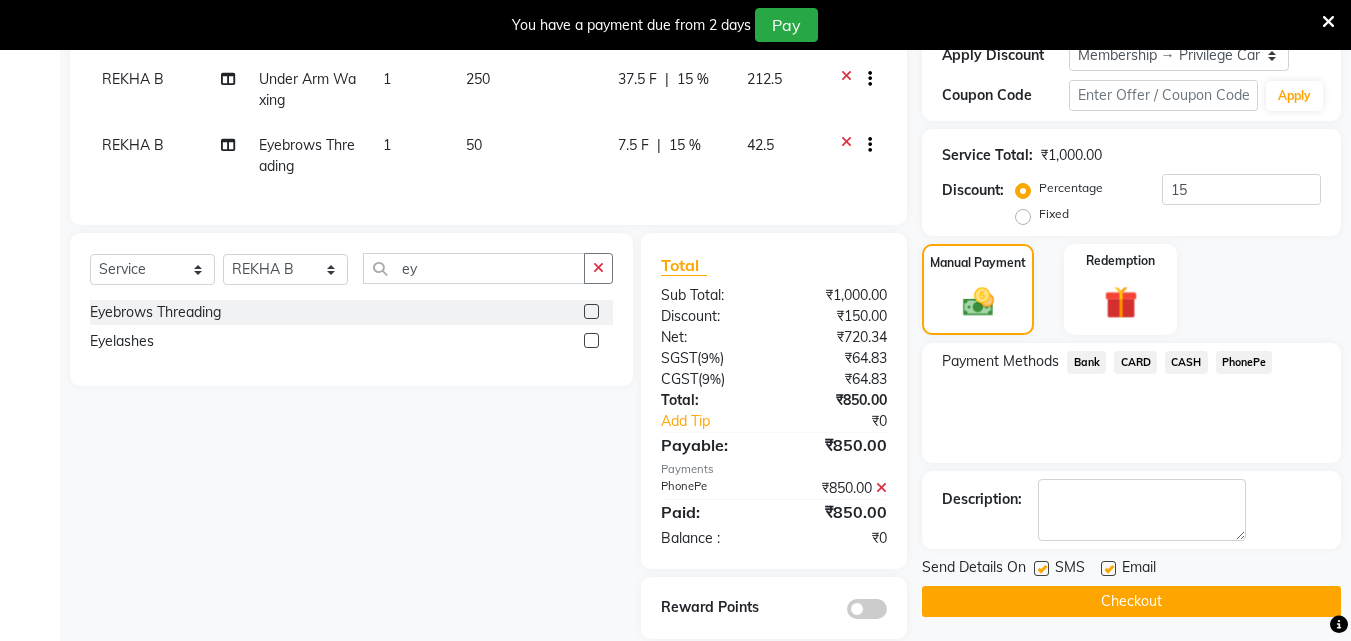 scroll, scrollTop: 432, scrollLeft: 0, axis: vertical 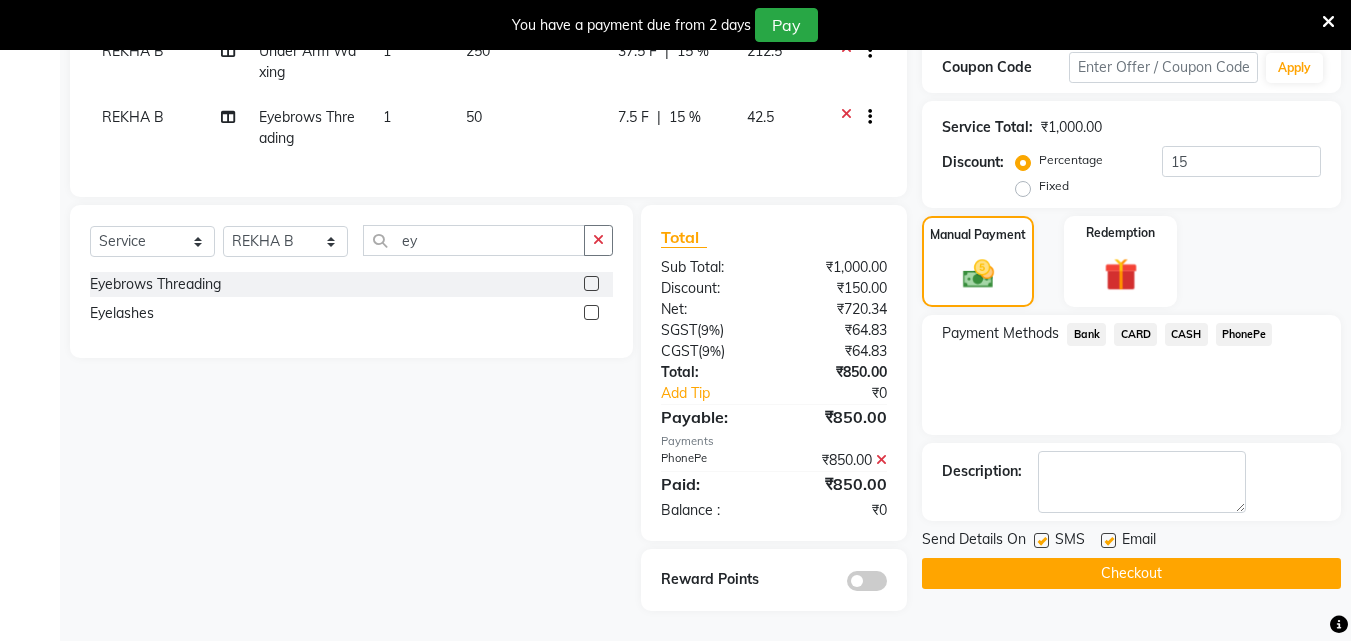 click on "Checkout" 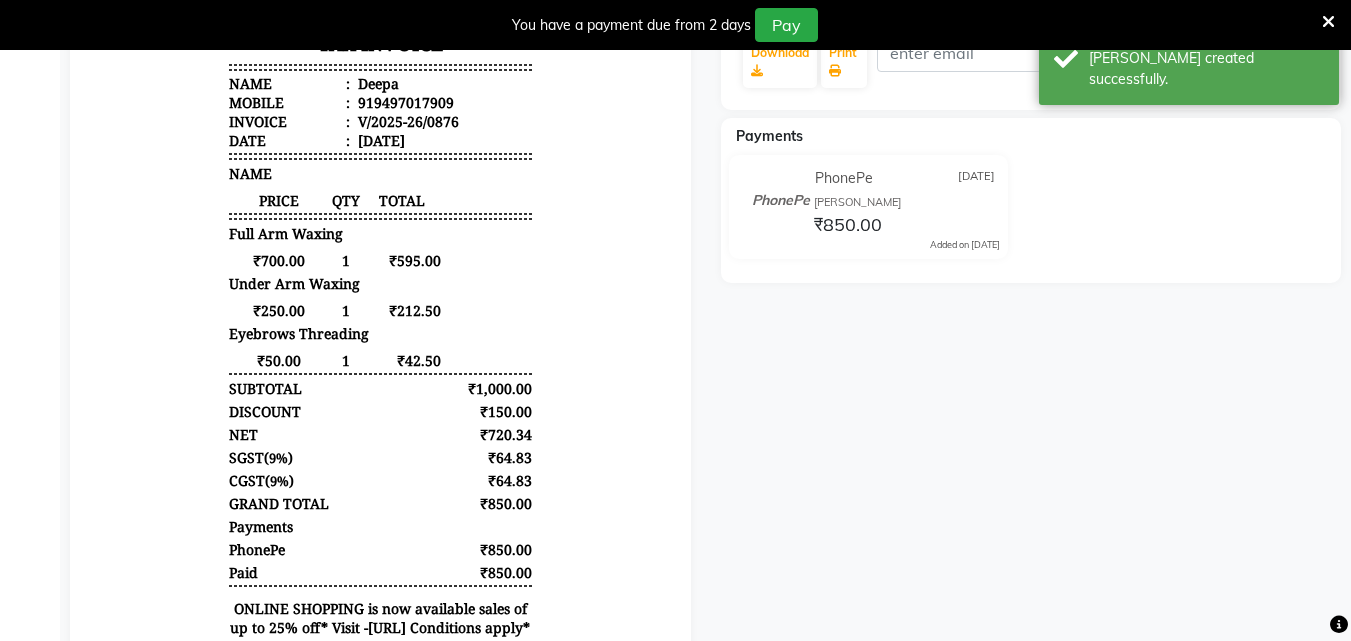 scroll, scrollTop: 232, scrollLeft: 0, axis: vertical 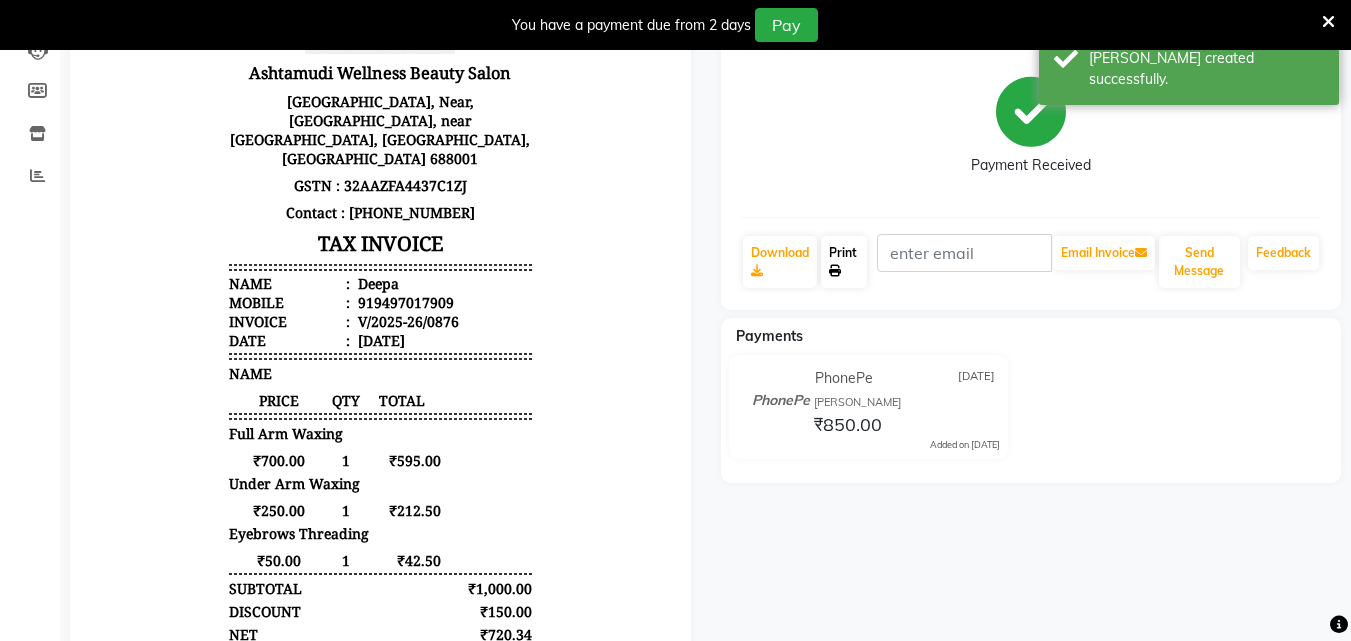 click on "Print" 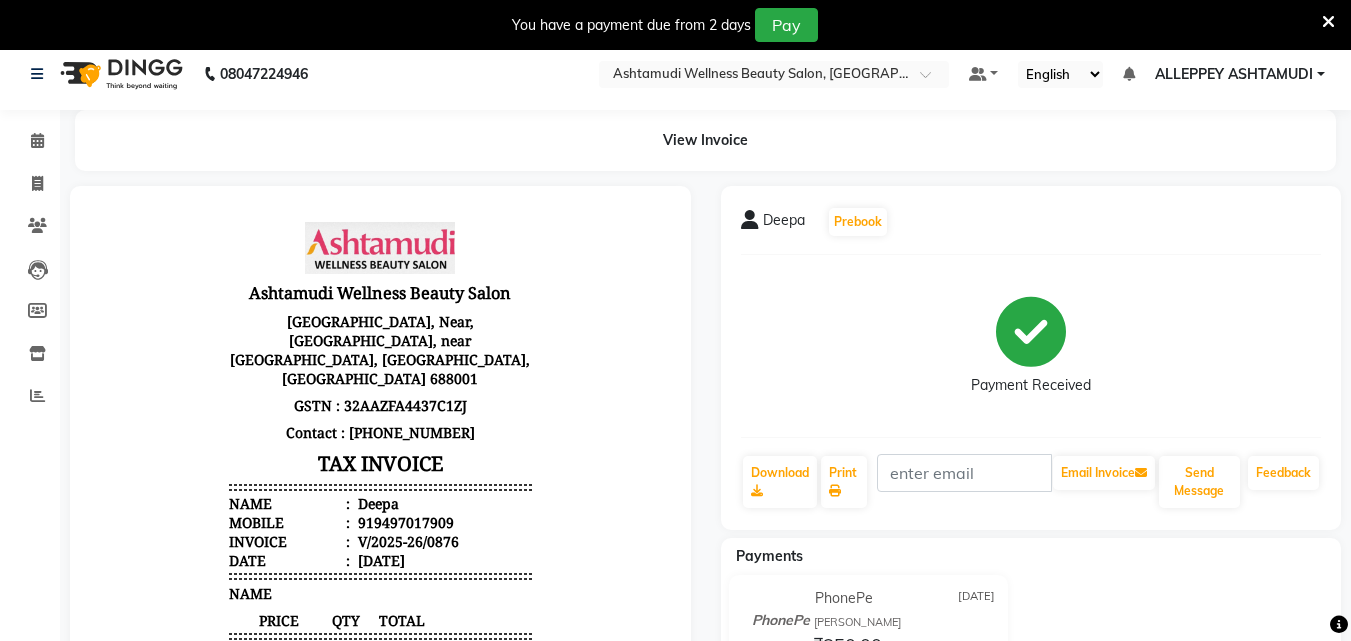 scroll, scrollTop: 0, scrollLeft: 0, axis: both 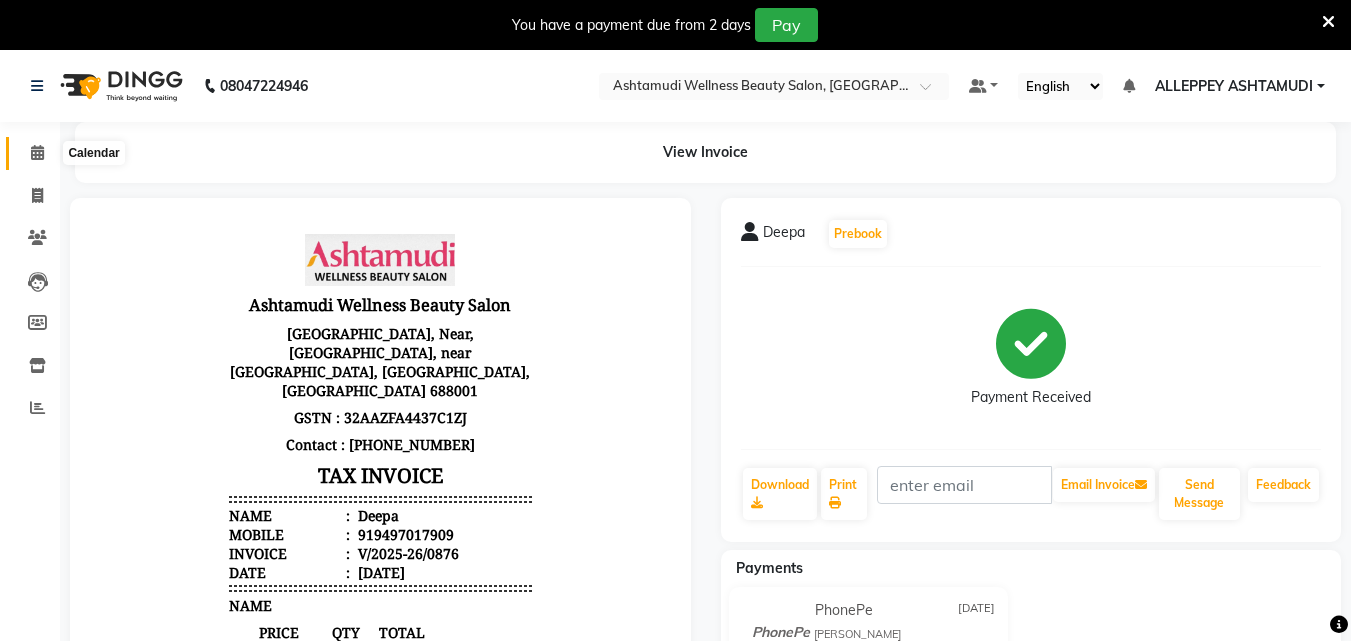 click 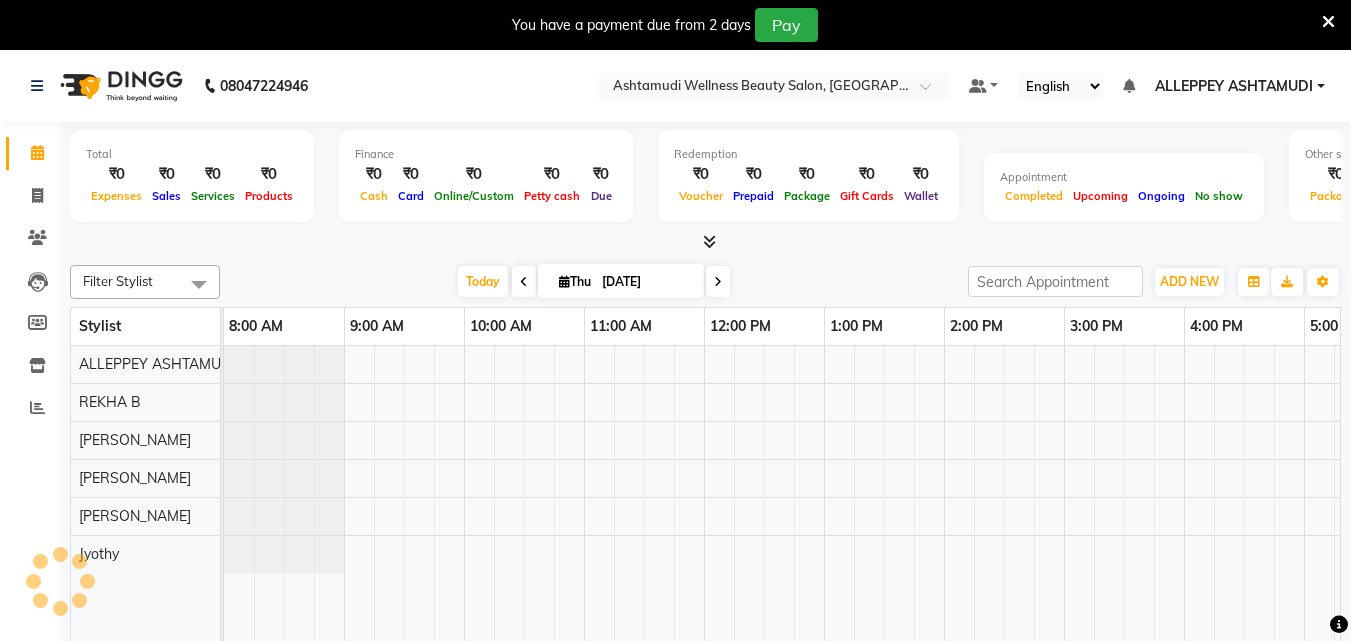scroll, scrollTop: 0, scrollLeft: 444, axis: horizontal 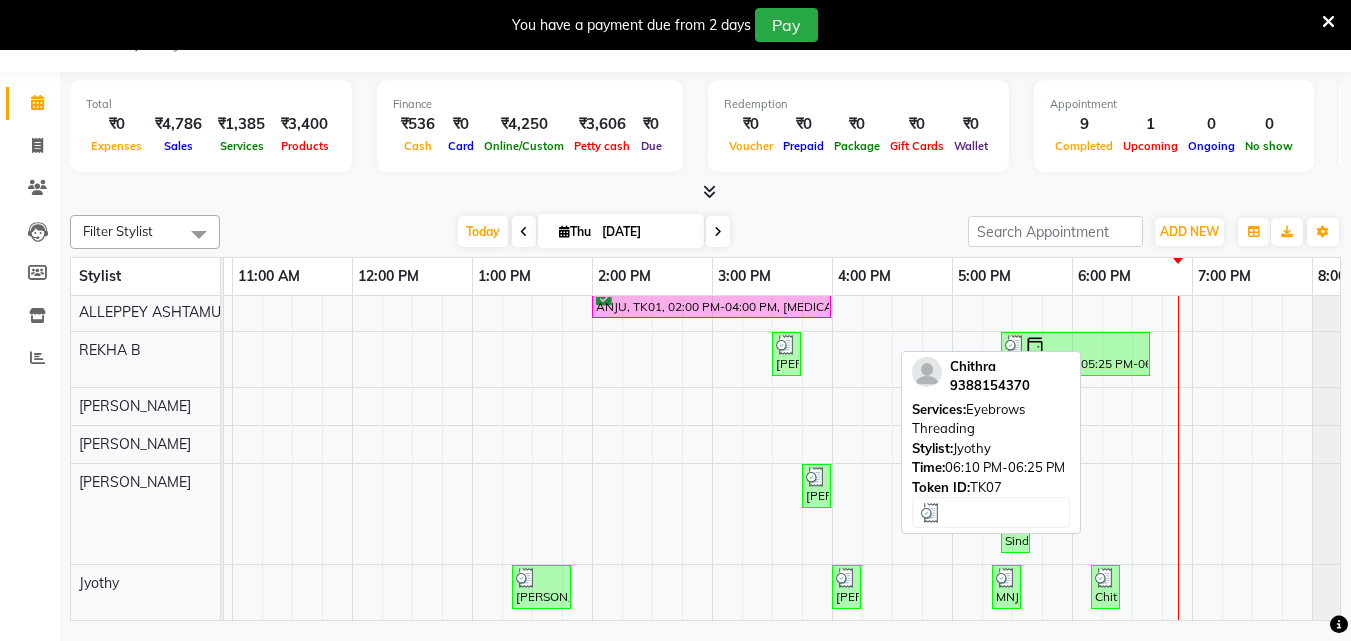 click at bounding box center [1105, 578] 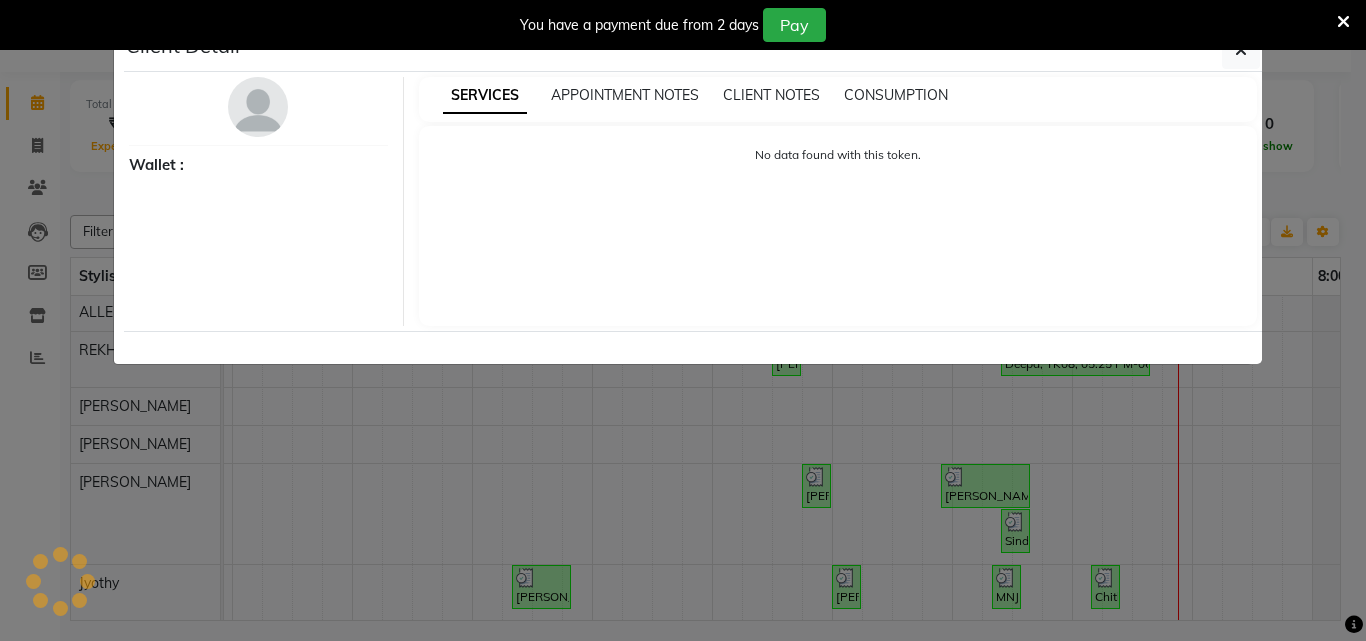 select on "3" 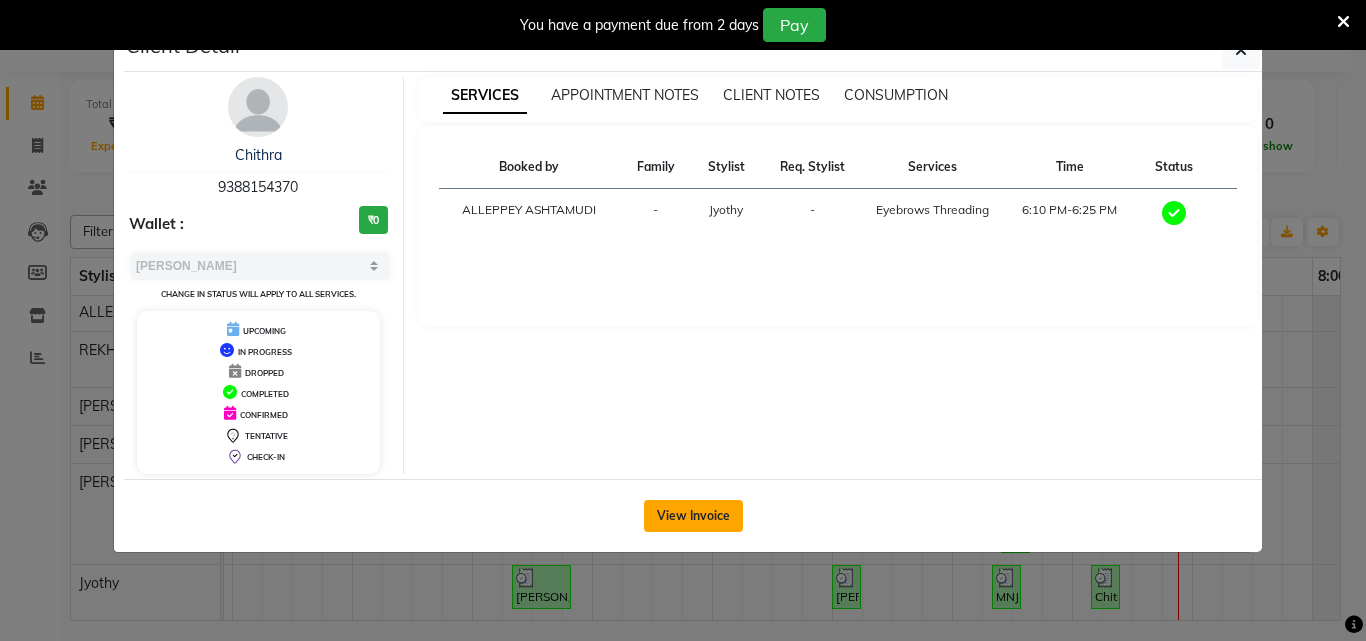click on "View Invoice" 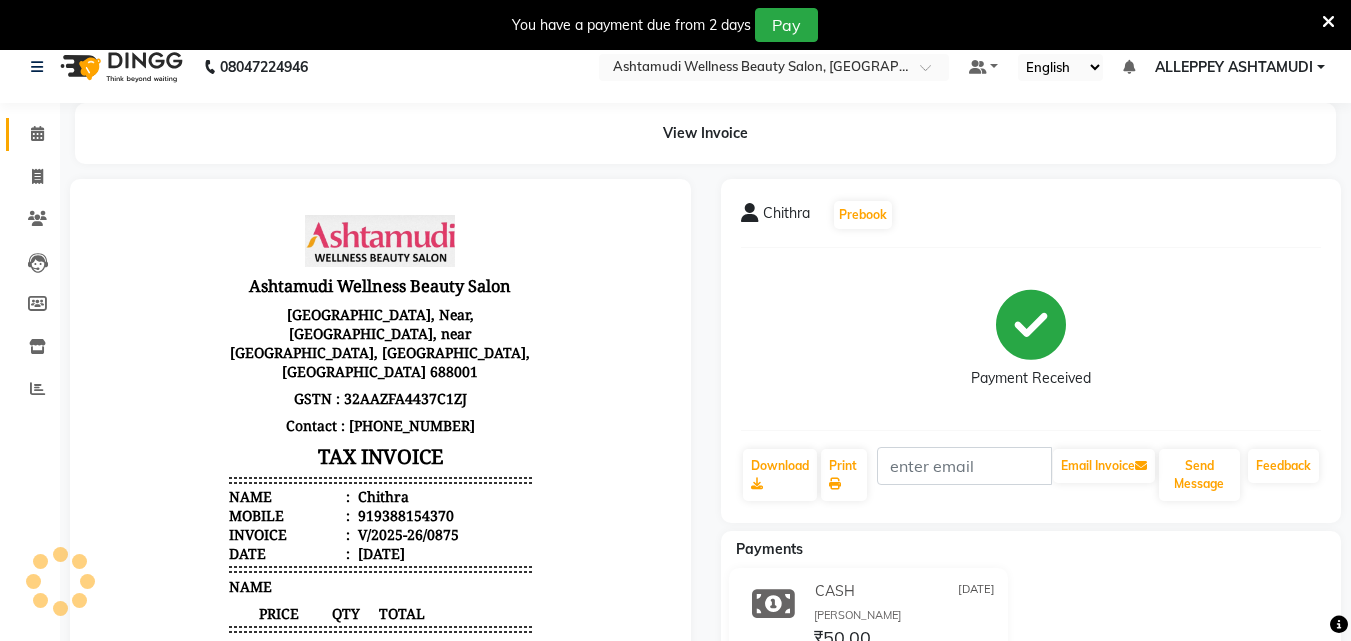scroll, scrollTop: 0, scrollLeft: 0, axis: both 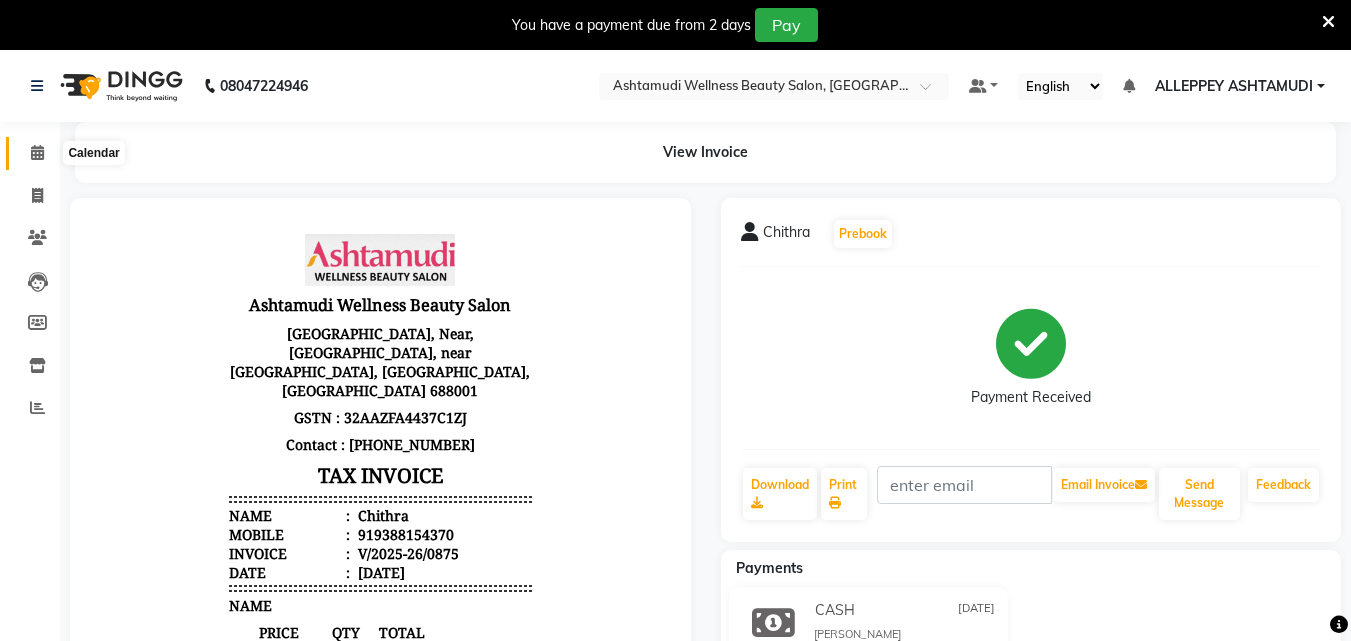 click 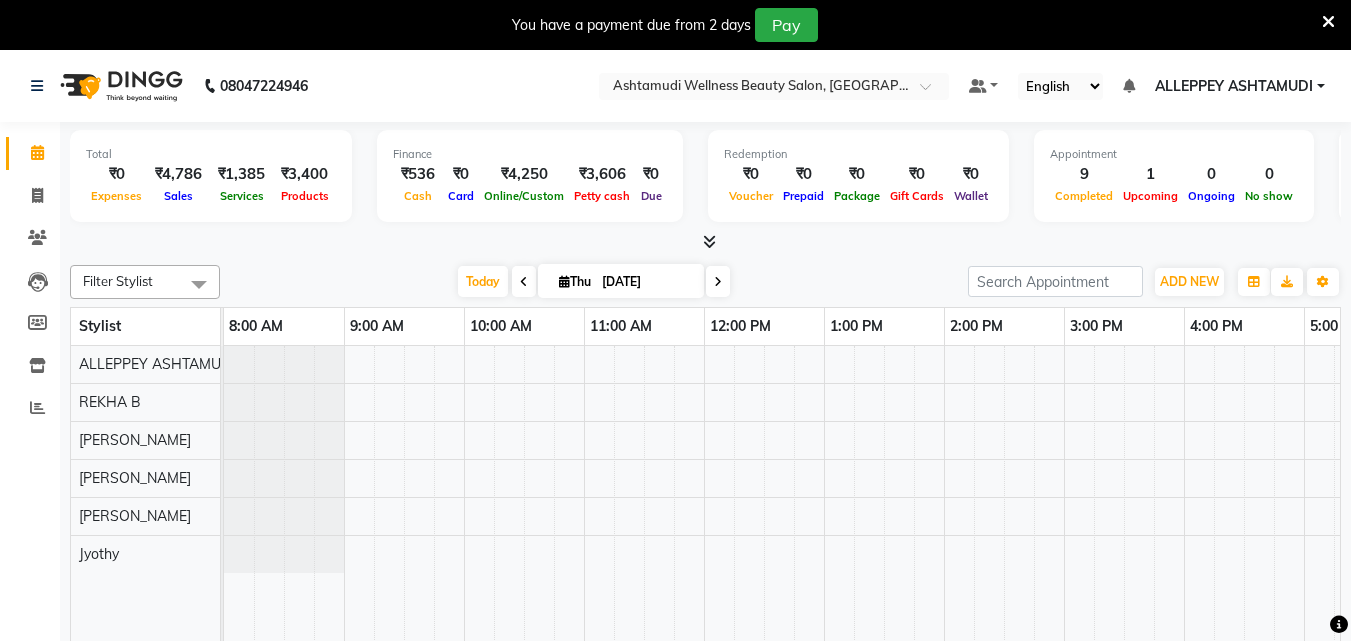 scroll, scrollTop: 0, scrollLeft: 0, axis: both 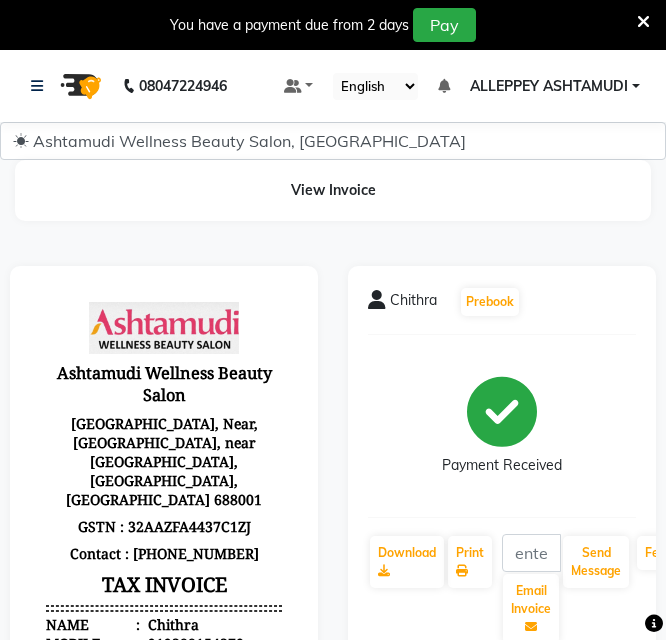 drag, startPoint x: 356, startPoint y: 336, endPoint x: 379, endPoint y: 422, distance: 89.02247 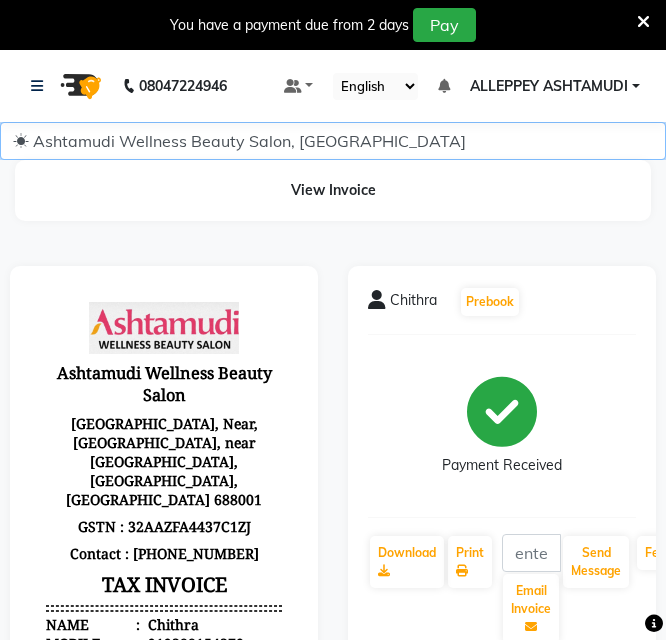 click on "☀ Ashtamudi Wellness Beauty Salon, [GEOGRAPHIC_DATA]" 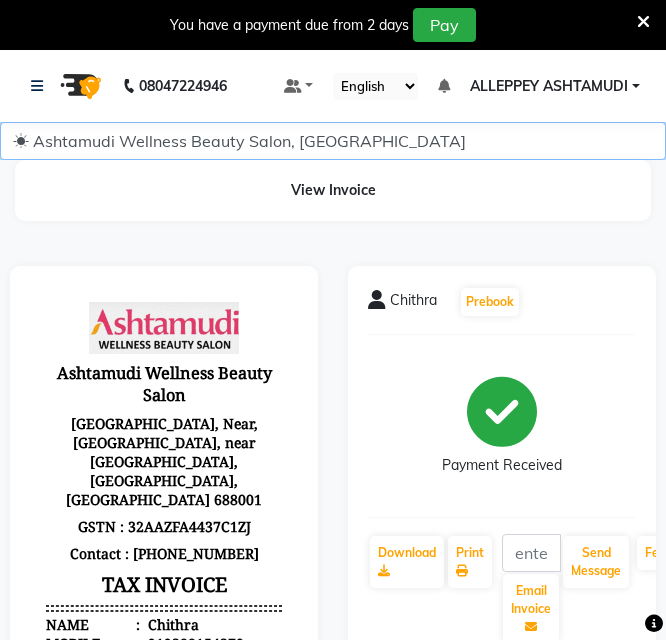 click on "☀ Ashtamudi Wellness Beauty Salon, [GEOGRAPHIC_DATA]" 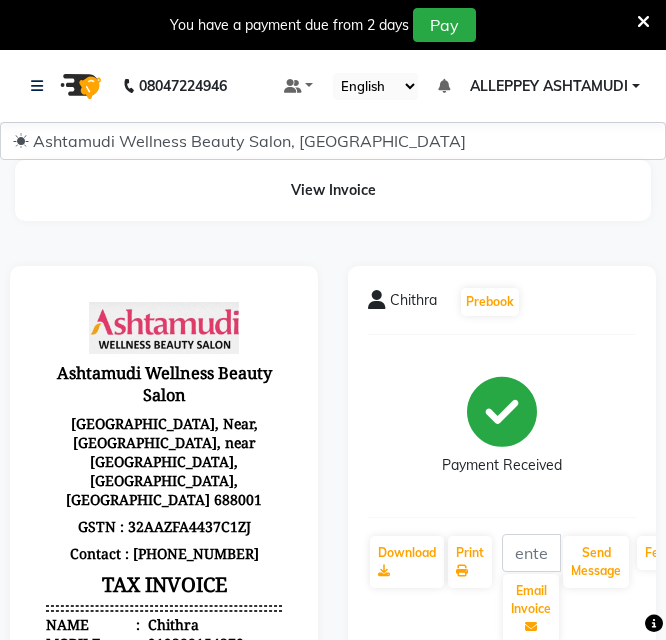drag, startPoint x: 107, startPoint y: 192, endPoint x: -33, endPoint y: 186, distance: 140.12851 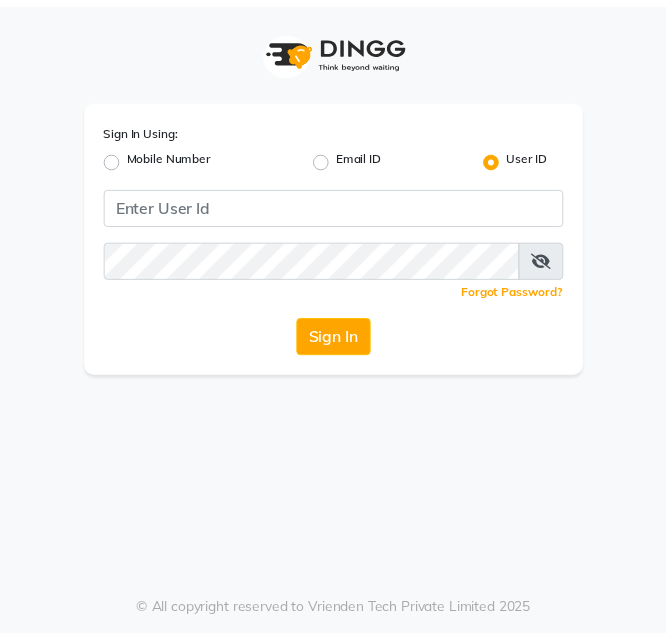 scroll, scrollTop: 0, scrollLeft: 0, axis: both 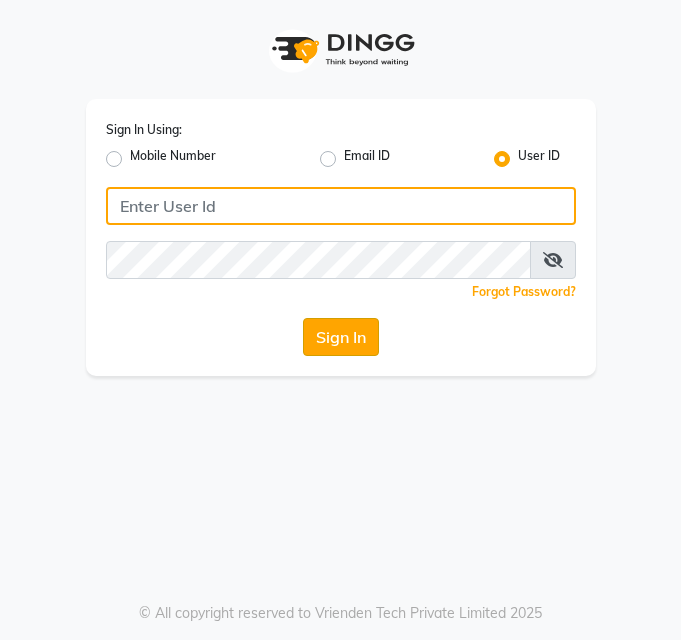 type on "e1930-01" 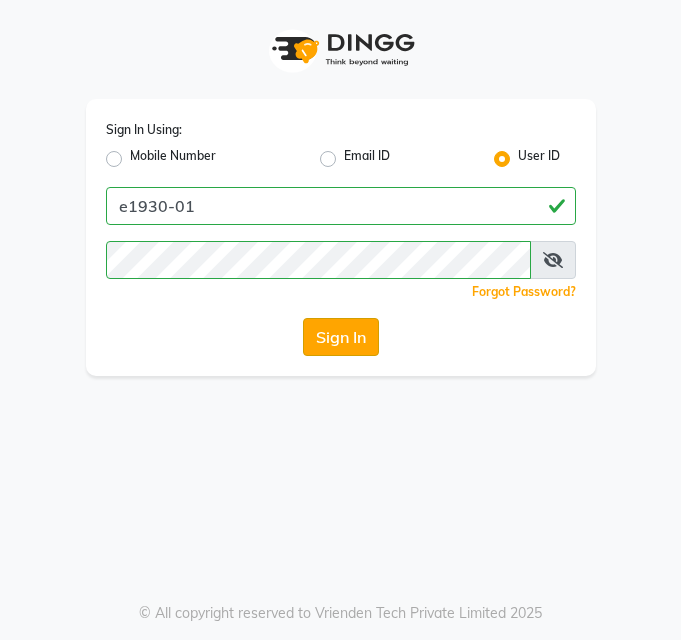 click on "Sign In" 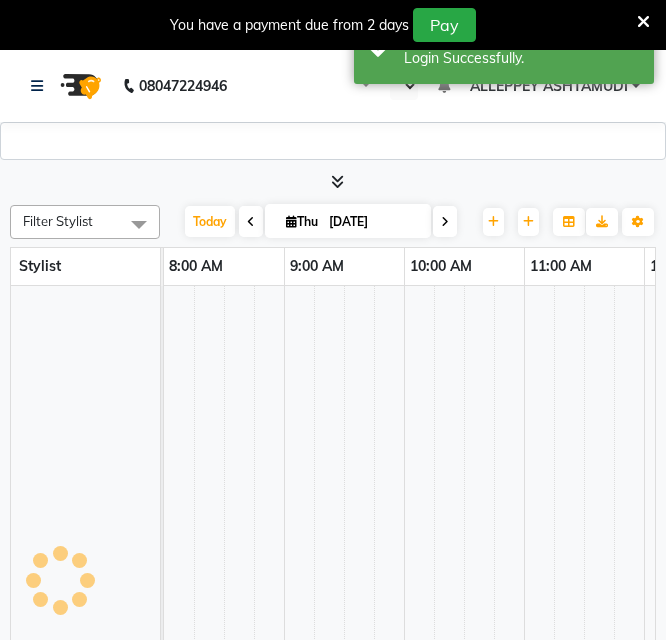 select on "en" 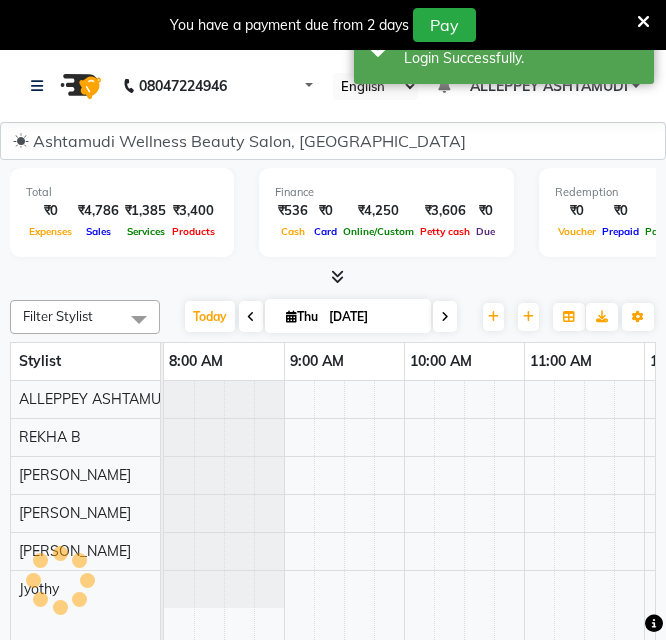 scroll, scrollTop: 0, scrollLeft: 0, axis: both 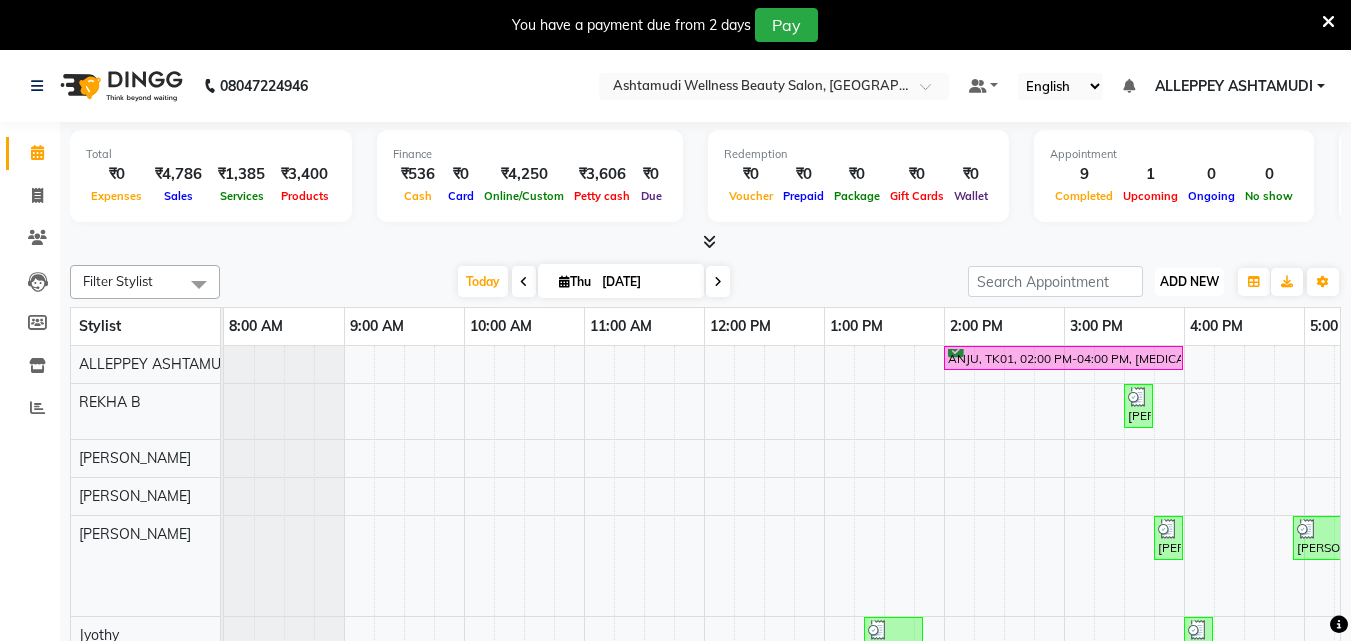click on "ADD NEW Toggle Dropdown" at bounding box center (1189, 282) 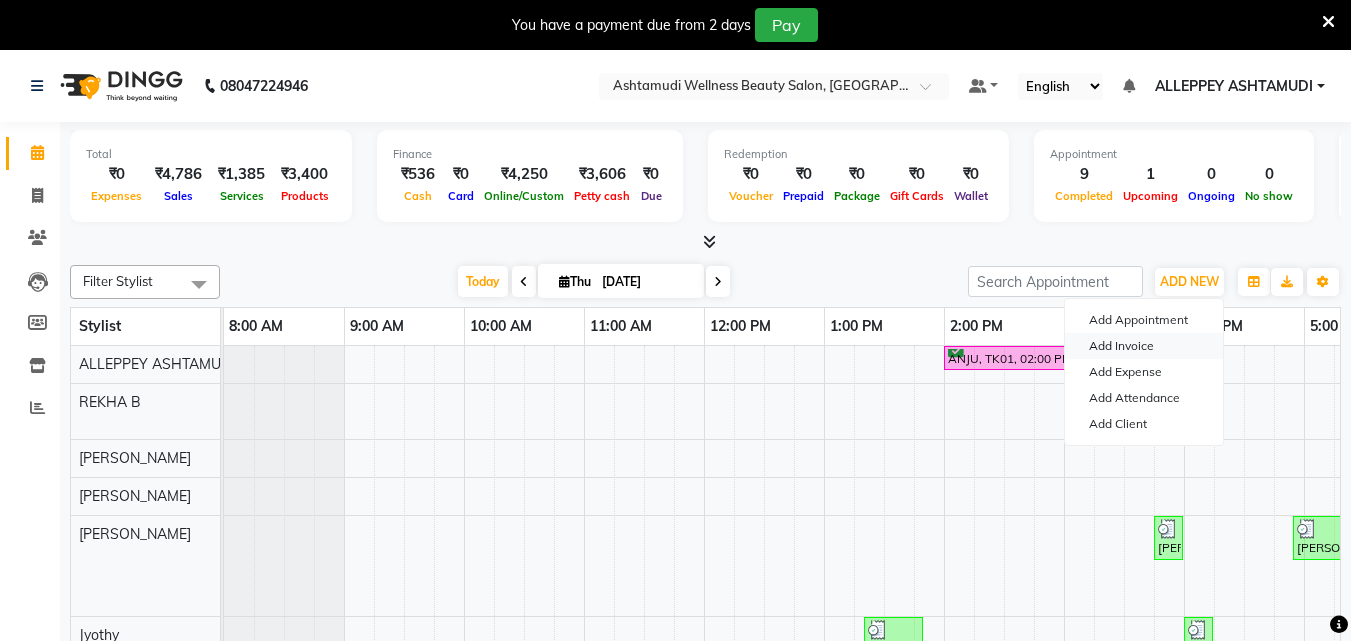 click on "Add Invoice" at bounding box center [1144, 346] 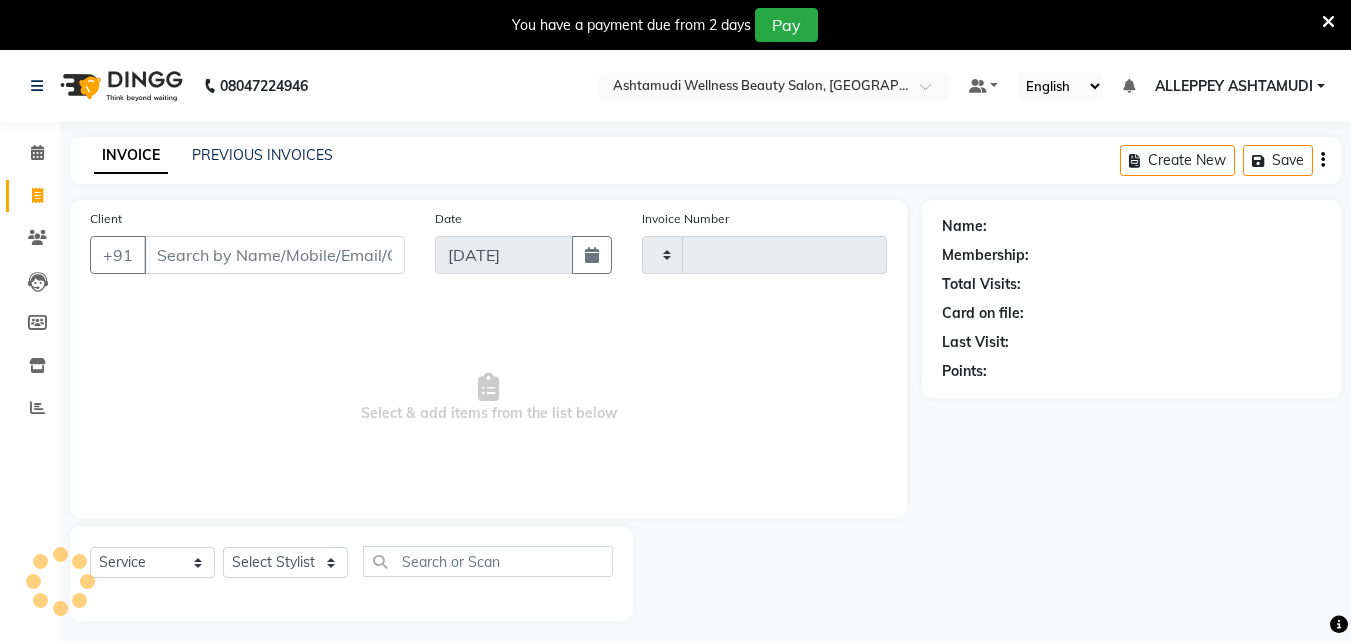 type on "0877" 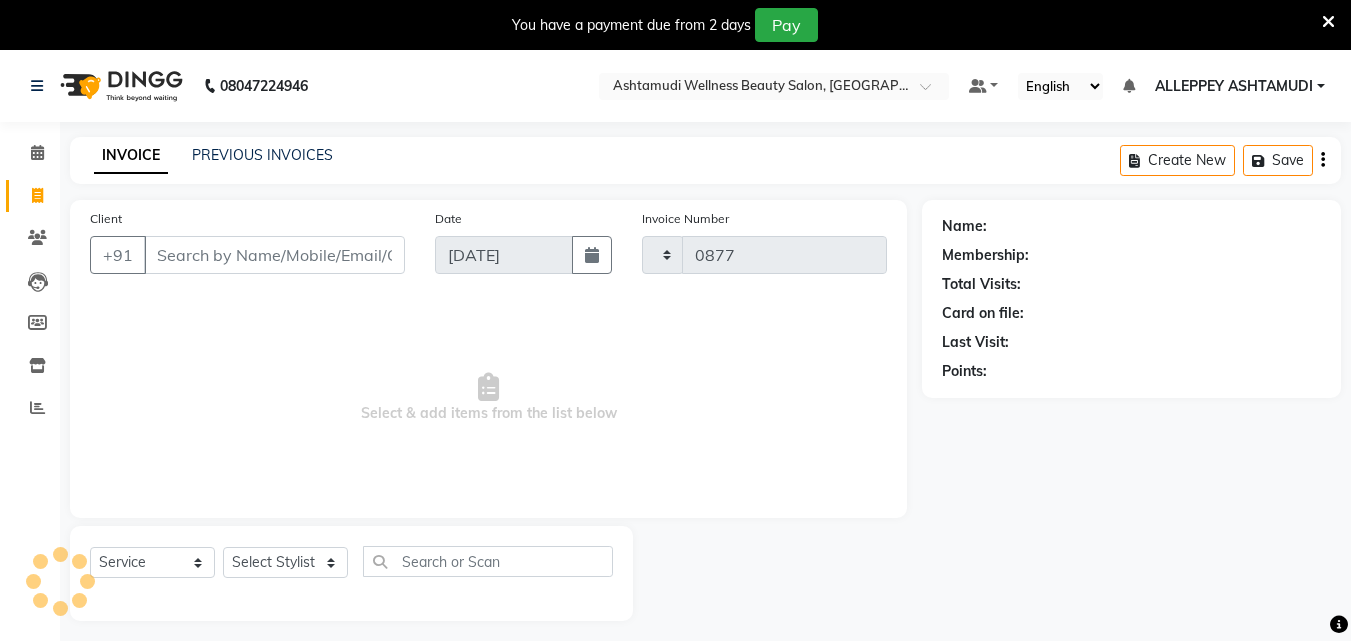 select on "4626" 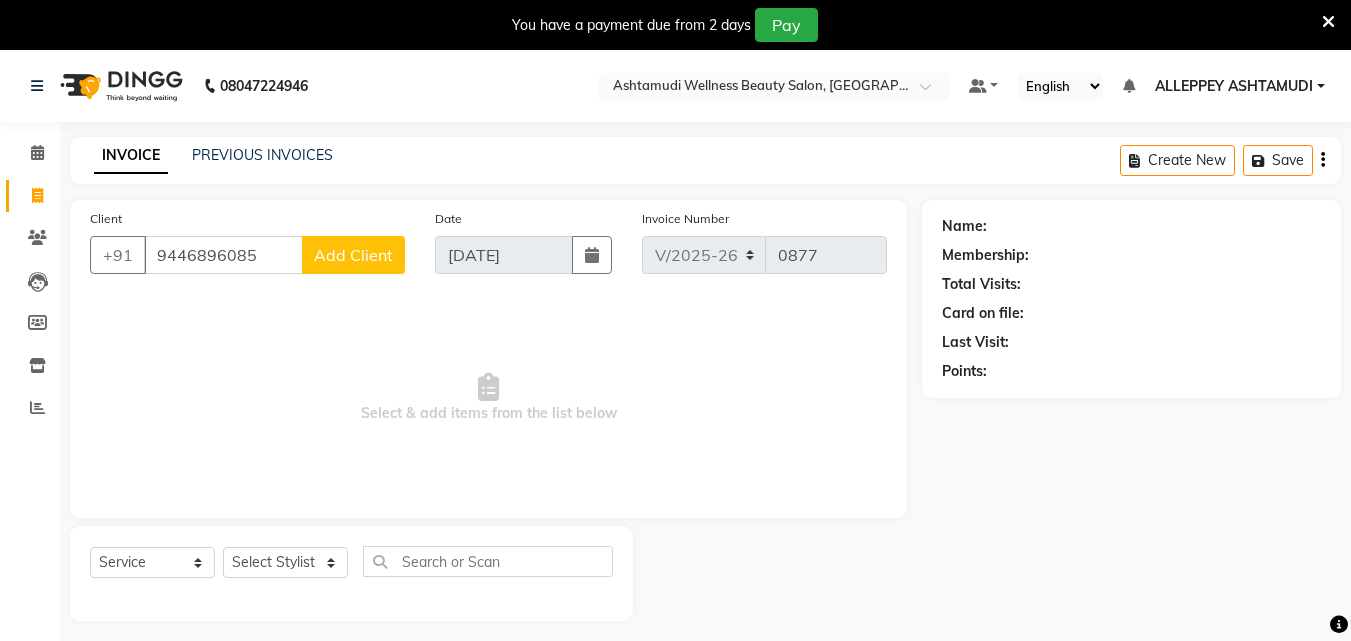 type on "9446896085" 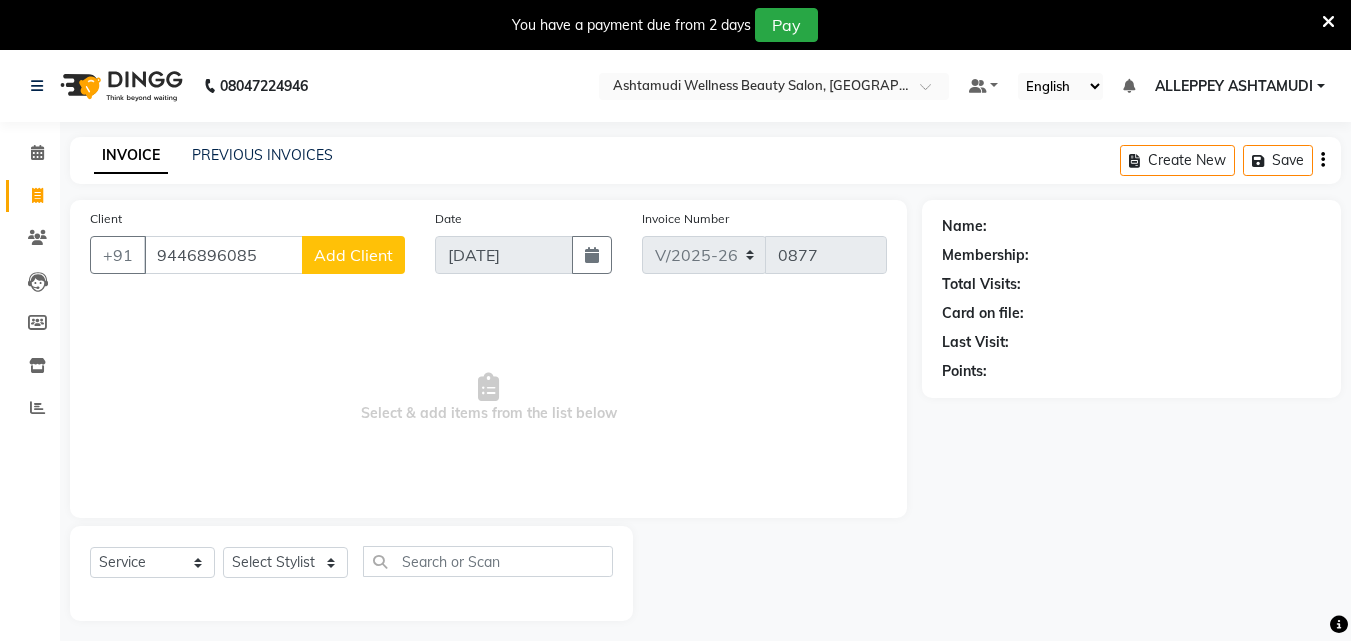 click on "Add Client" 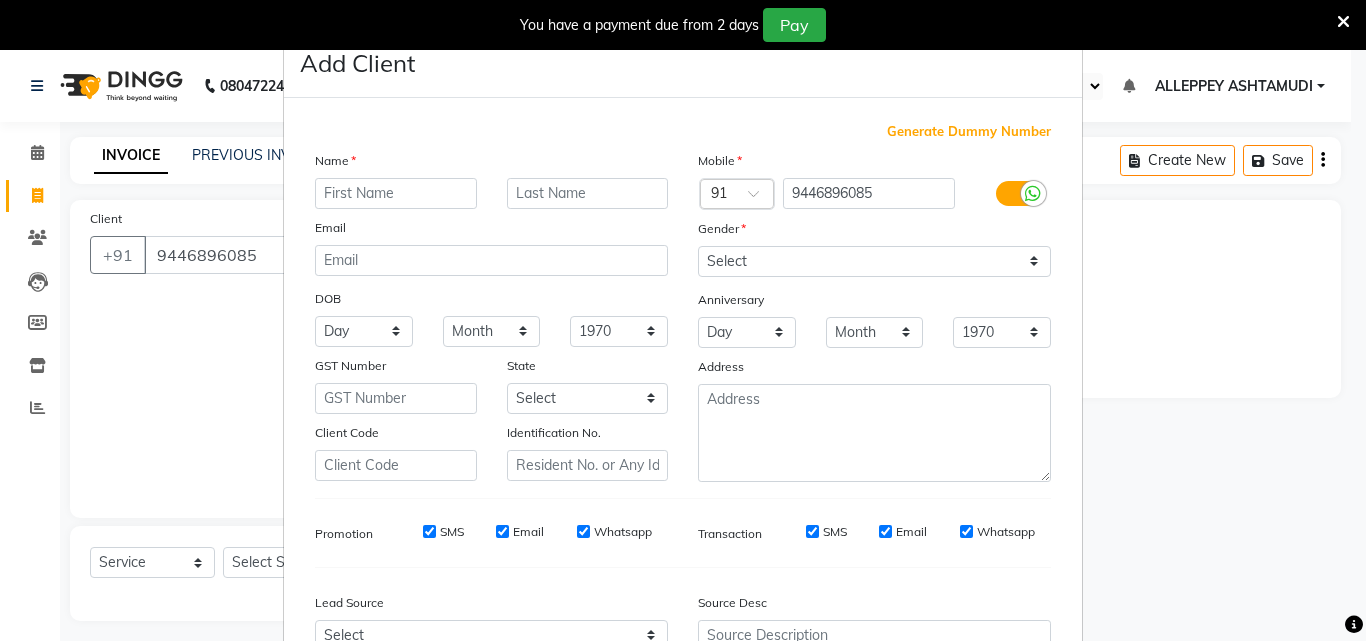 click at bounding box center [396, 193] 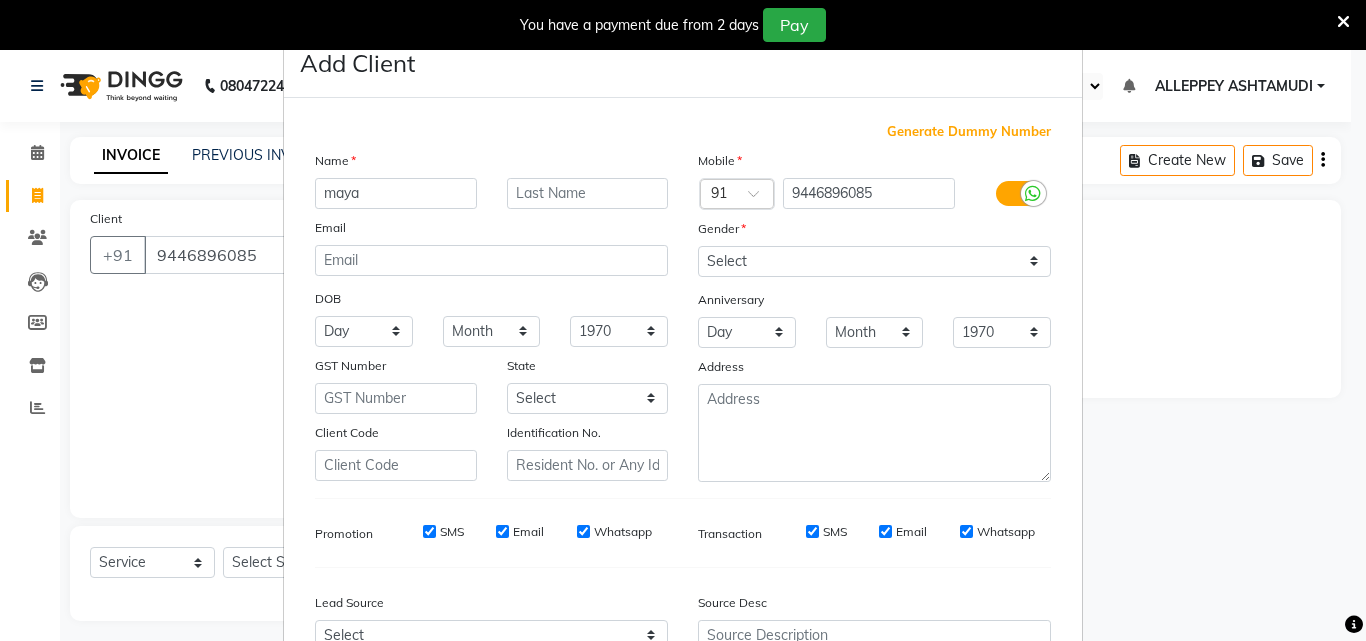 type on "maya" 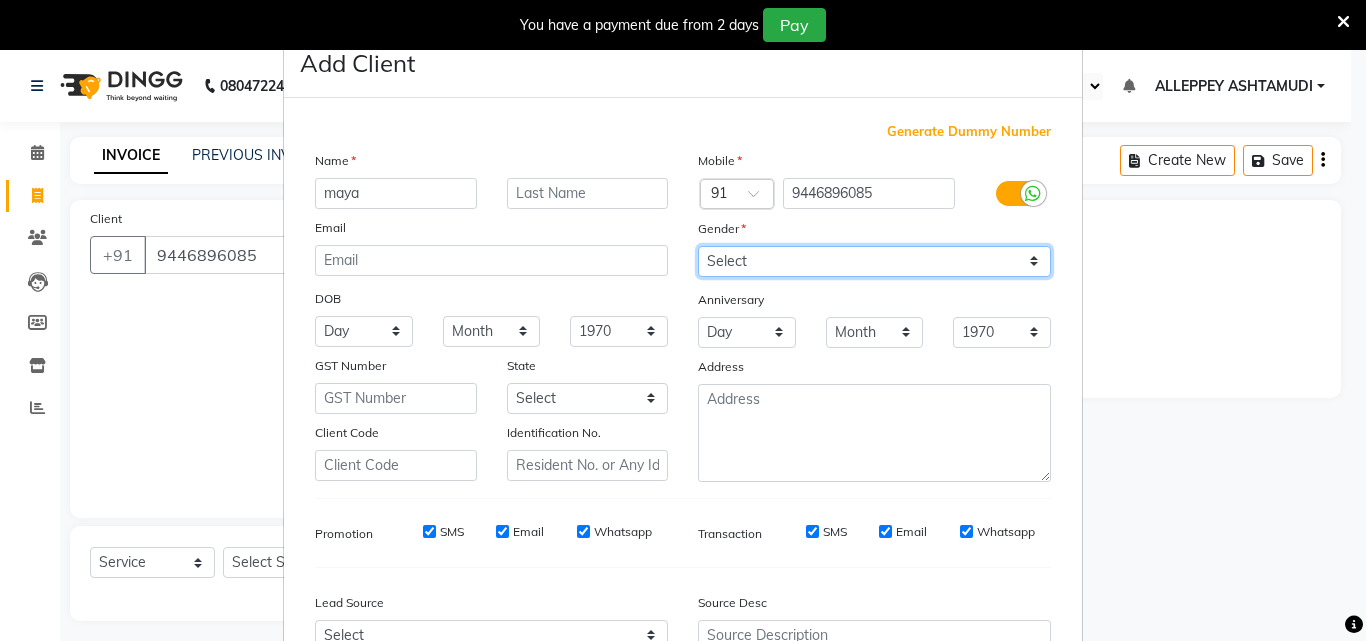 click on "Select [DEMOGRAPHIC_DATA] [DEMOGRAPHIC_DATA] Other Prefer Not To Say" at bounding box center [874, 261] 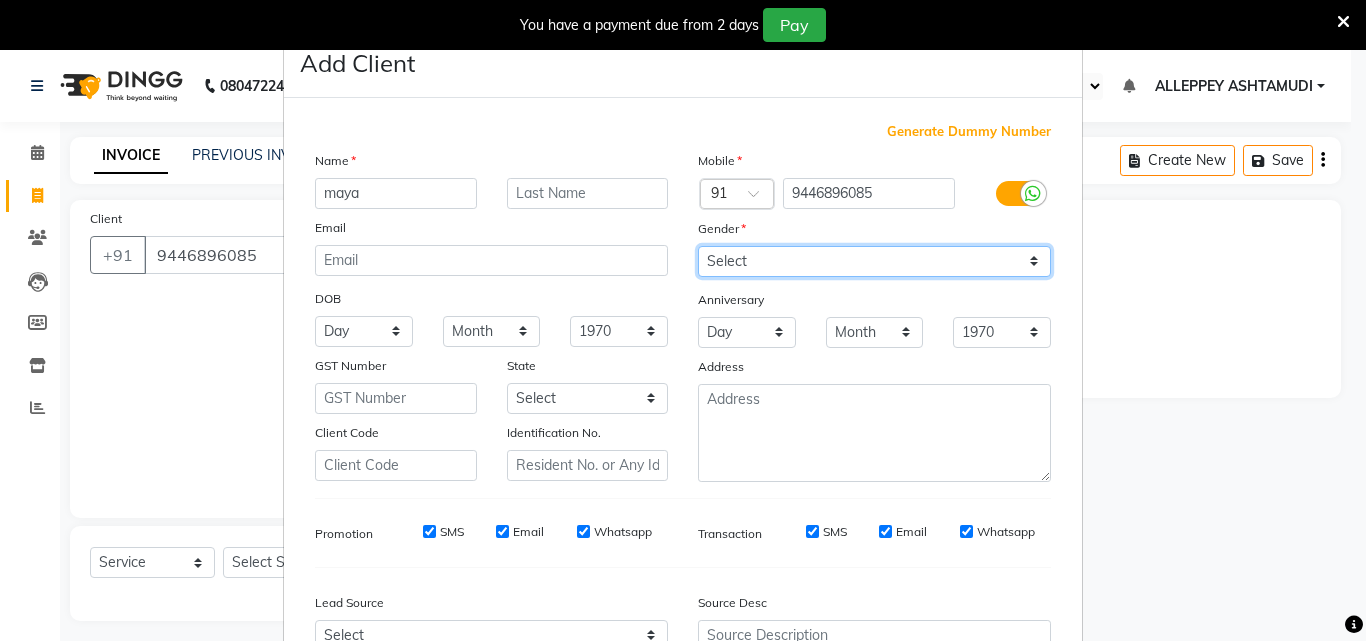select on "[DEMOGRAPHIC_DATA]" 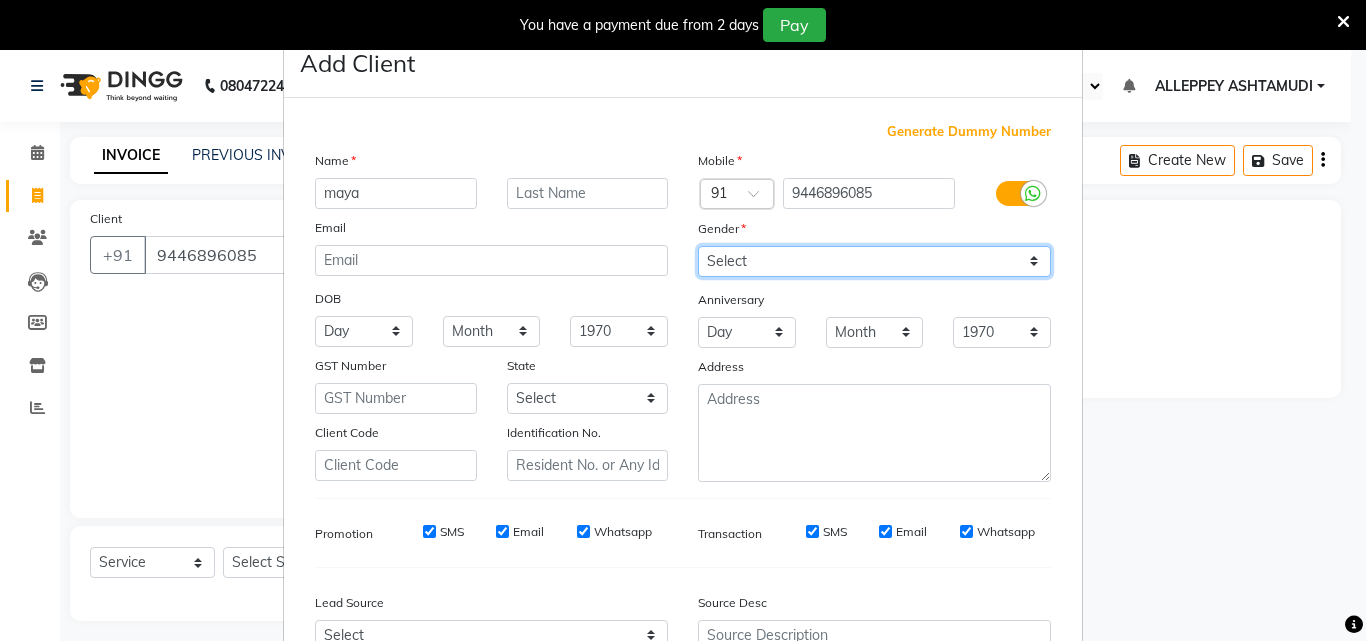 click on "Select [DEMOGRAPHIC_DATA] [DEMOGRAPHIC_DATA] Other Prefer Not To Say" at bounding box center [874, 261] 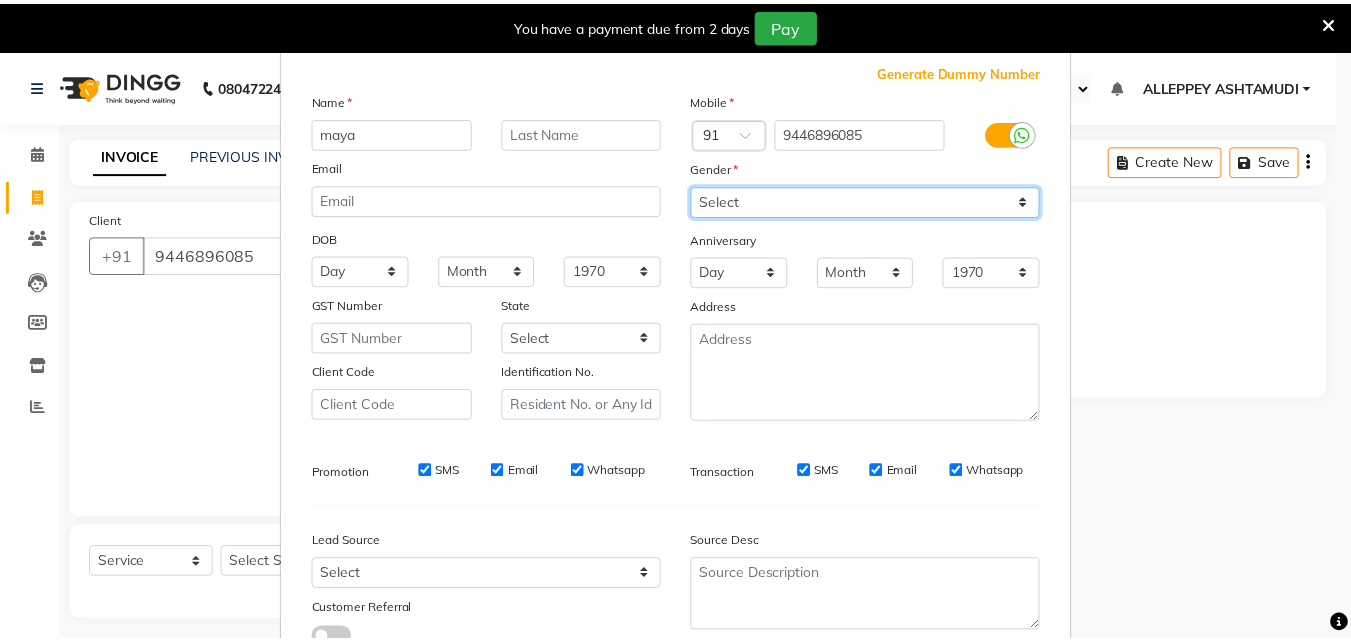 scroll, scrollTop: 208, scrollLeft: 0, axis: vertical 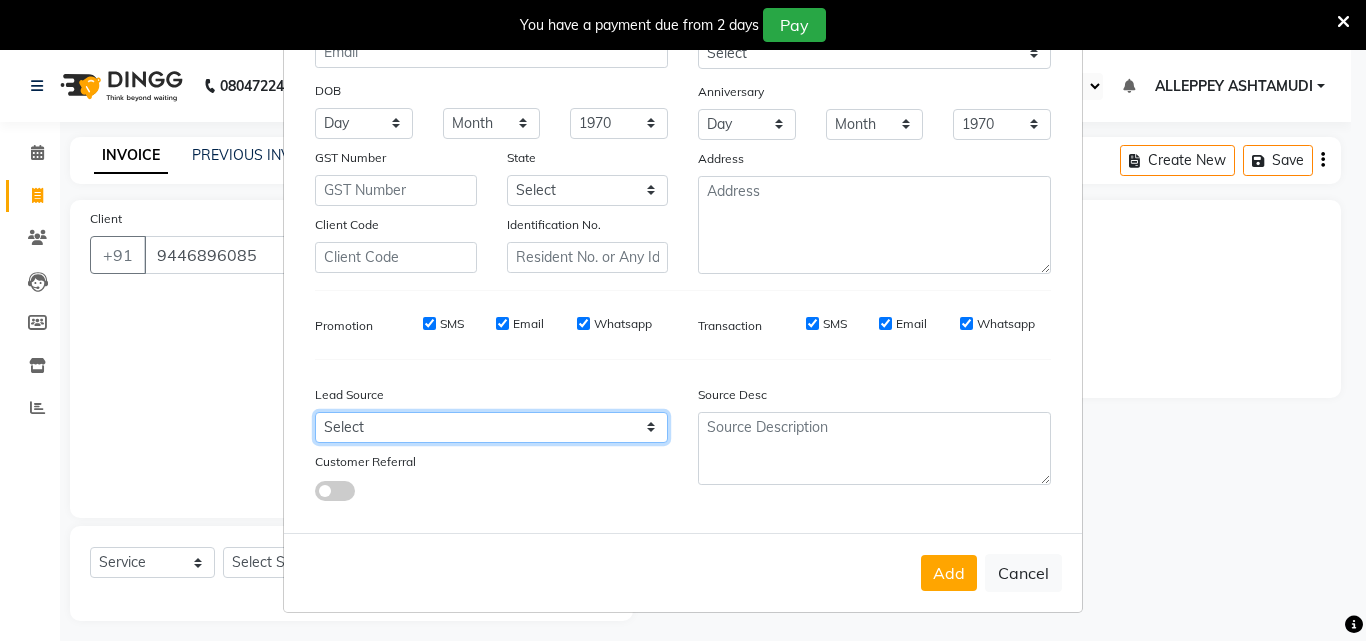 click on "Select Walk-in Referral Internet Friend Word of Mouth Advertisement Facebook JustDial Google Other Instagram  YouTube  WhatsApp" at bounding box center [491, 427] 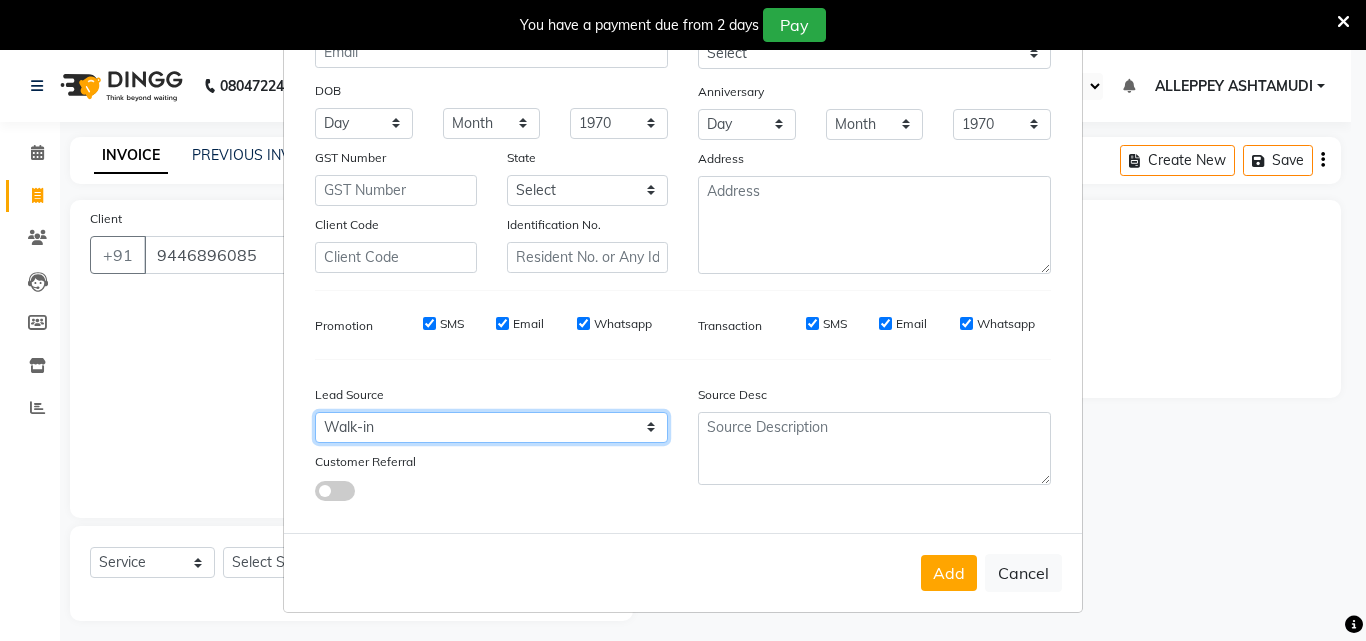 click on "Select Walk-in Referral Internet Friend Word of Mouth Advertisement Facebook JustDial Google Other Instagram  YouTube  WhatsApp" at bounding box center (491, 427) 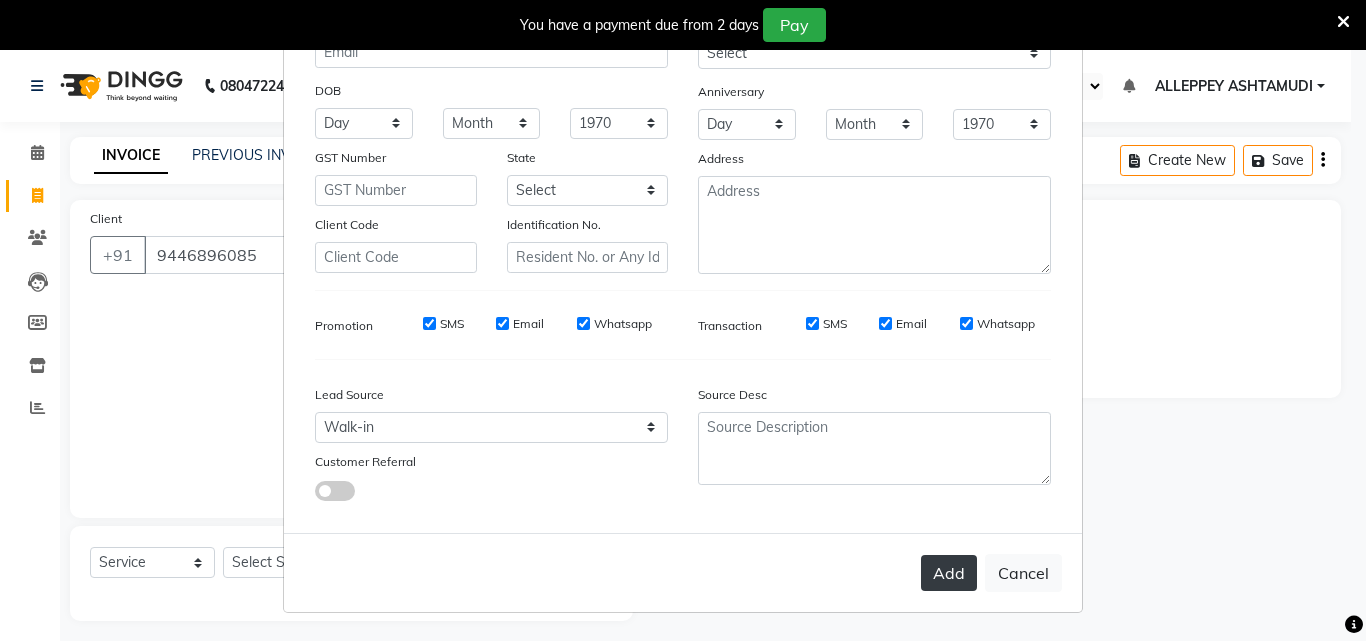 click on "Add" at bounding box center [949, 573] 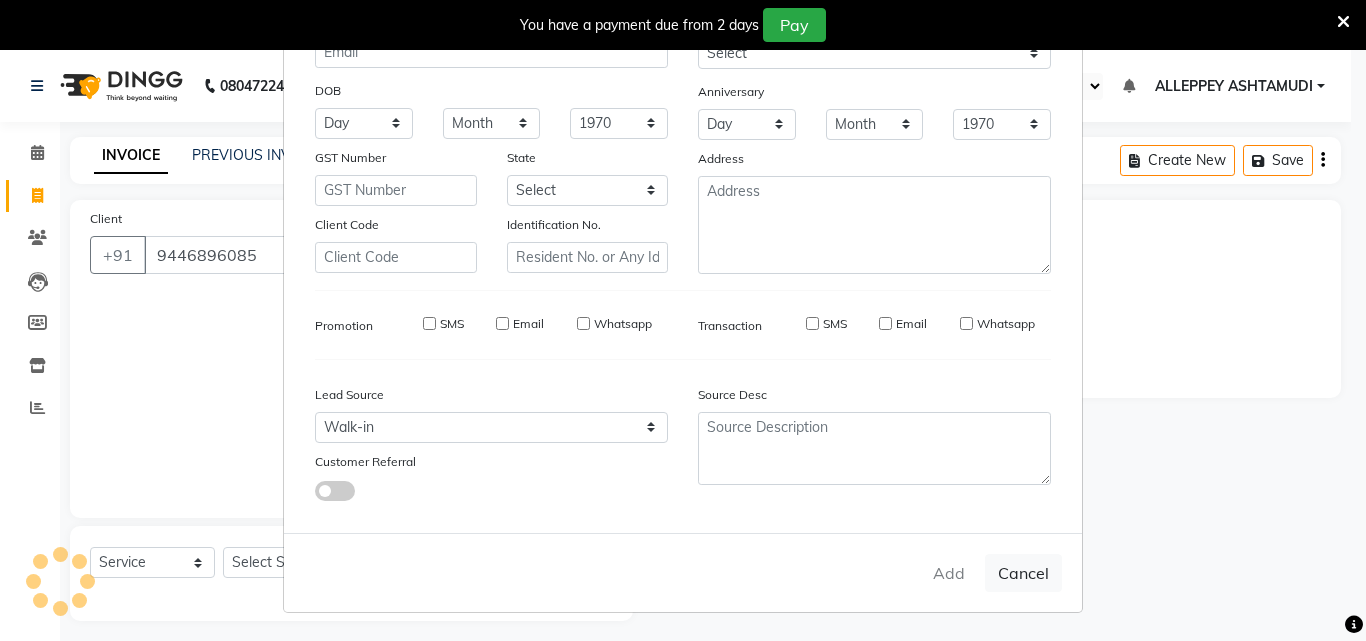 type 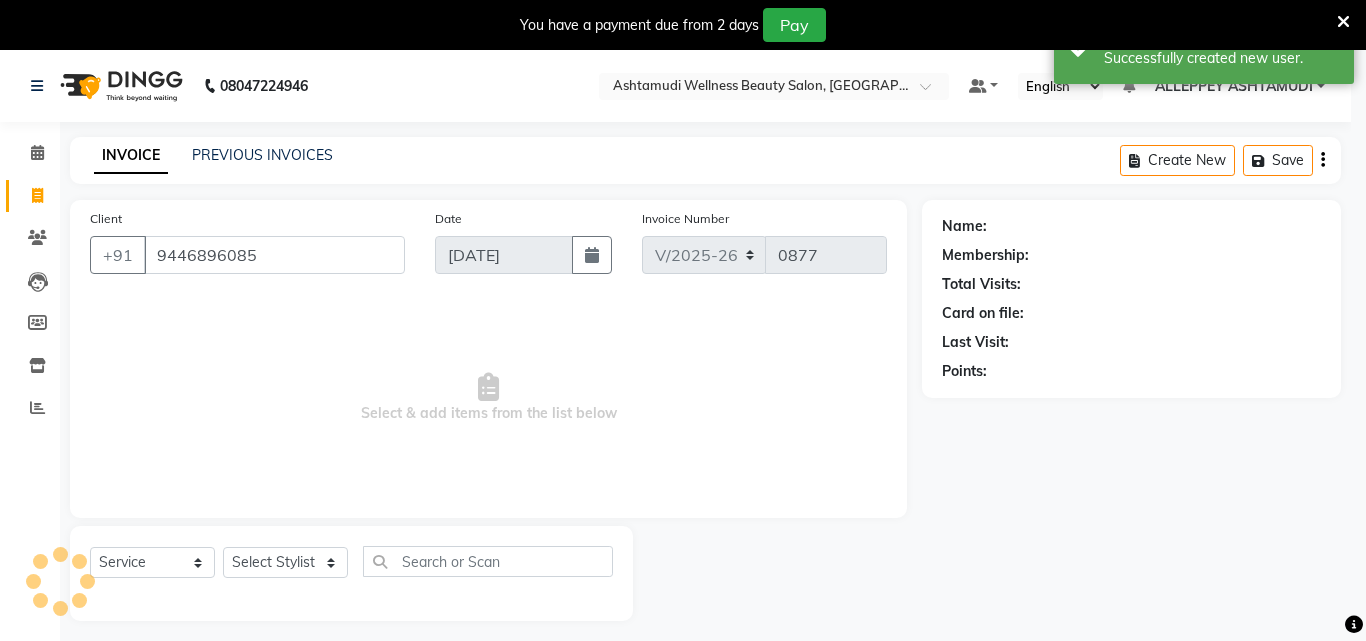 select on "1: Object" 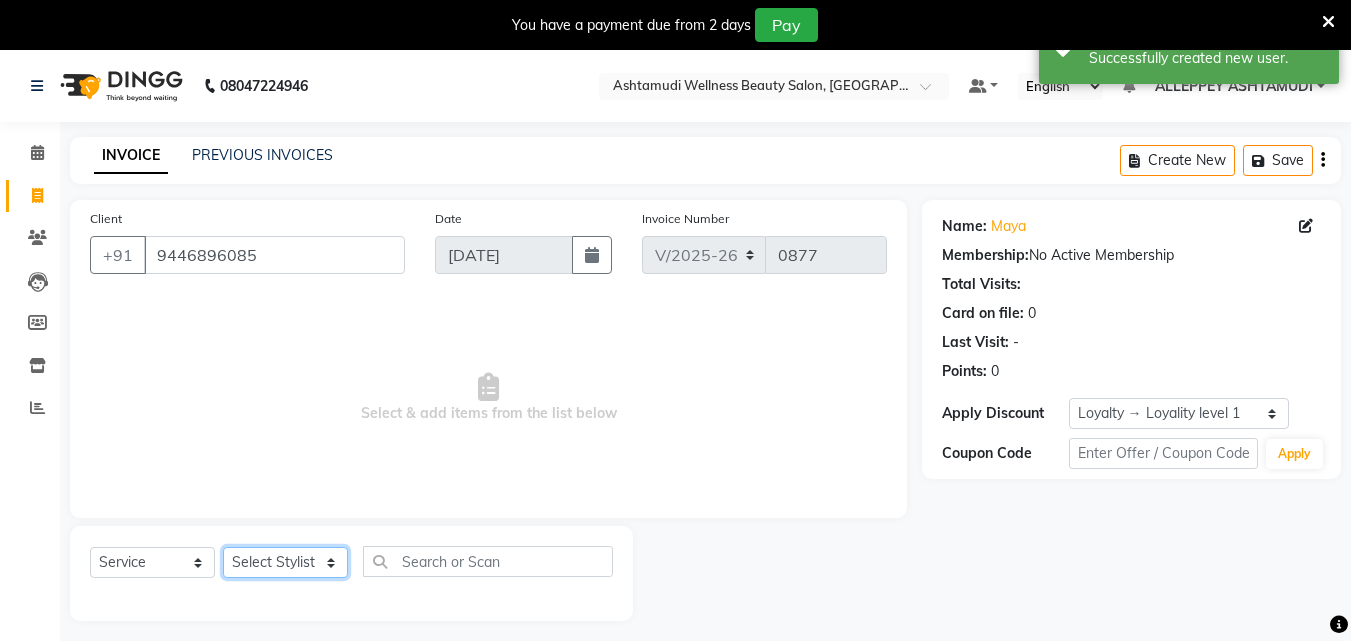 click on "Select Stylist ALLEPPEY ASHTAMUDI Jyothy [PERSON_NAME] [PERSON_NAME]" 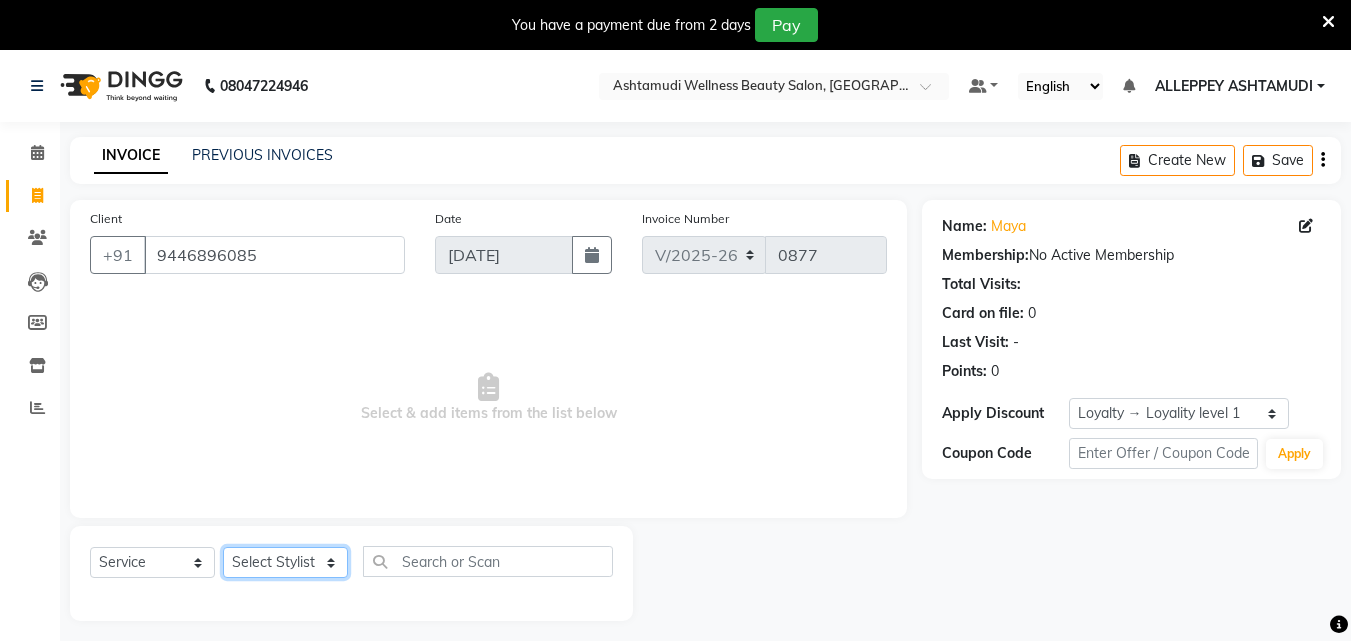 select on "76486" 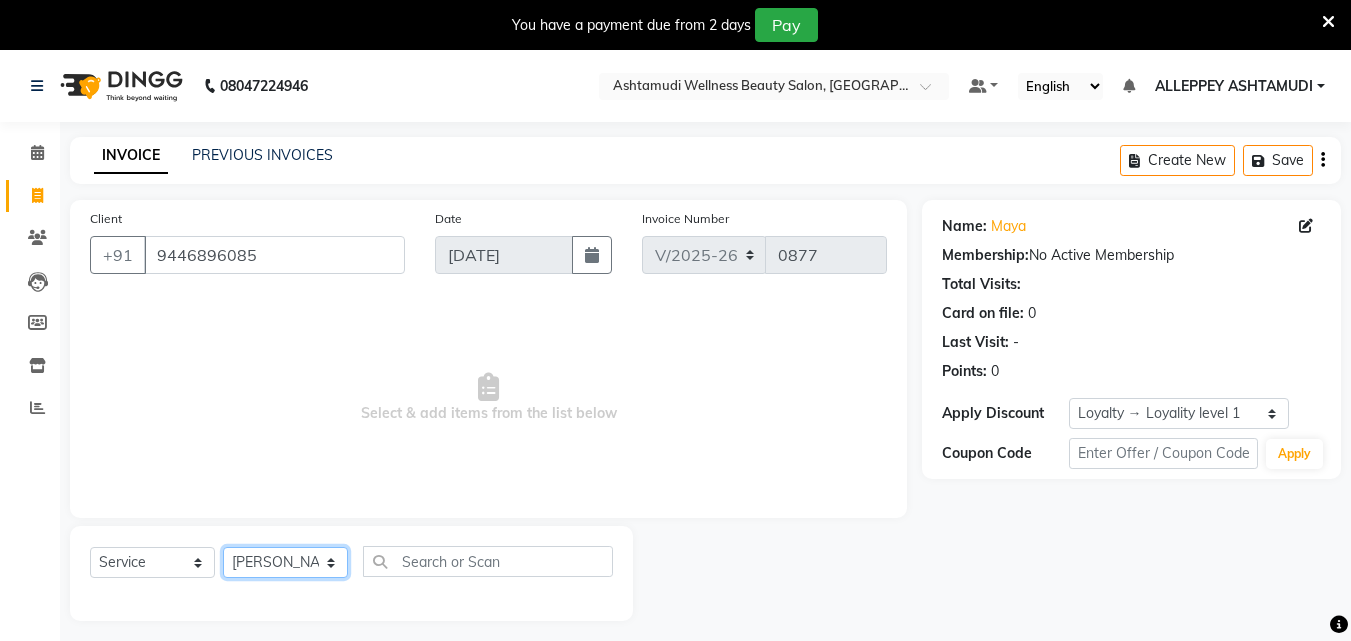 click on "Select Stylist ALLEPPEY ASHTAMUDI Jyothy [PERSON_NAME] [PERSON_NAME]" 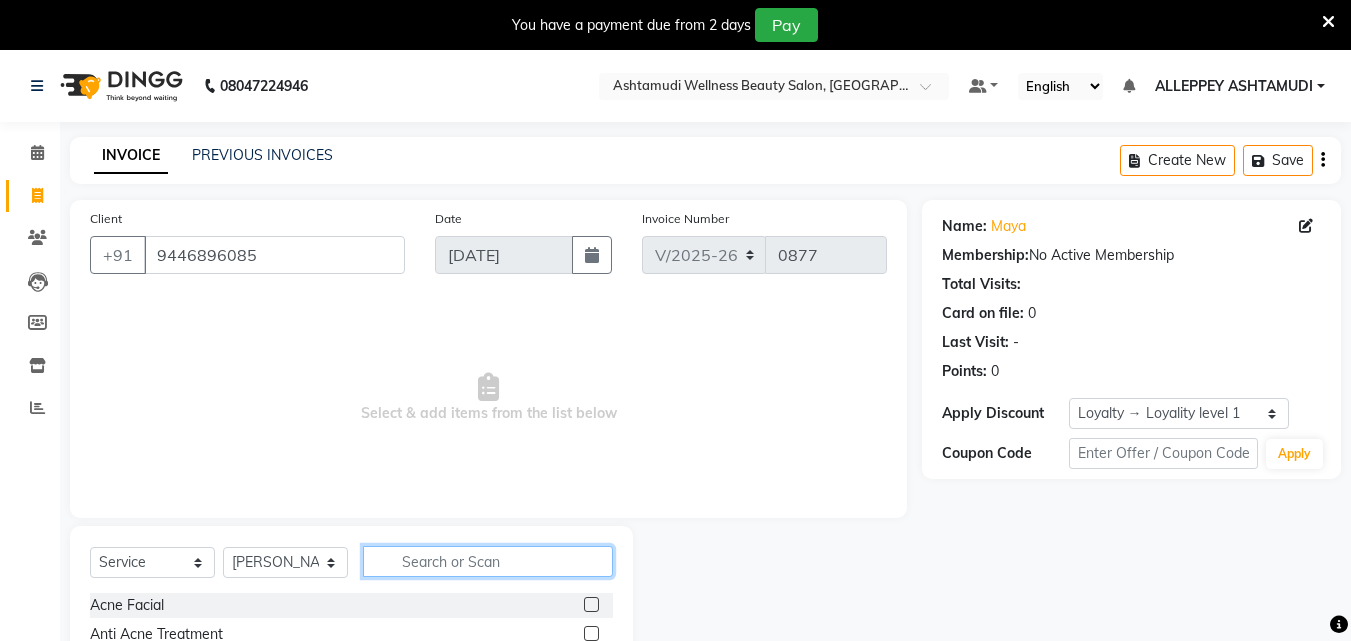 click 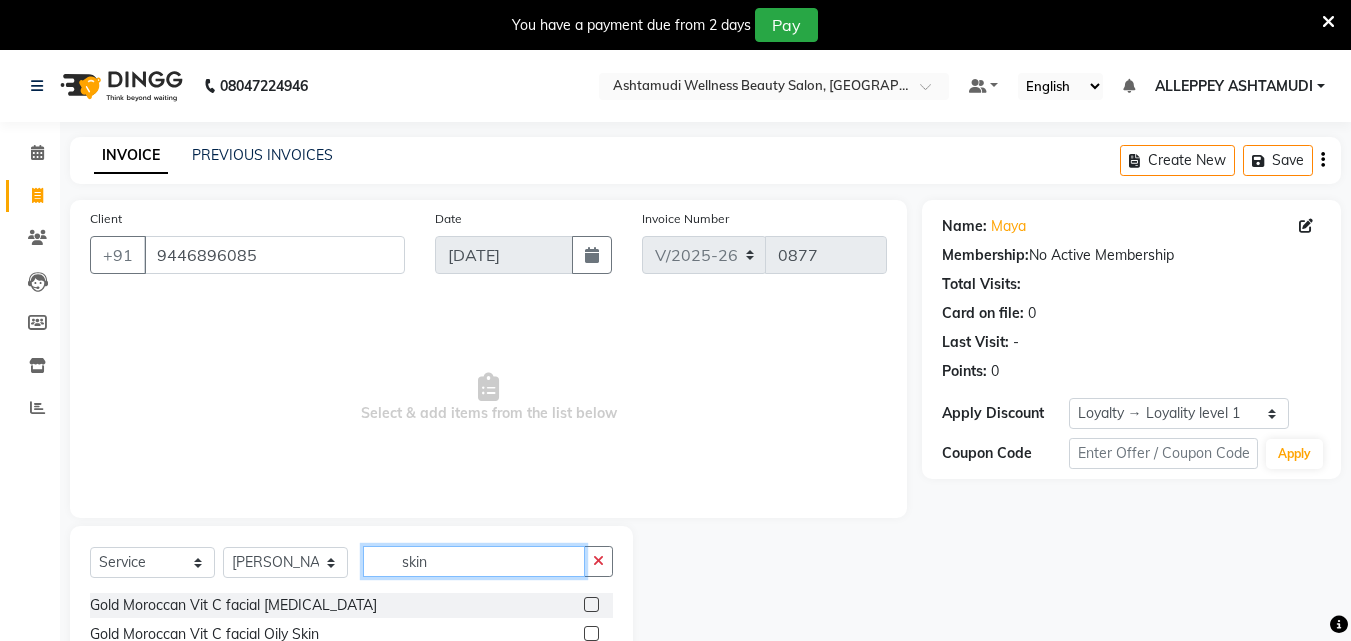 scroll, scrollTop: 3, scrollLeft: 0, axis: vertical 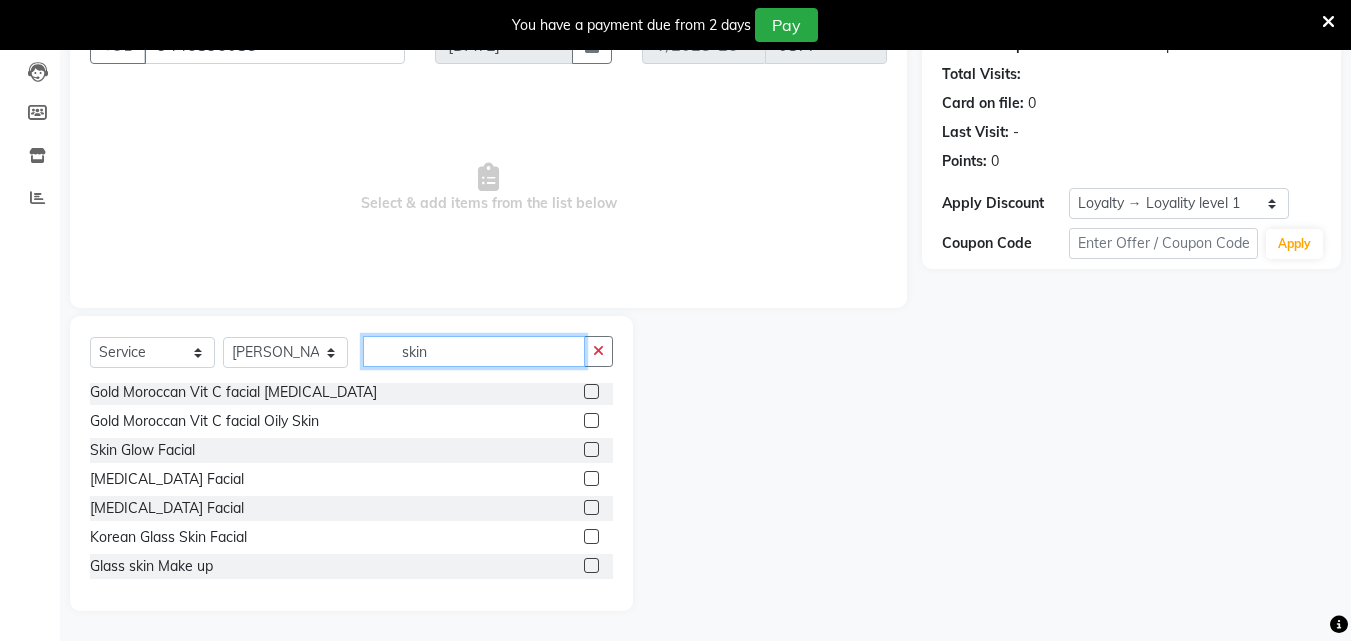 type on "skin" 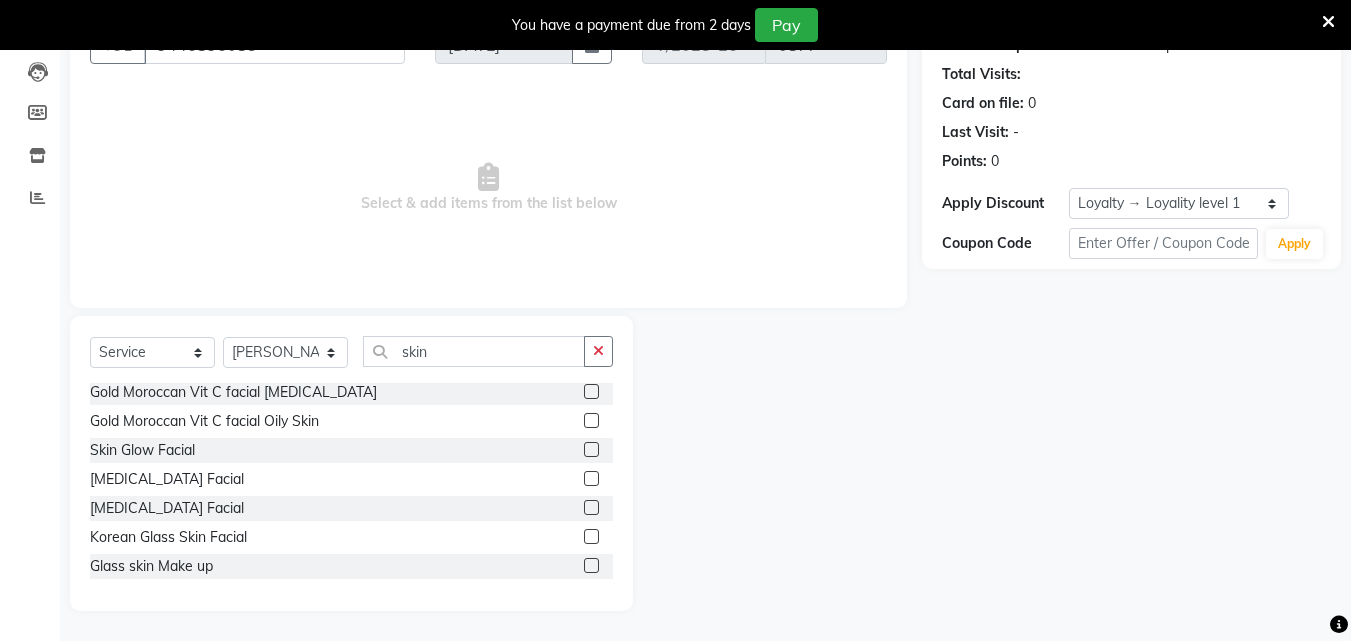 click 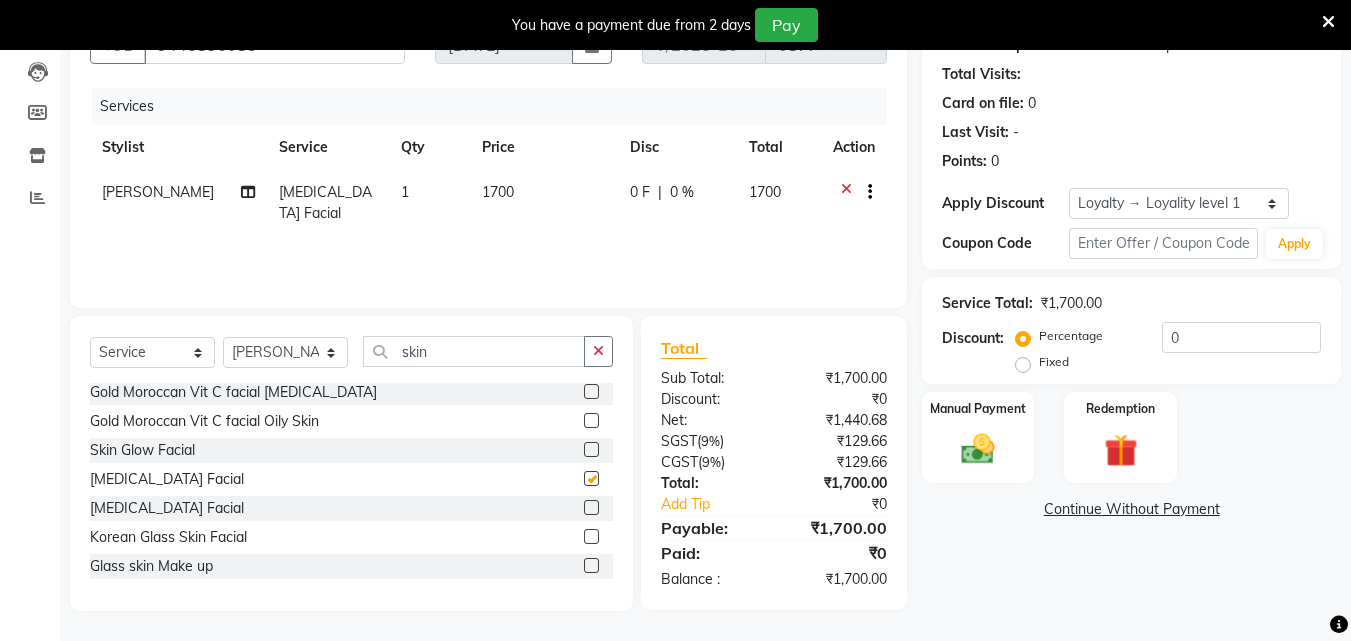 checkbox on "false" 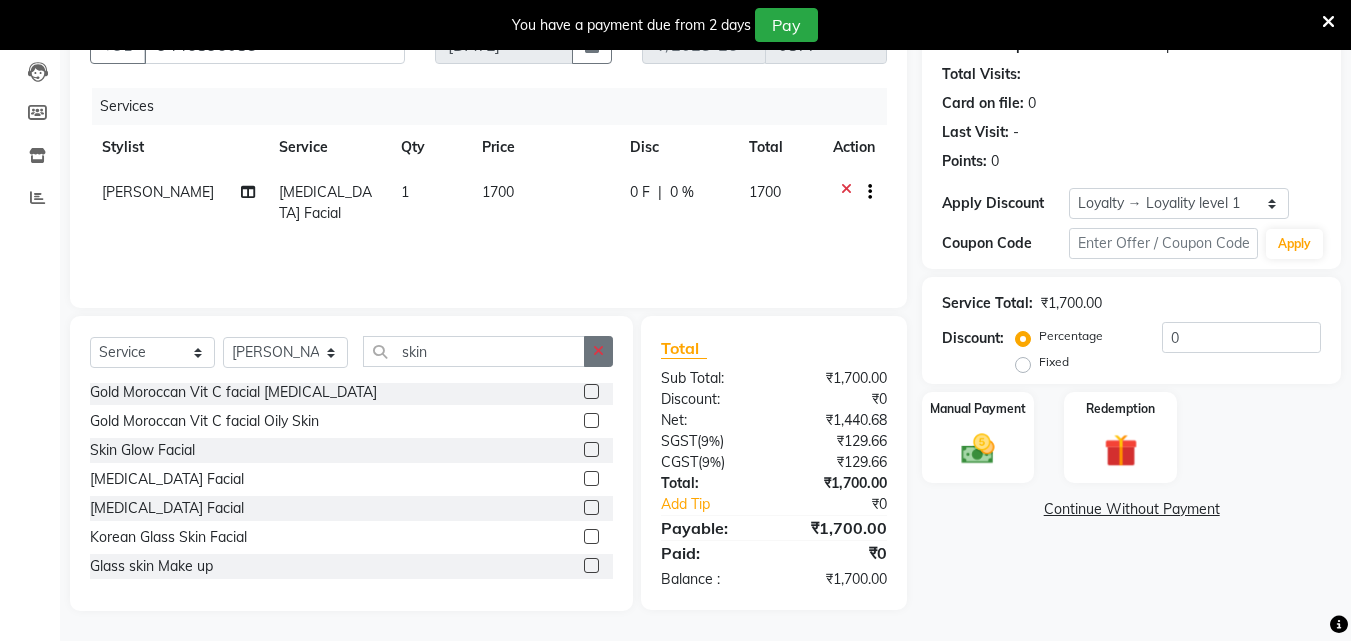 click 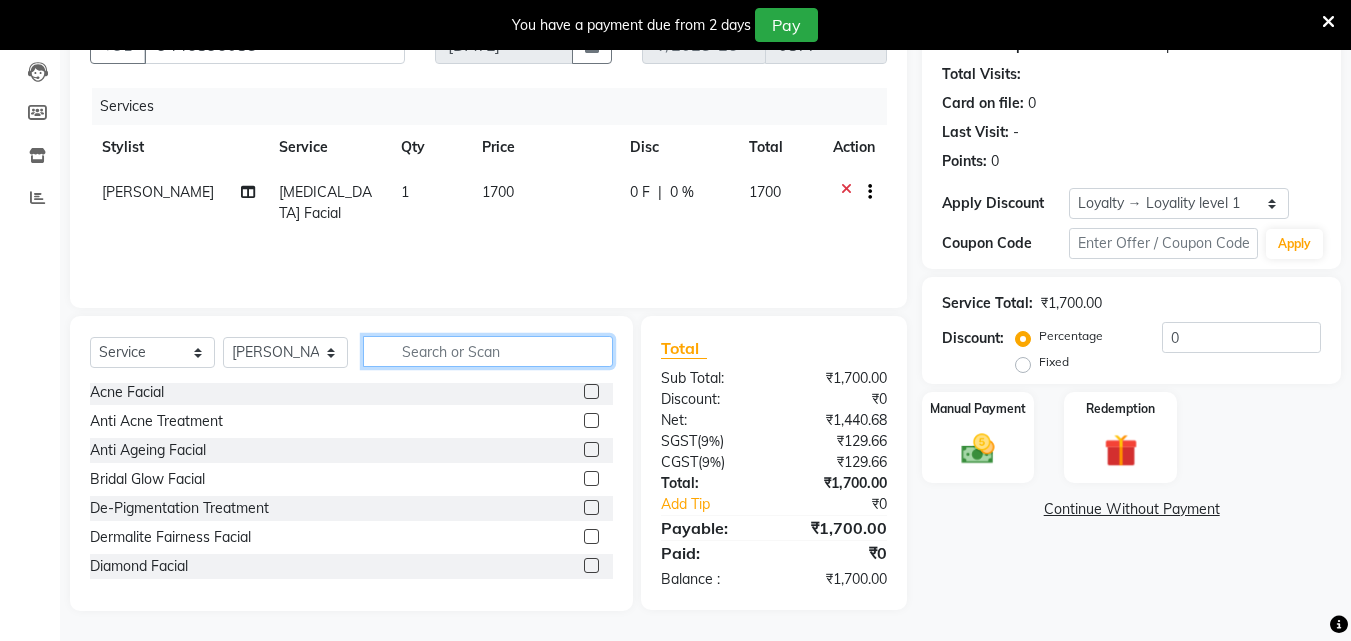 scroll, scrollTop: 525, scrollLeft: 0, axis: vertical 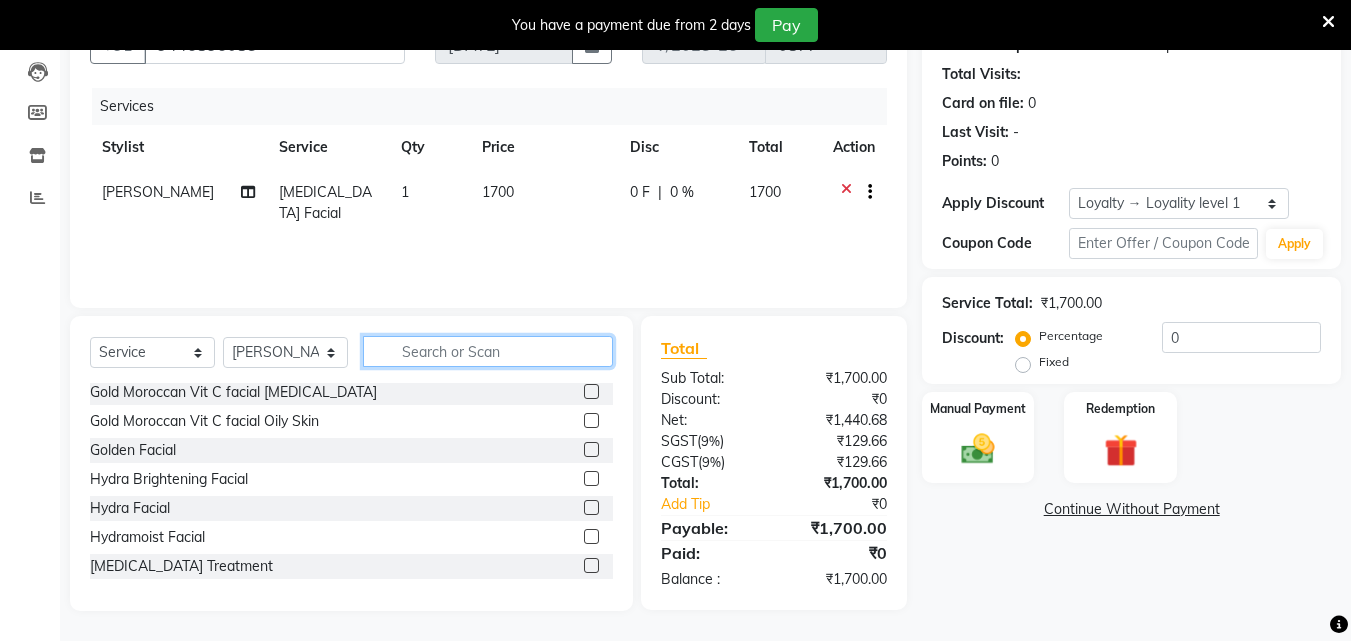 click 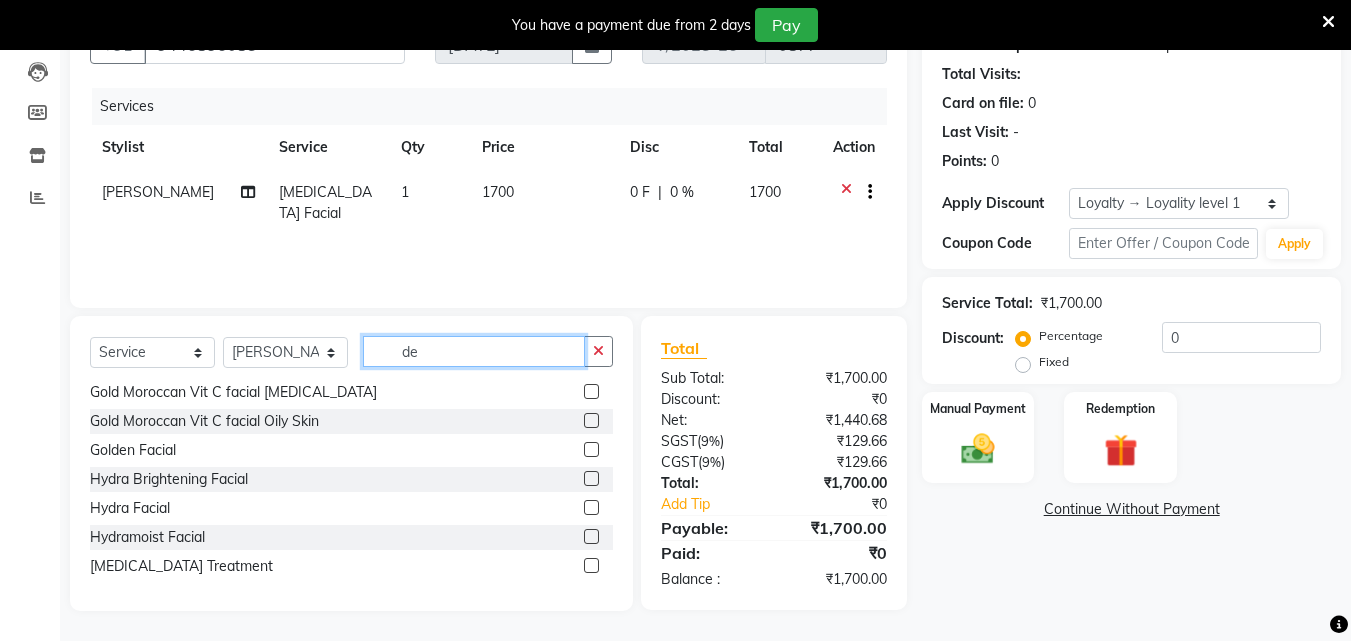 scroll, scrollTop: 3, scrollLeft: 0, axis: vertical 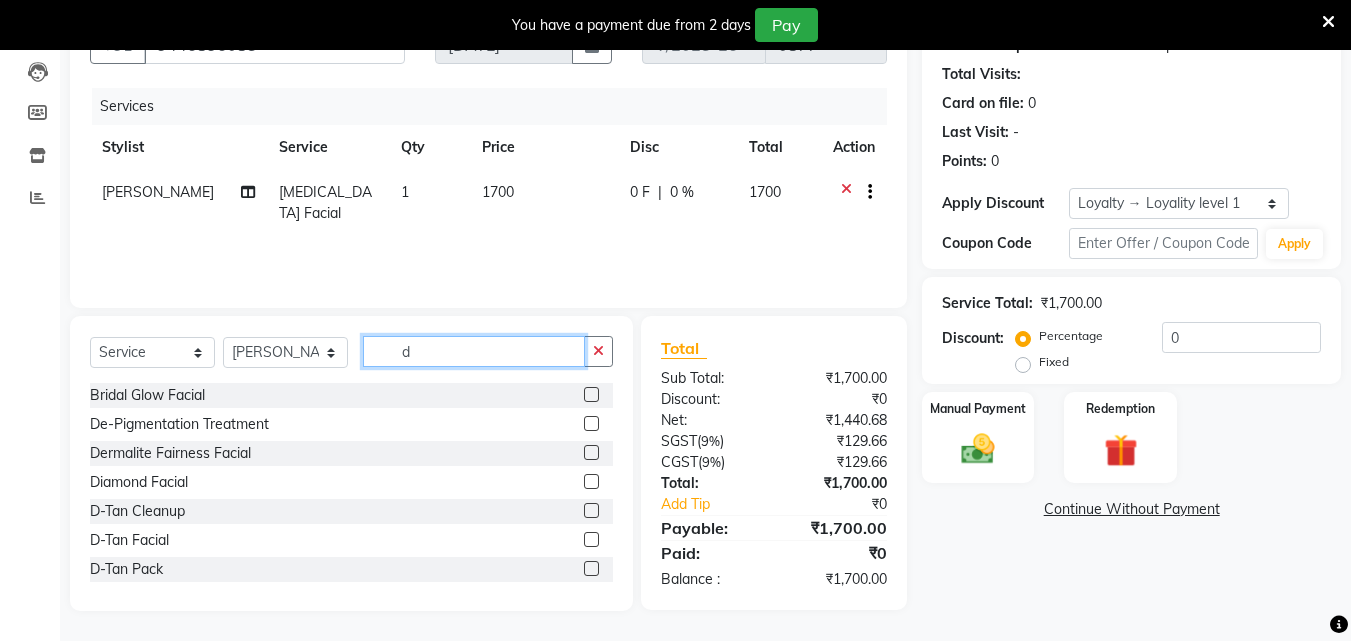 type on "d" 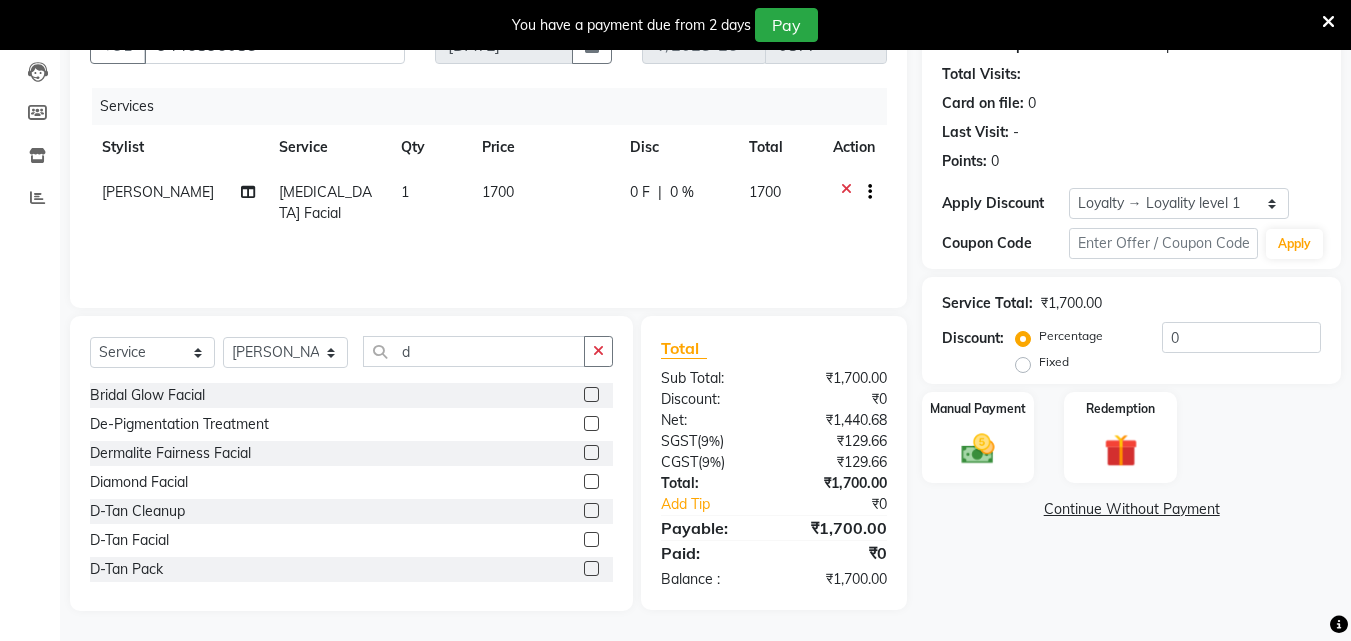 click 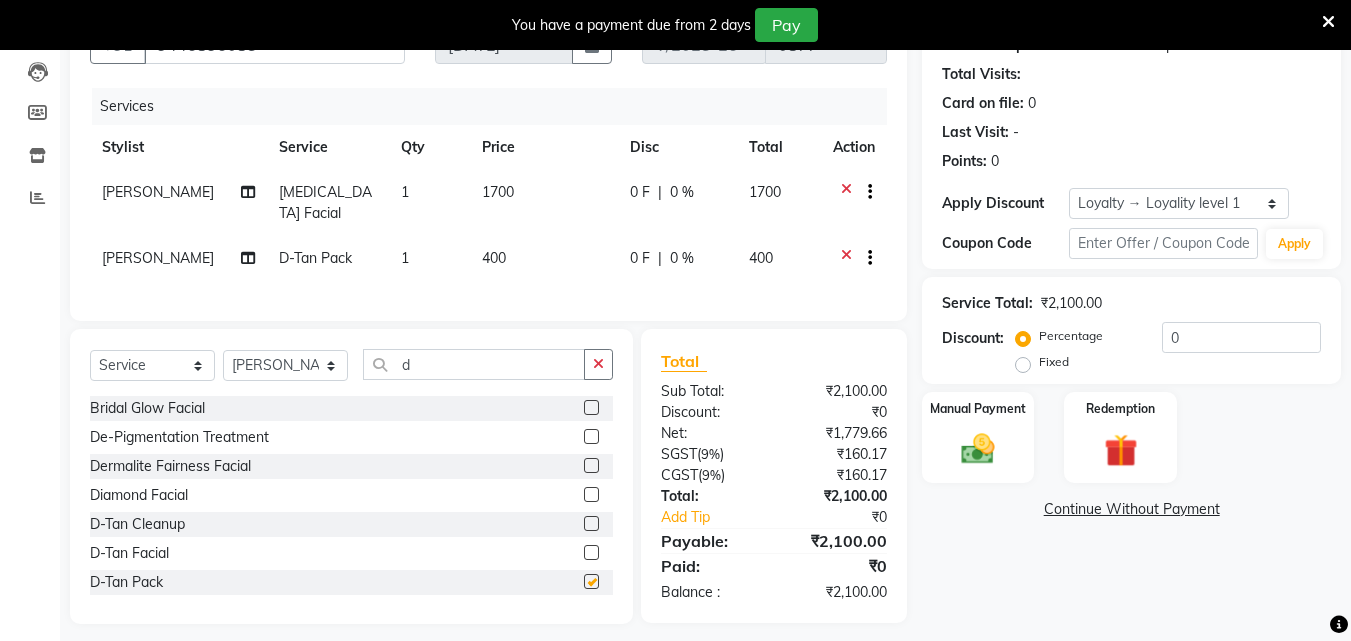 checkbox on "false" 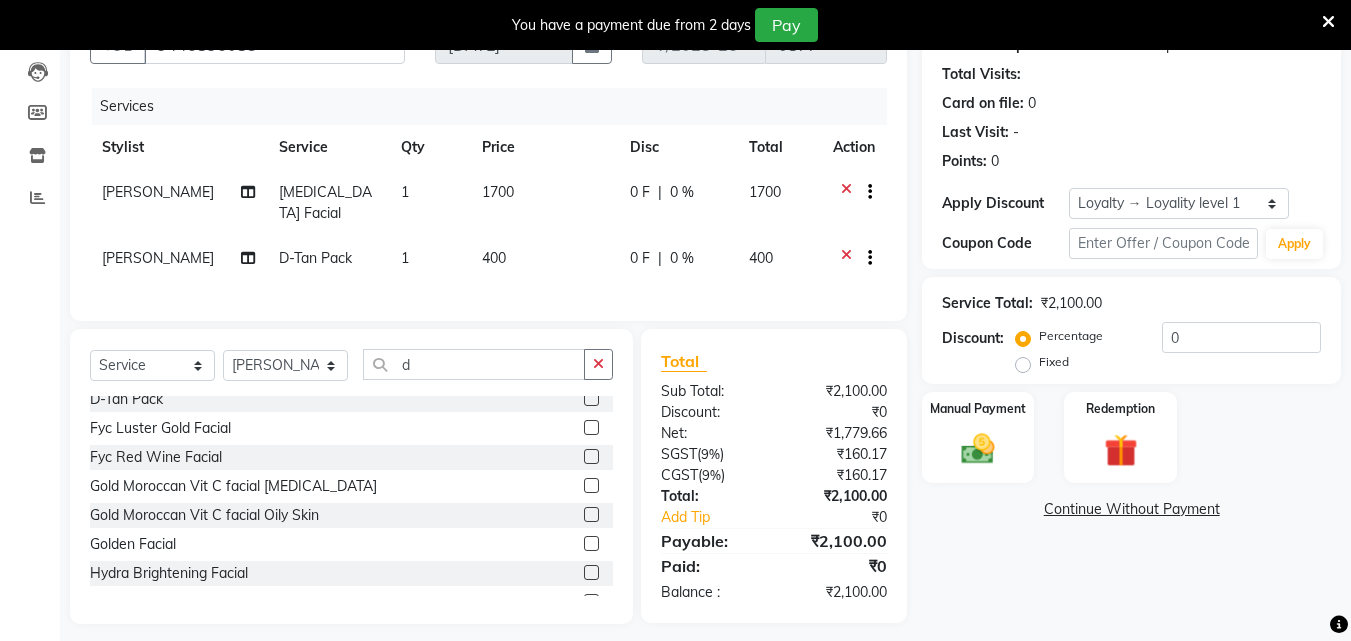 scroll, scrollTop: 200, scrollLeft: 0, axis: vertical 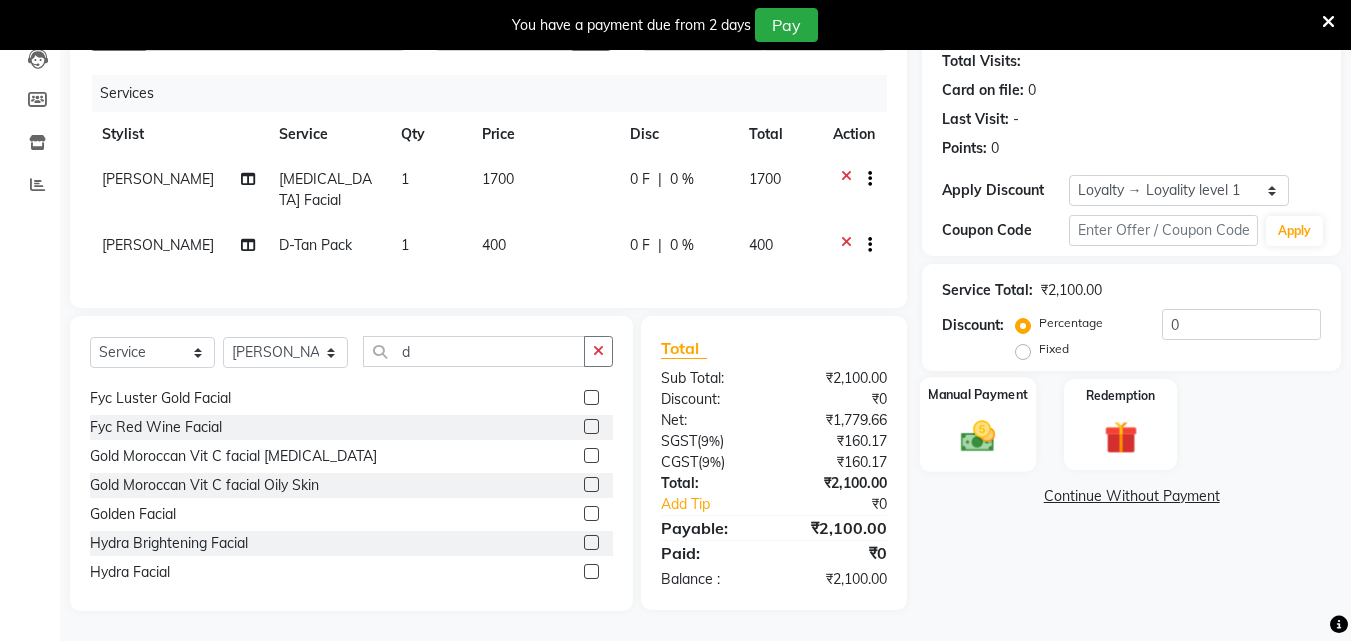 click on "Manual Payment" 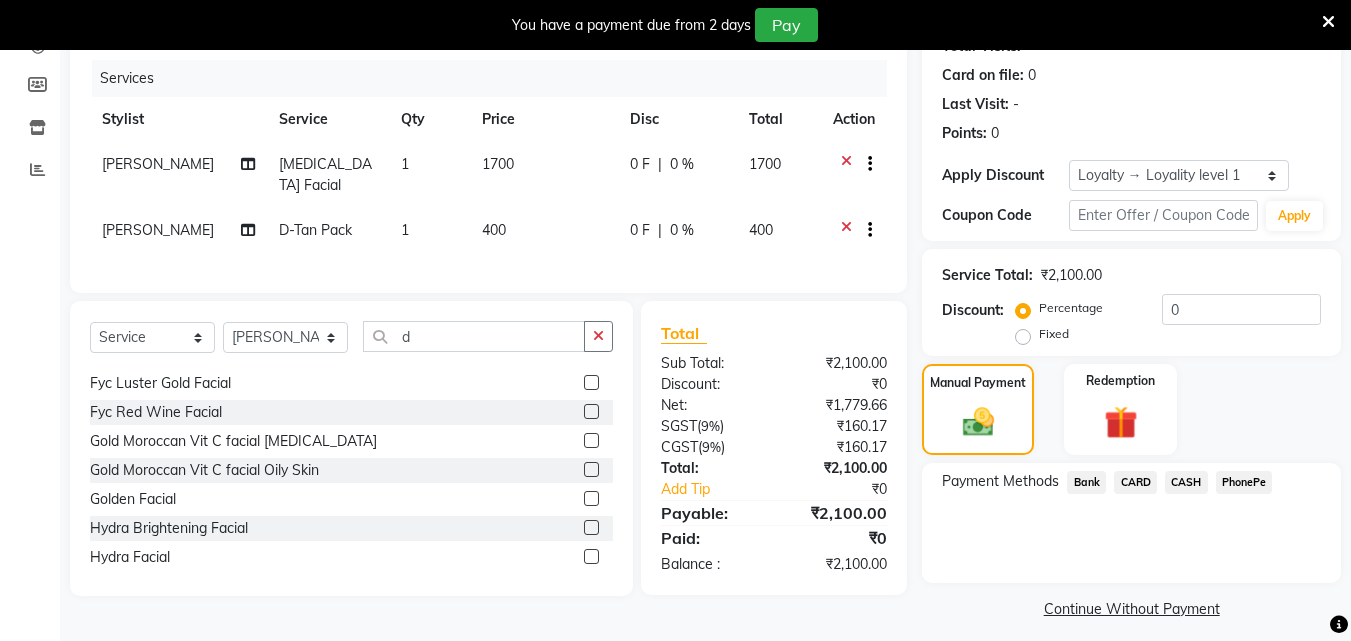 click on "PhonePe" 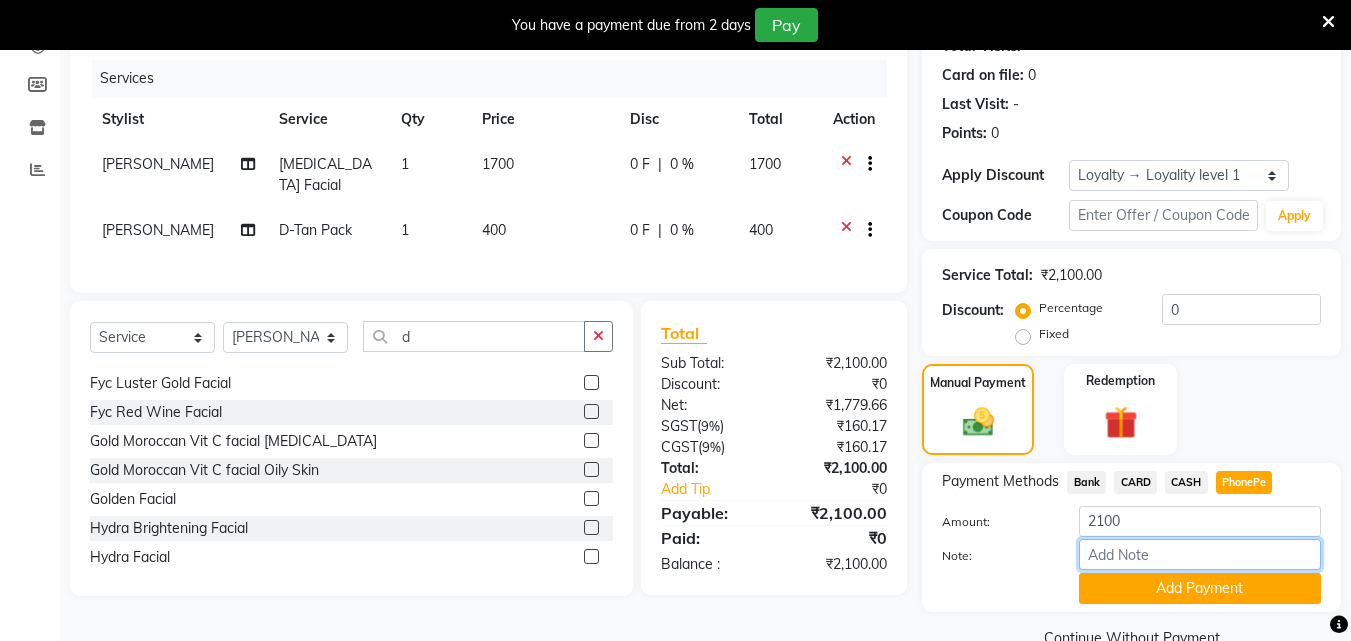 click on "Note:" at bounding box center (1200, 554) 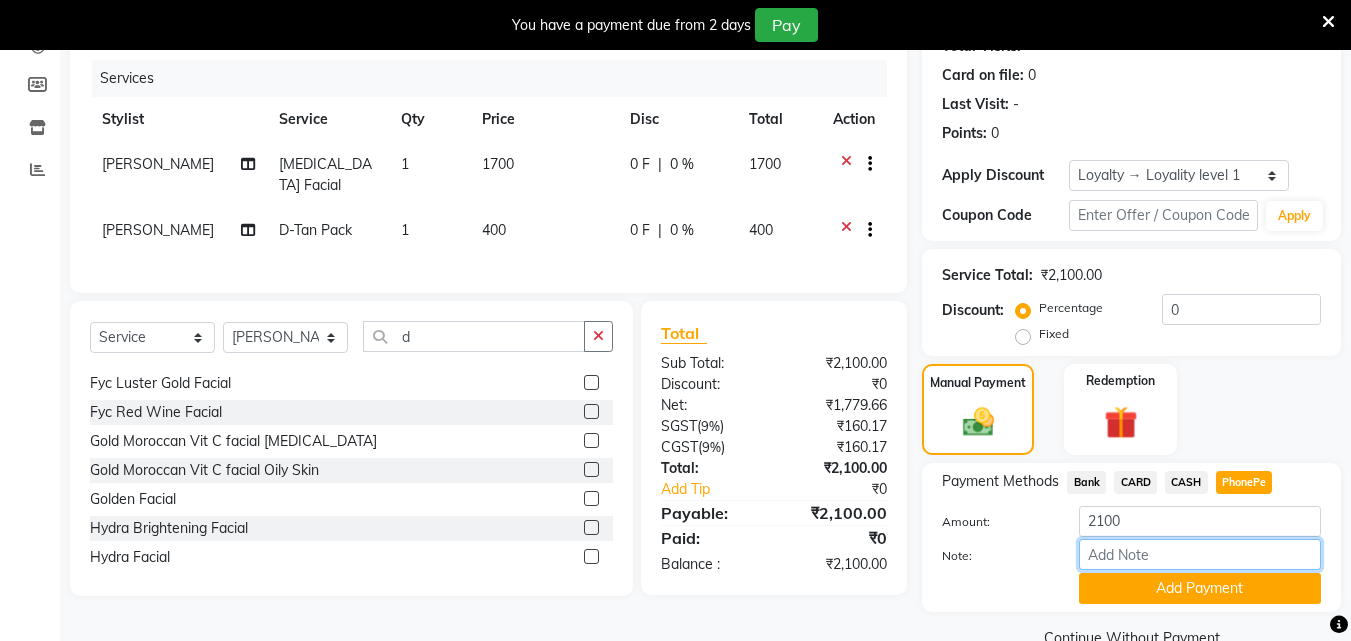 type on "[PERSON_NAME]" 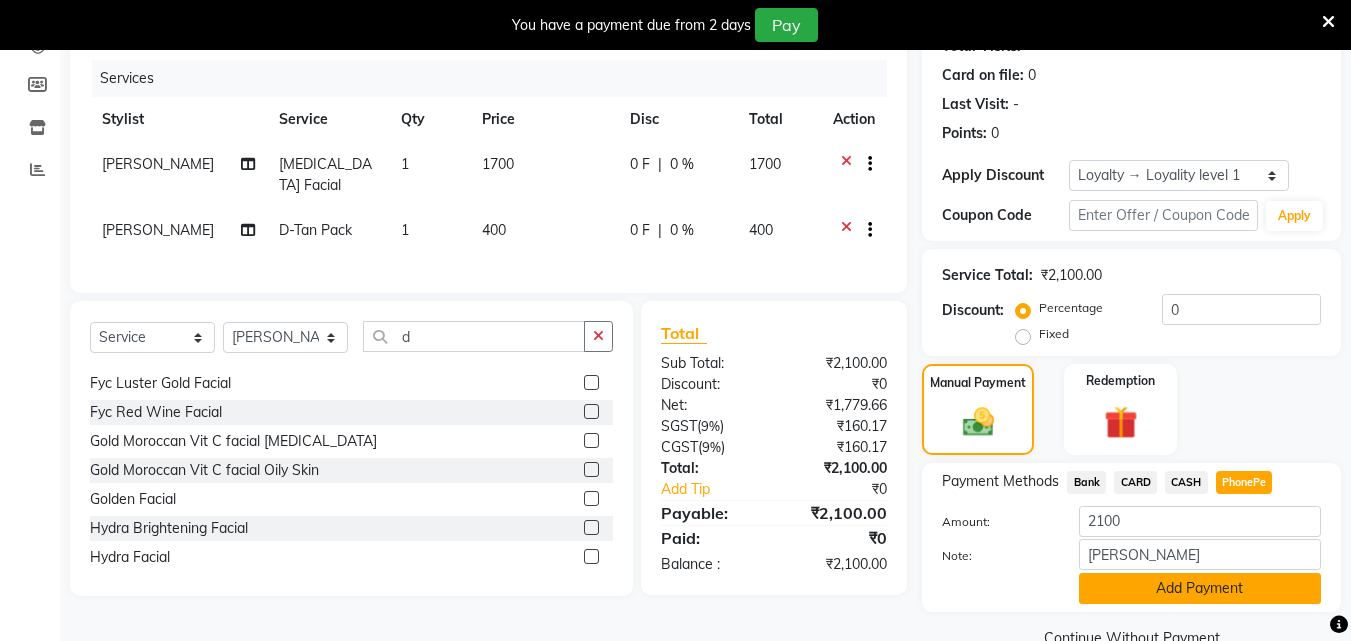 click on "Add Payment" 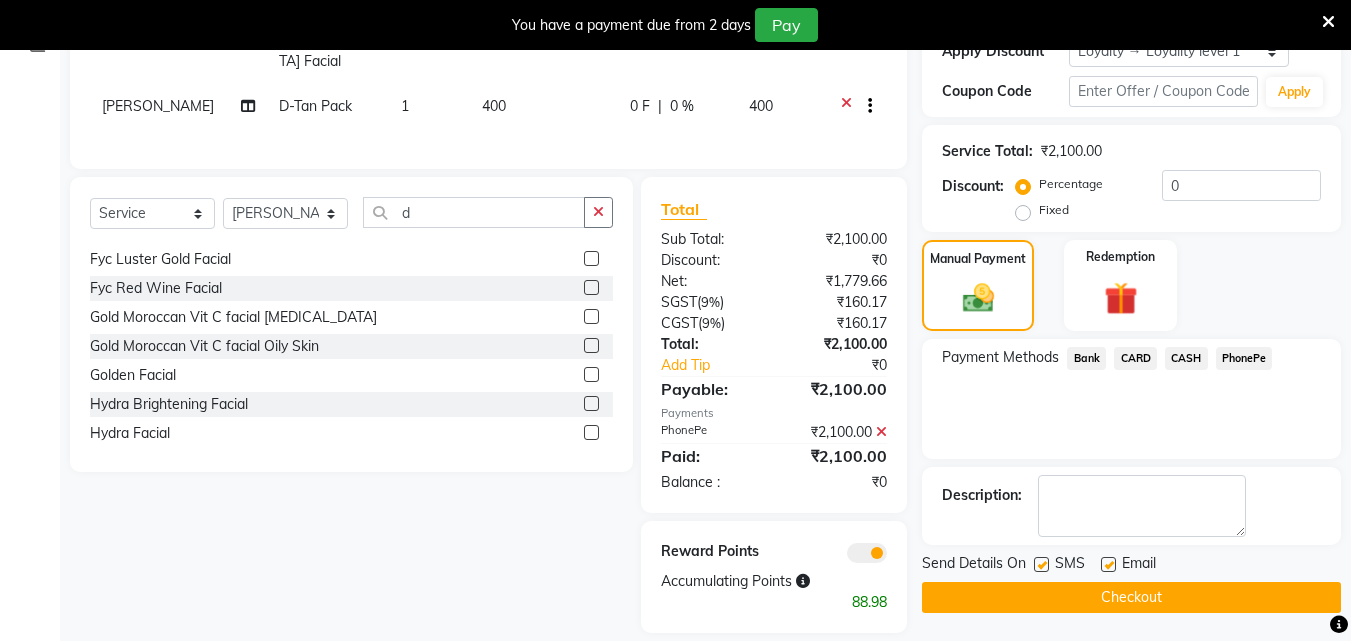 scroll, scrollTop: 399, scrollLeft: 0, axis: vertical 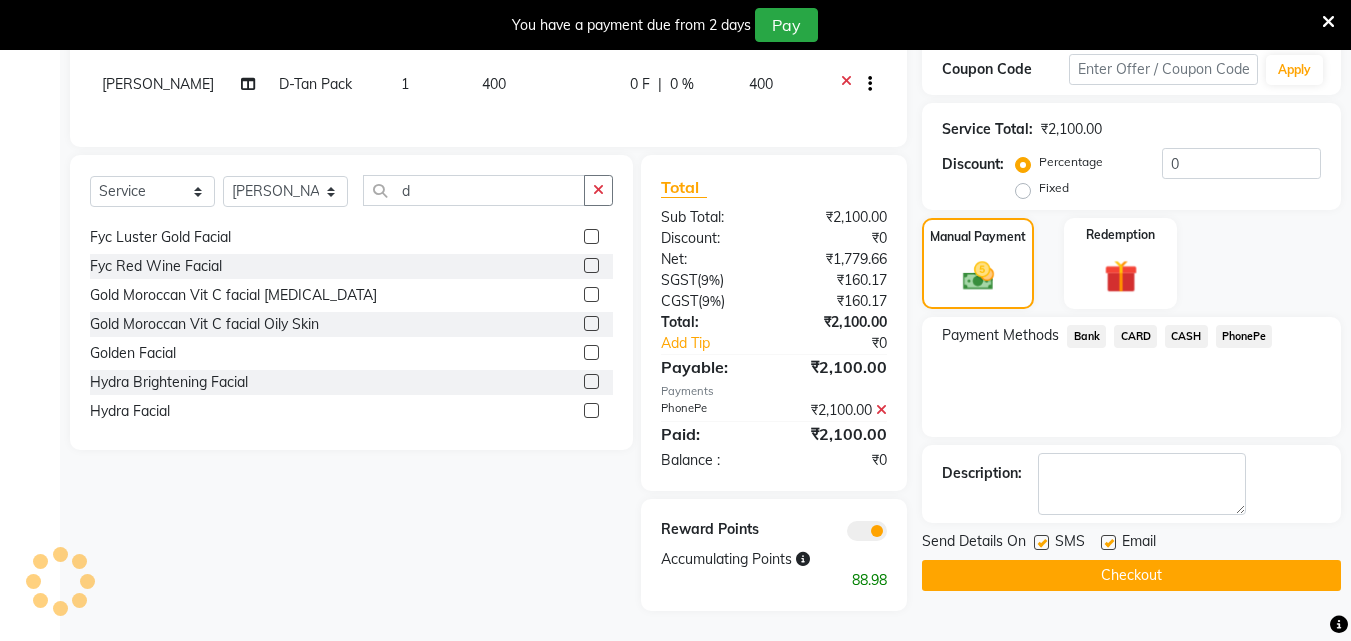 click on "Checkout" 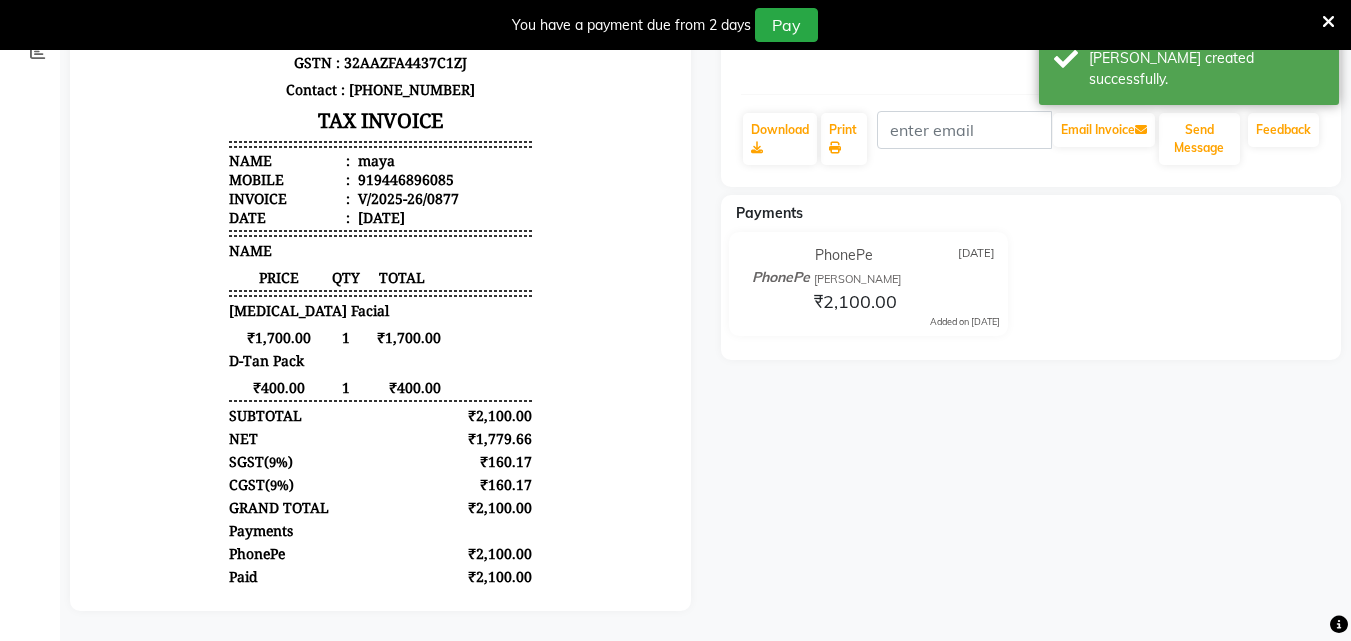 scroll, scrollTop: 0, scrollLeft: 0, axis: both 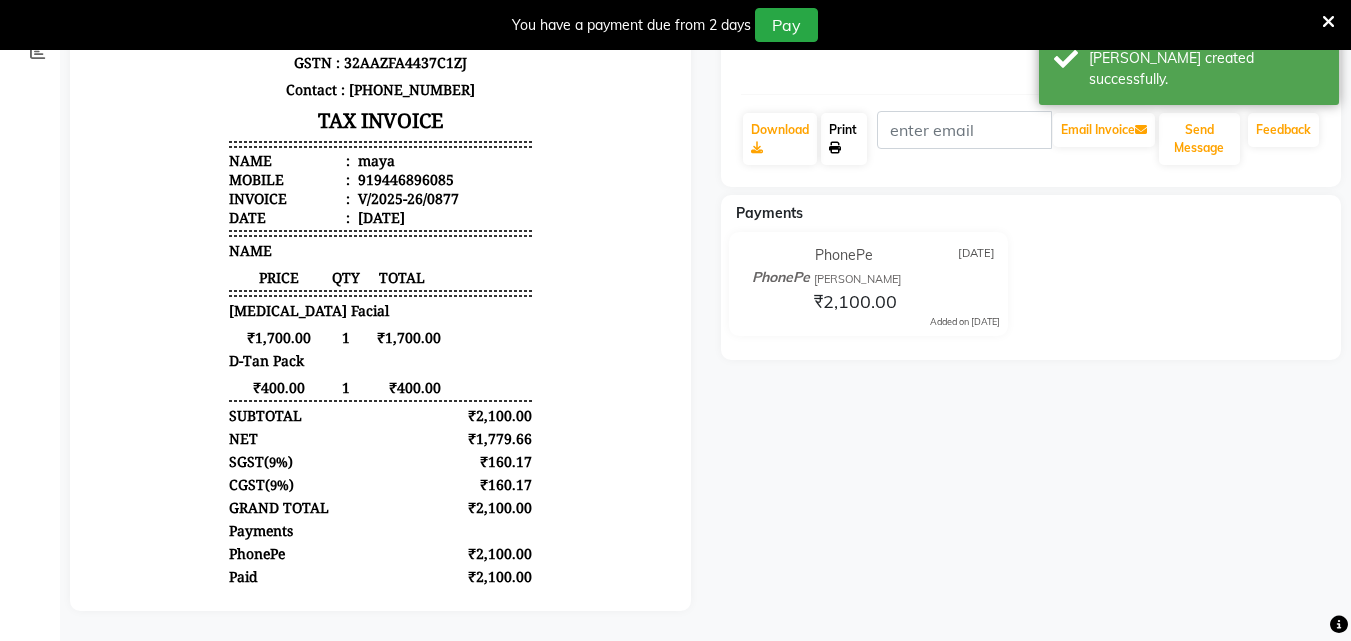click on "Print" 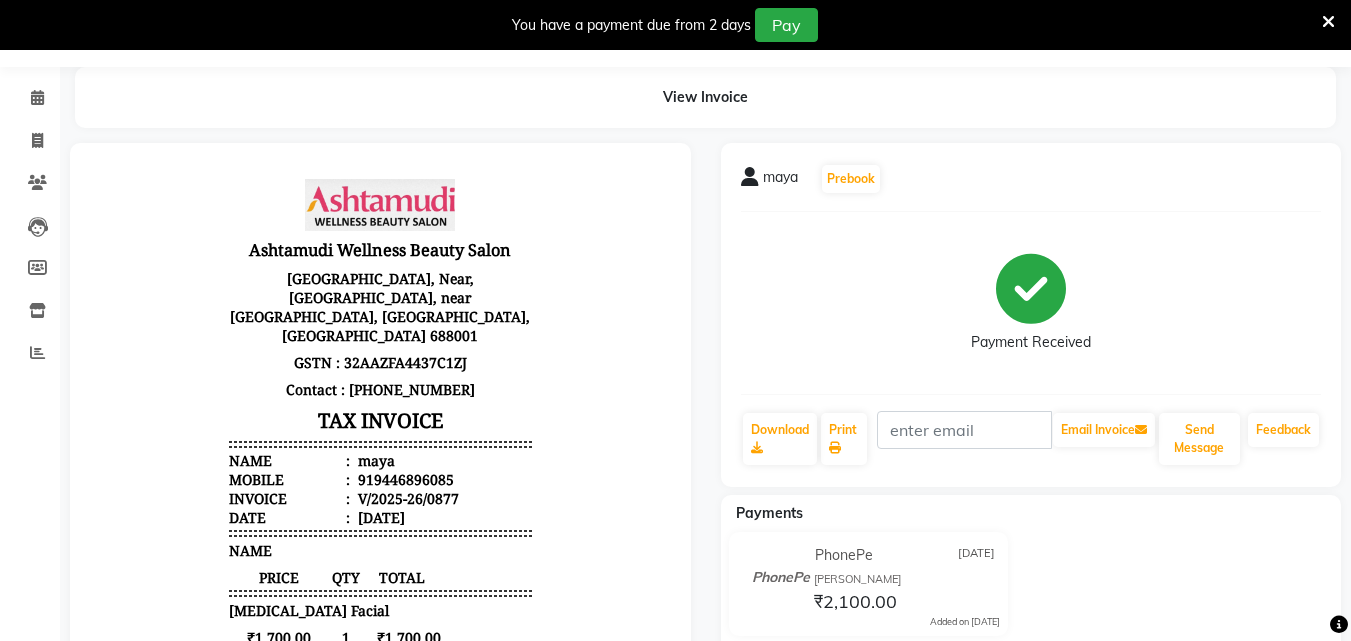 scroll, scrollTop: 0, scrollLeft: 0, axis: both 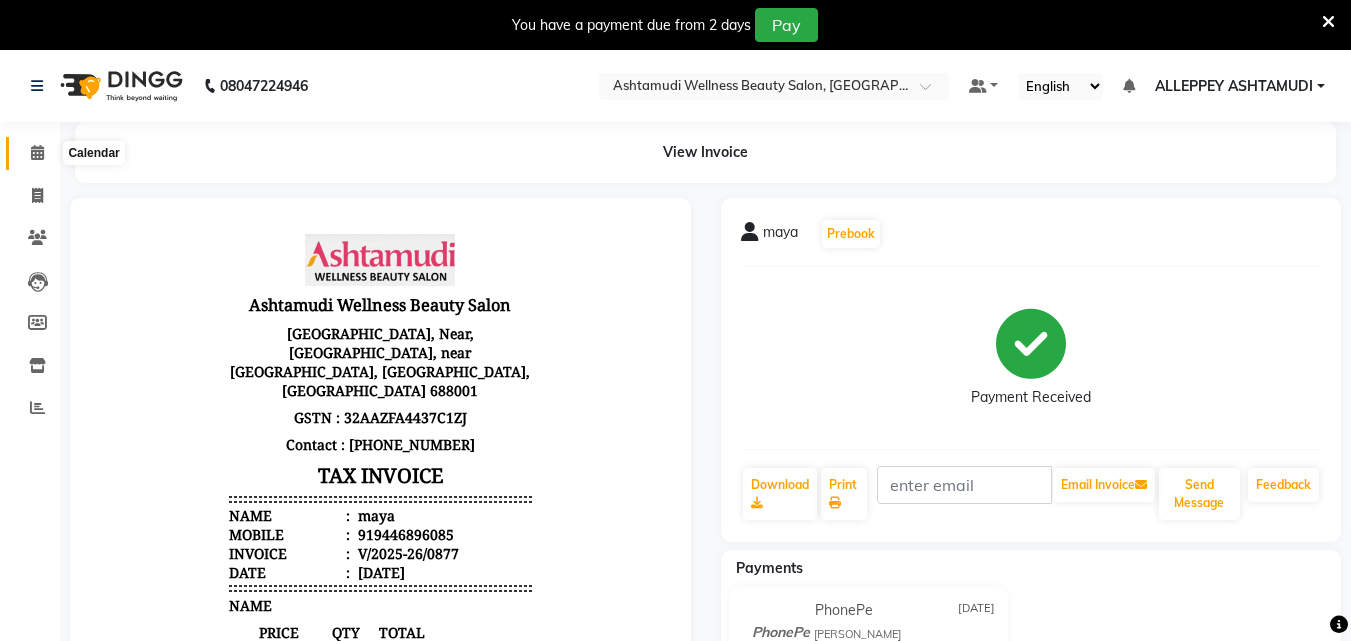 click 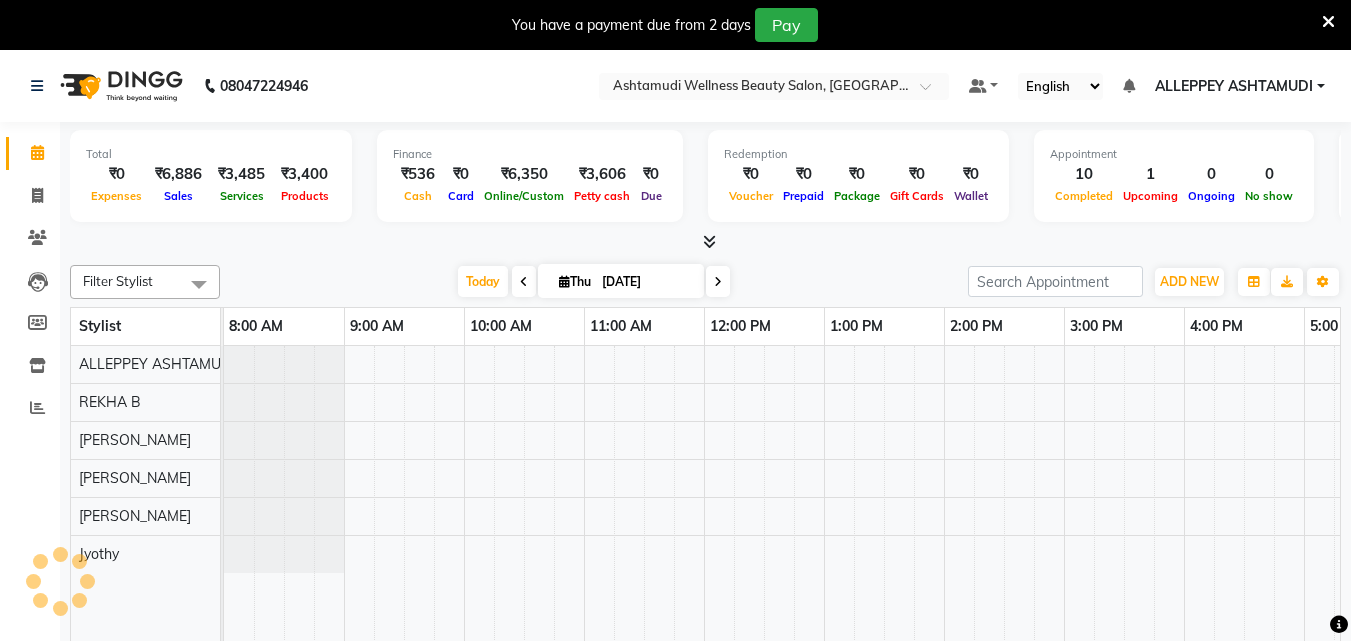 scroll, scrollTop: 0, scrollLeft: 0, axis: both 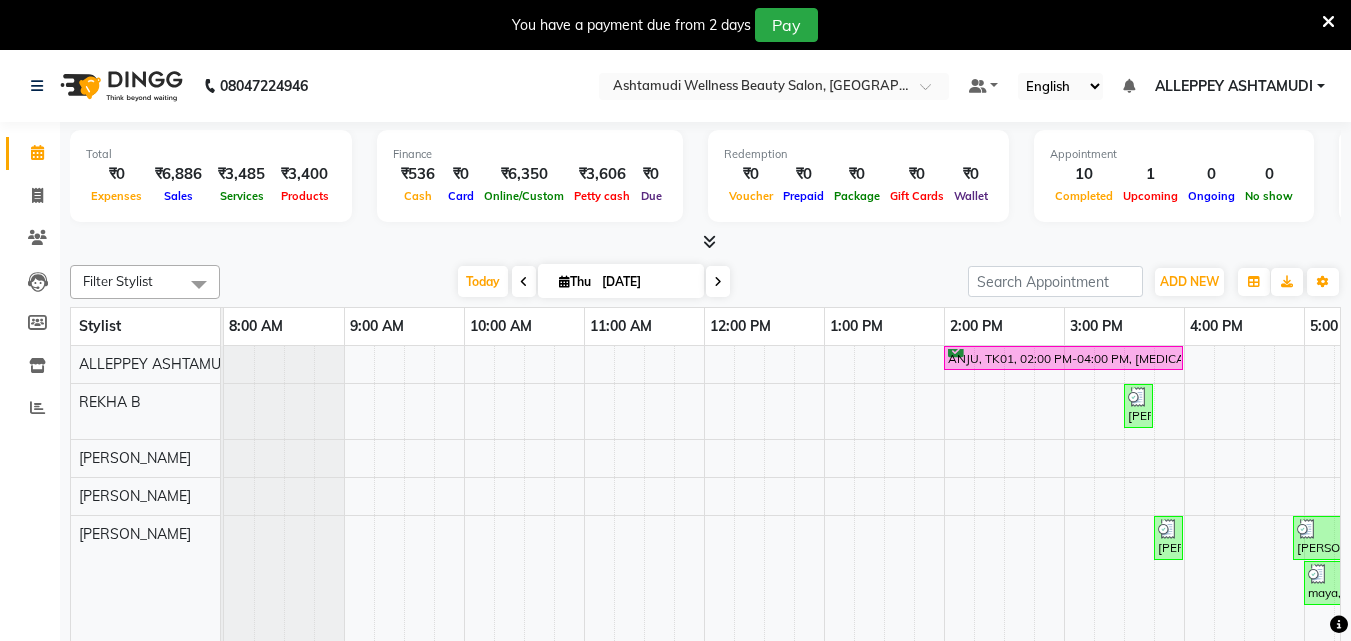 click at bounding box center (709, 241) 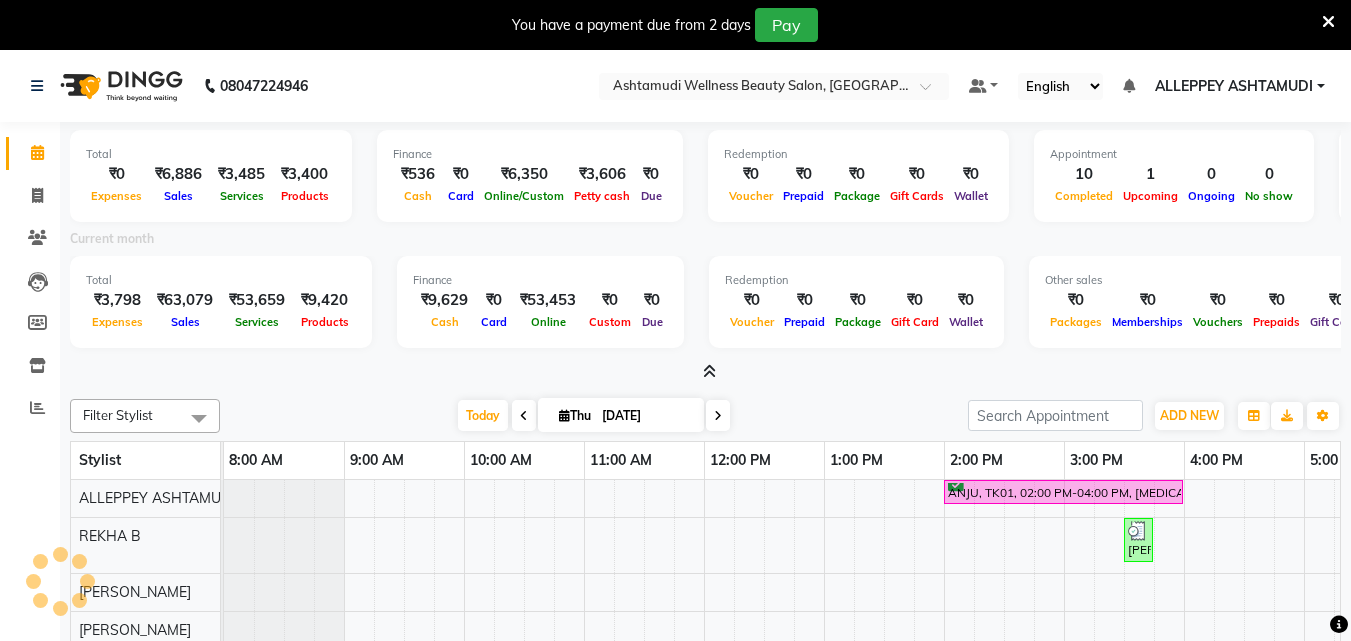 click on "Current month" at bounding box center (705, 242) 